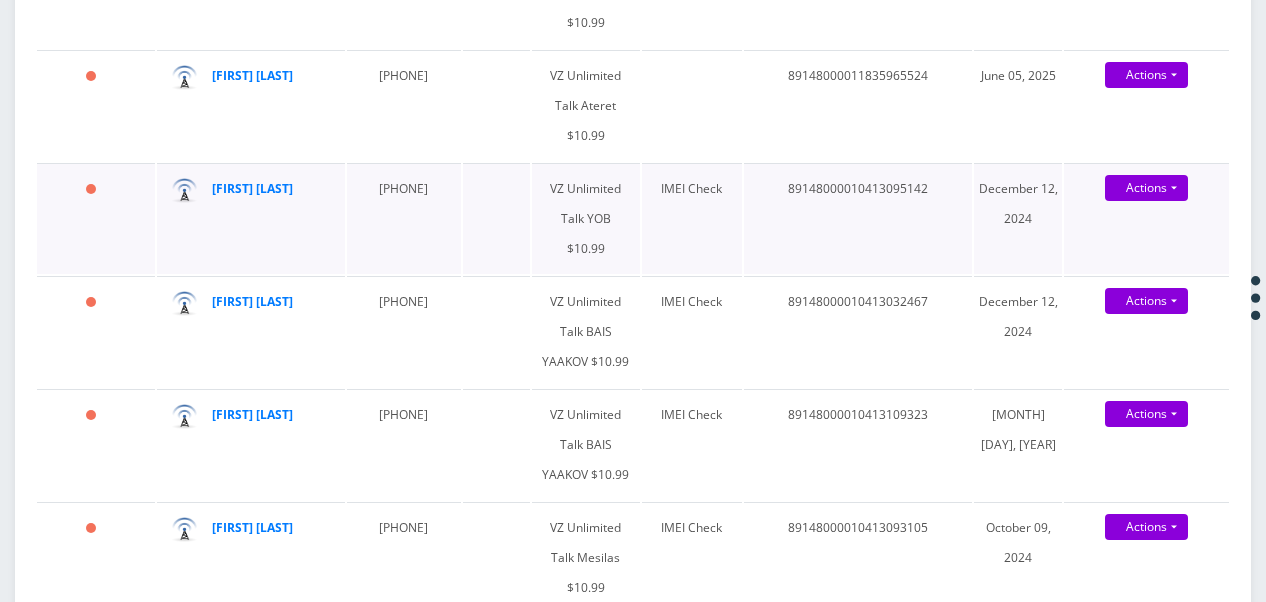 scroll, scrollTop: 1400, scrollLeft: 0, axis: vertical 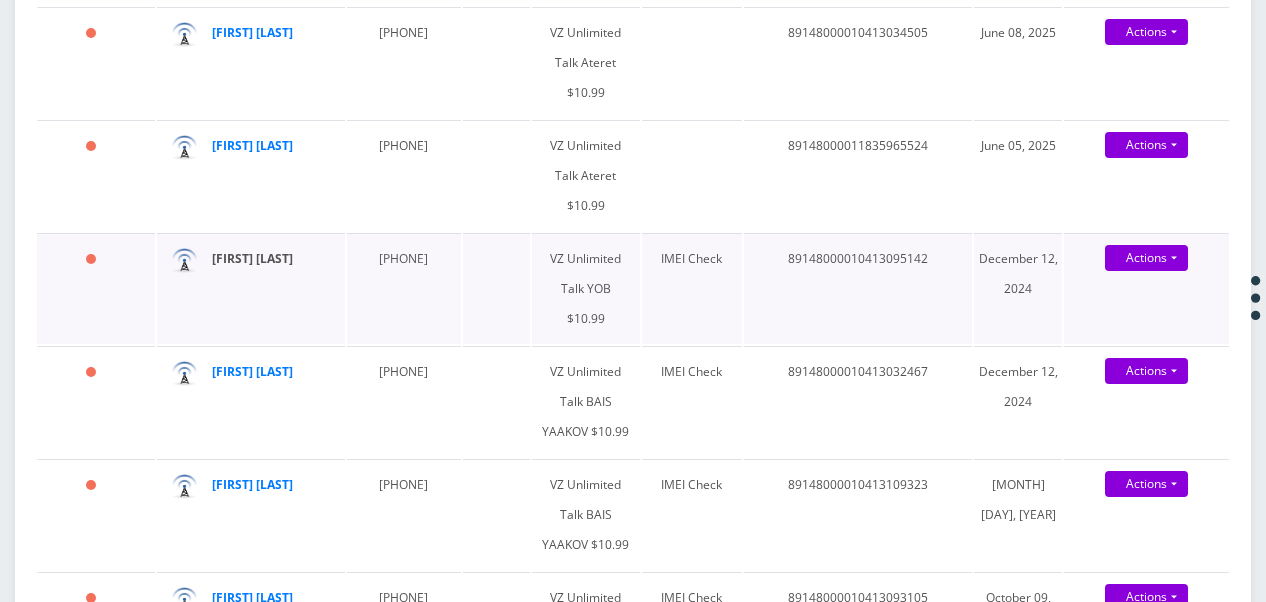 type on "rivk" 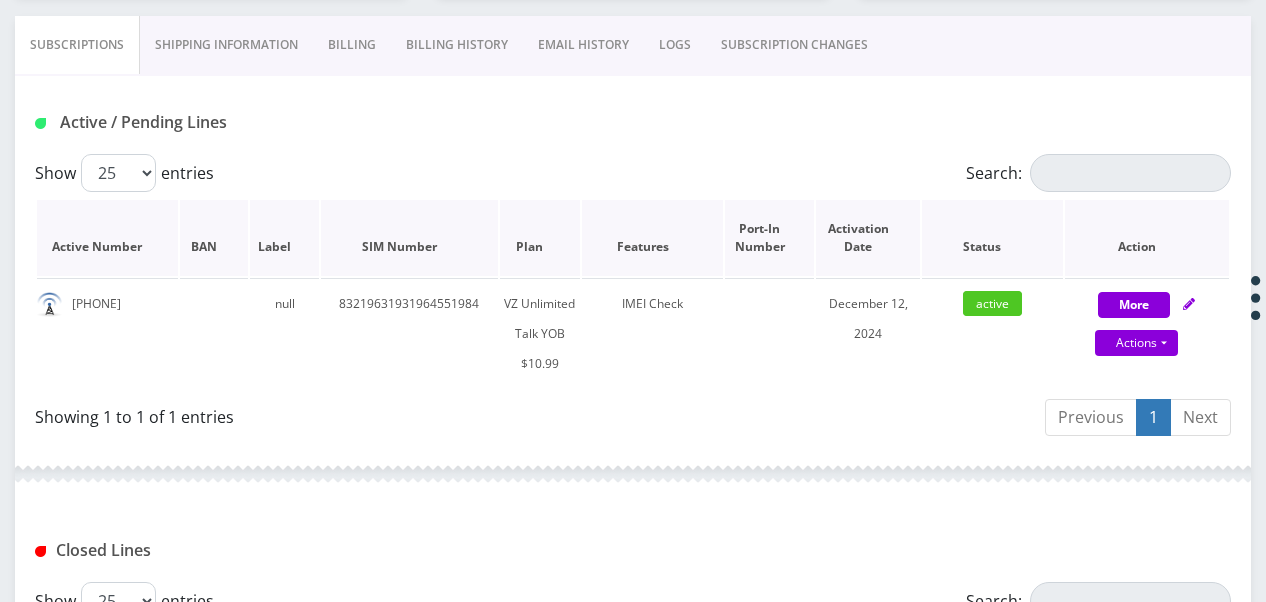 scroll, scrollTop: 400, scrollLeft: 0, axis: vertical 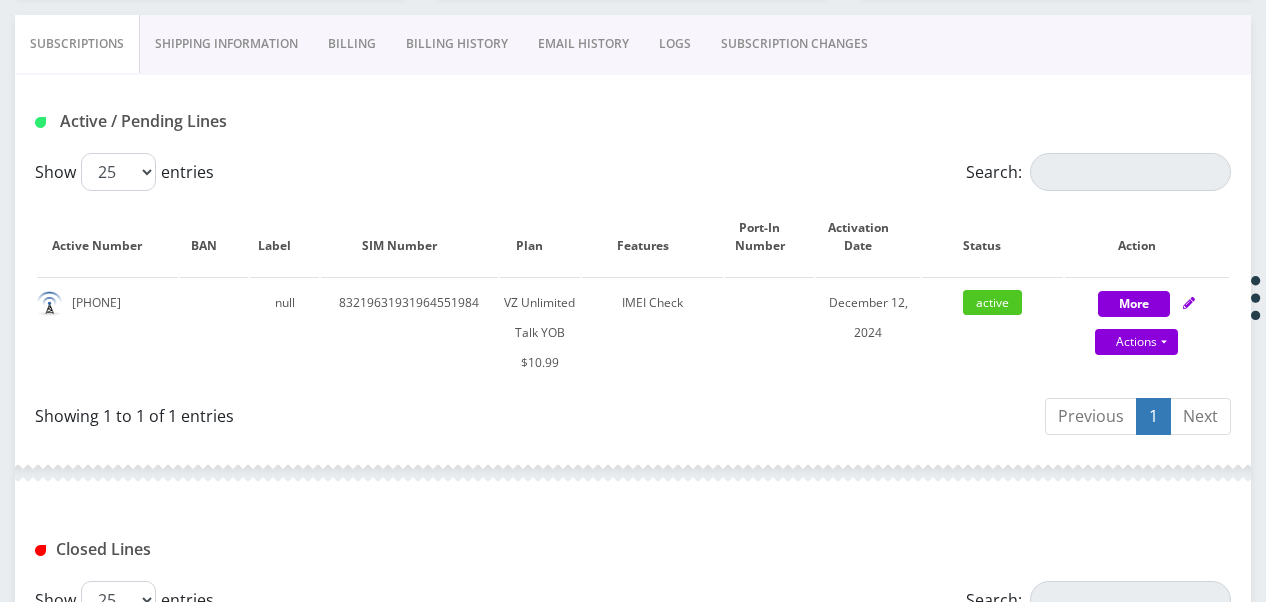 click on "SUBSCRIPTION CHANGES" at bounding box center [794, 44] 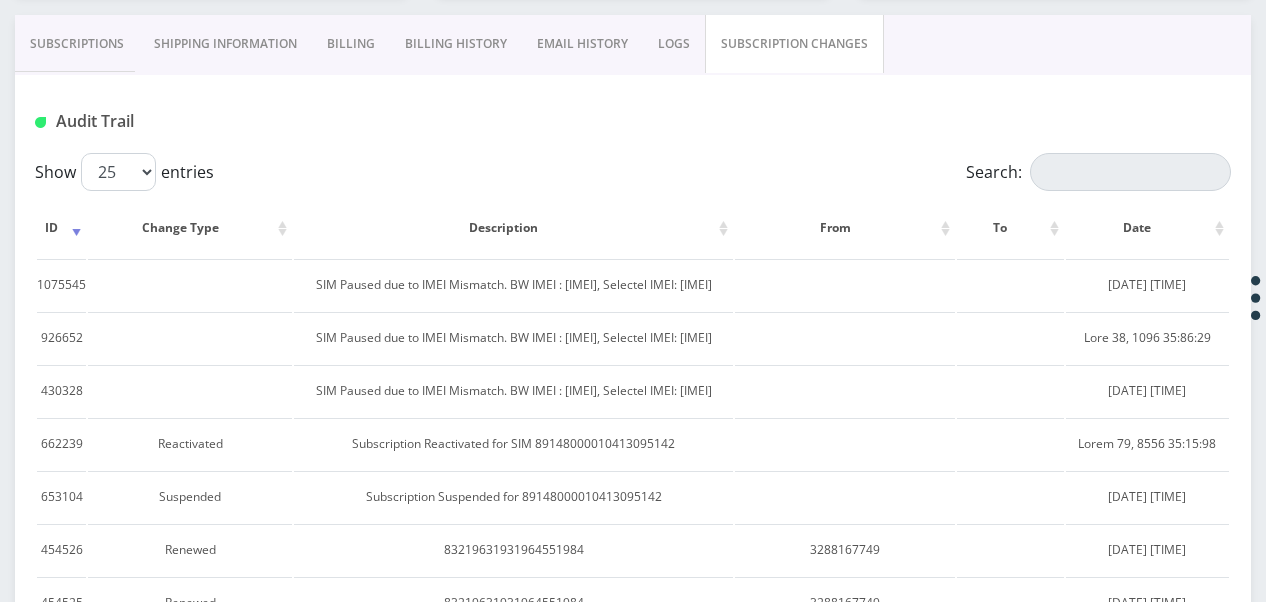 click on "Subscriptions" at bounding box center (77, 44) 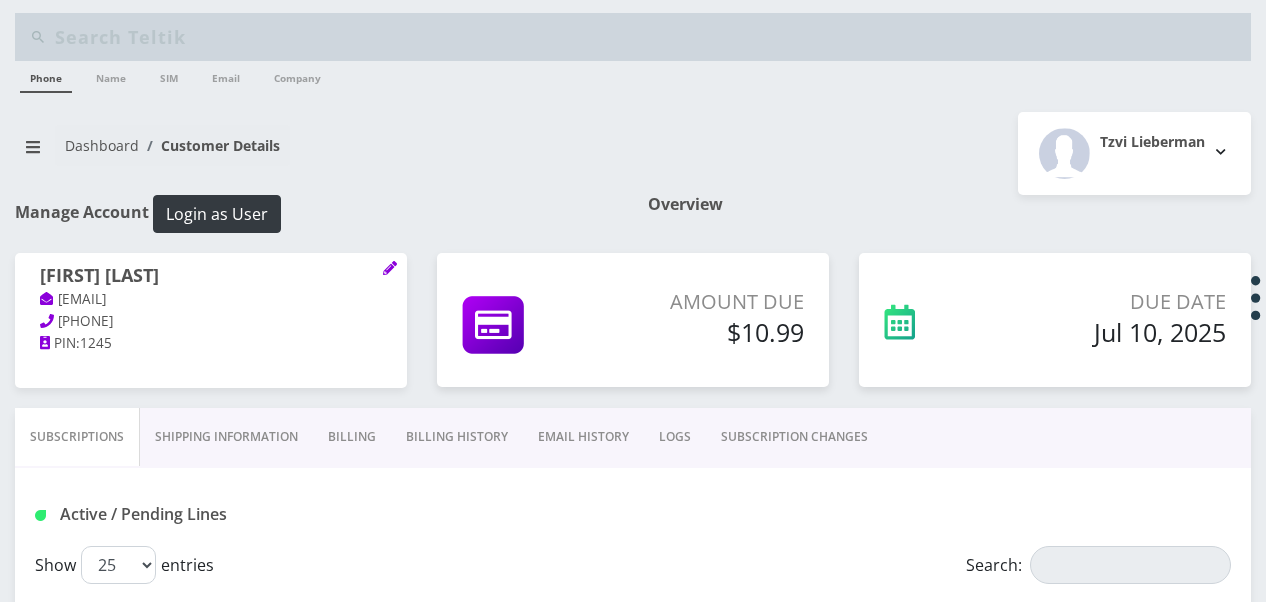 scroll, scrollTop: 0, scrollLeft: 0, axis: both 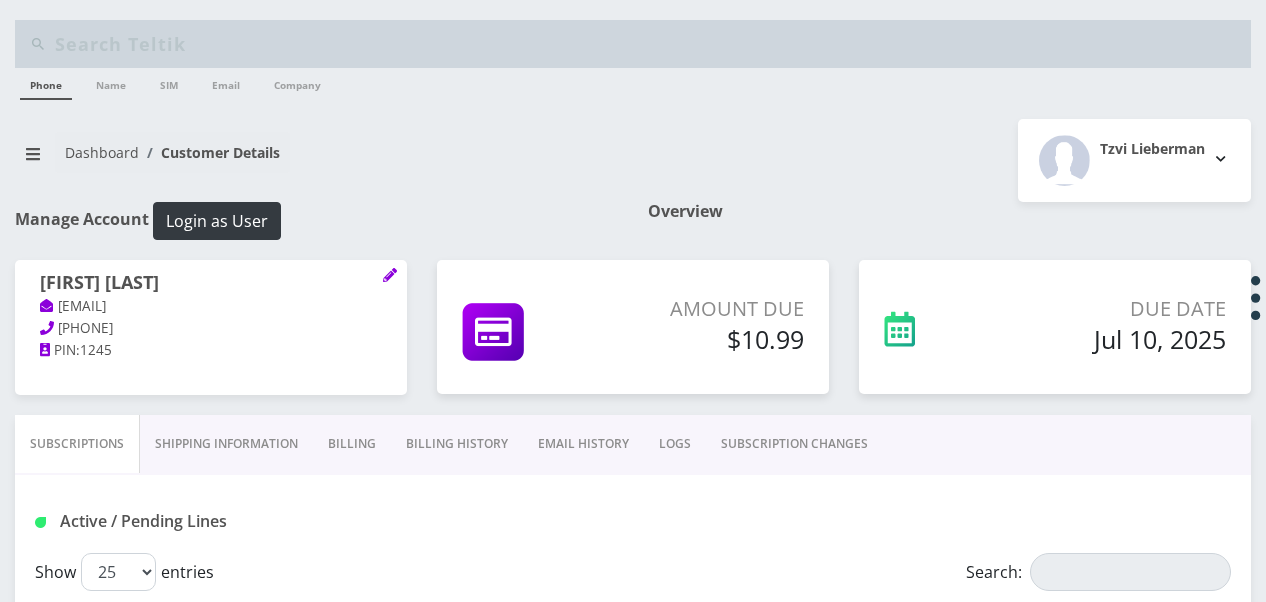 click on "Billing" at bounding box center [352, 444] 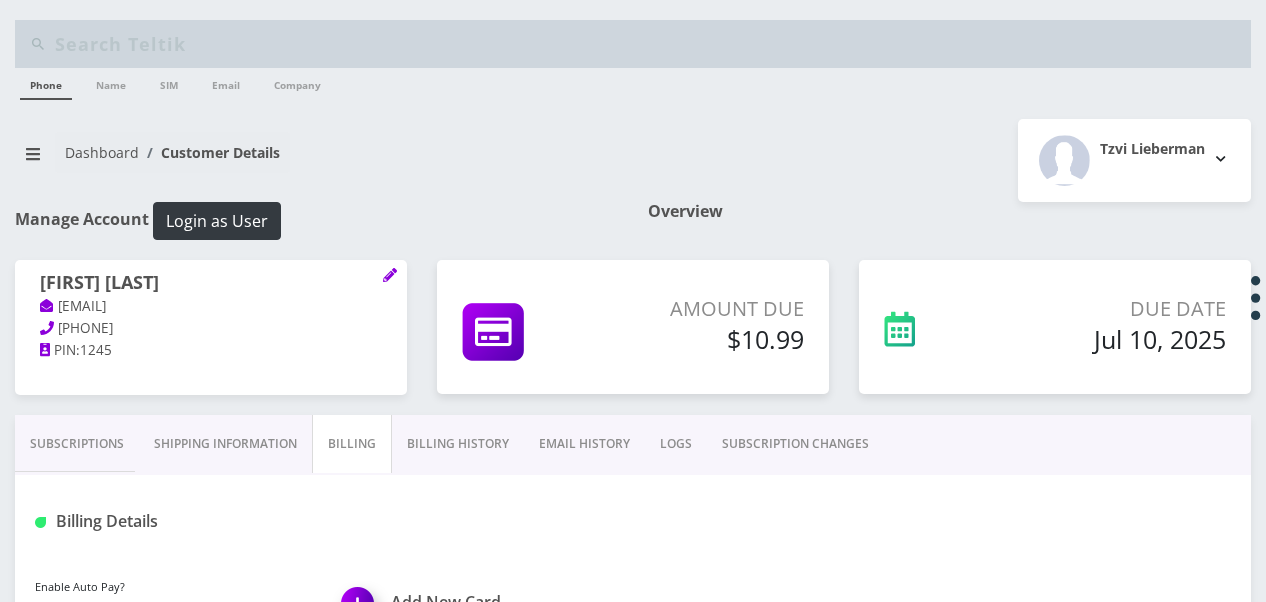 click on "Billing History" at bounding box center (458, 444) 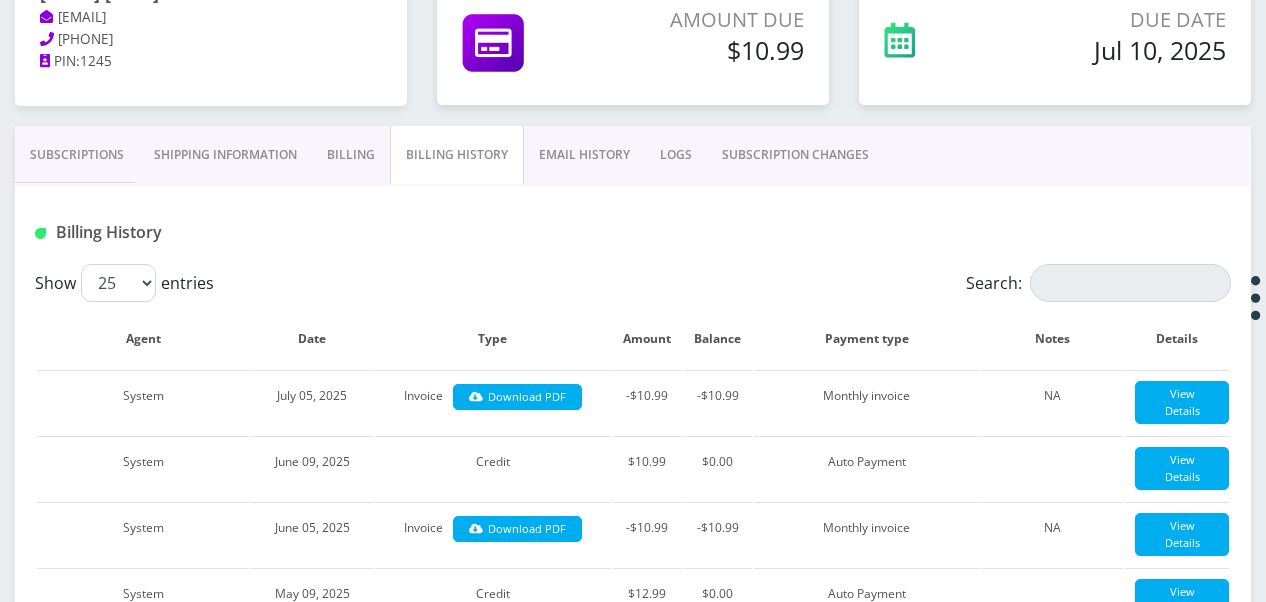 scroll, scrollTop: 100, scrollLeft: 0, axis: vertical 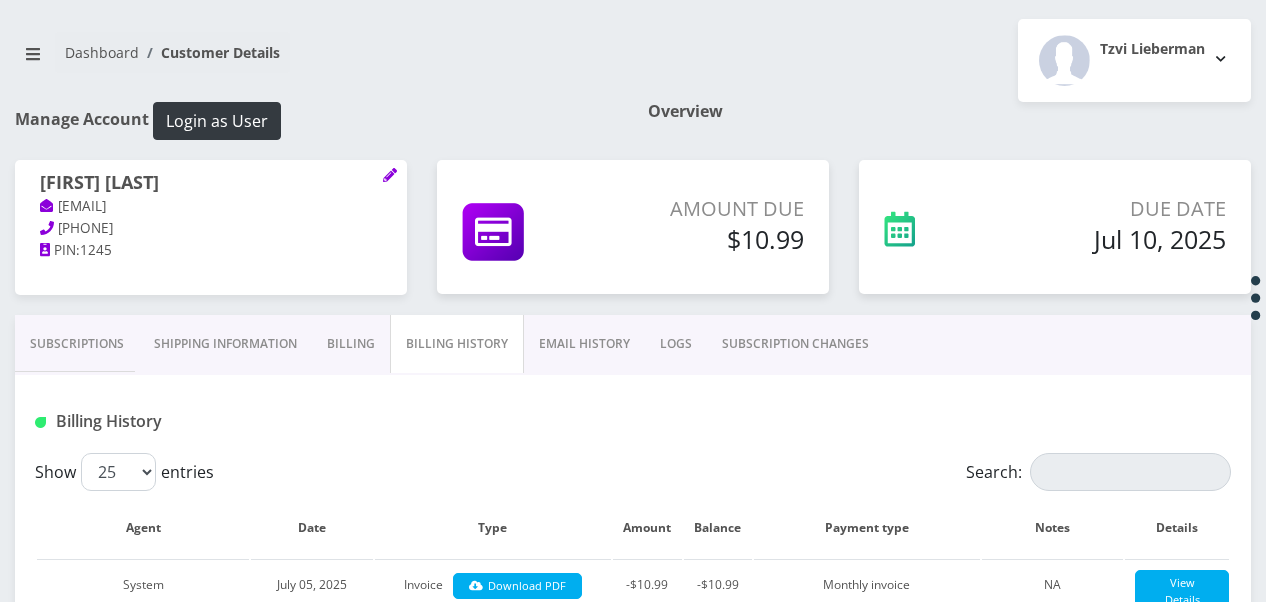 click on "Billing" at bounding box center (351, 344) 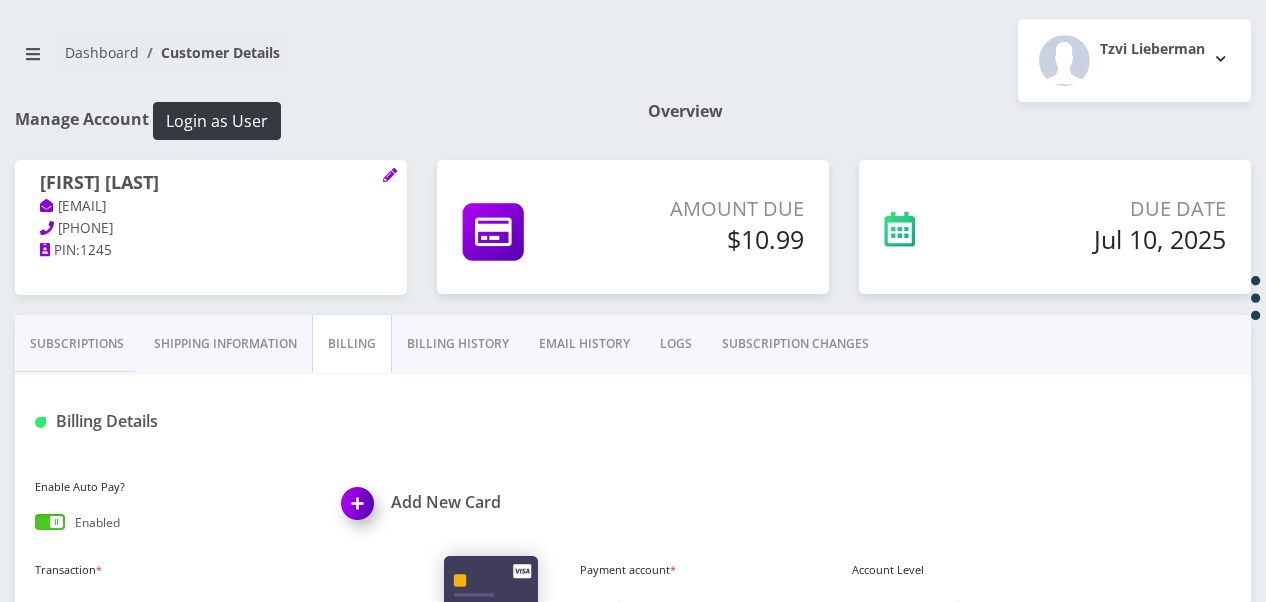 click on "Billing History" at bounding box center (458, 344) 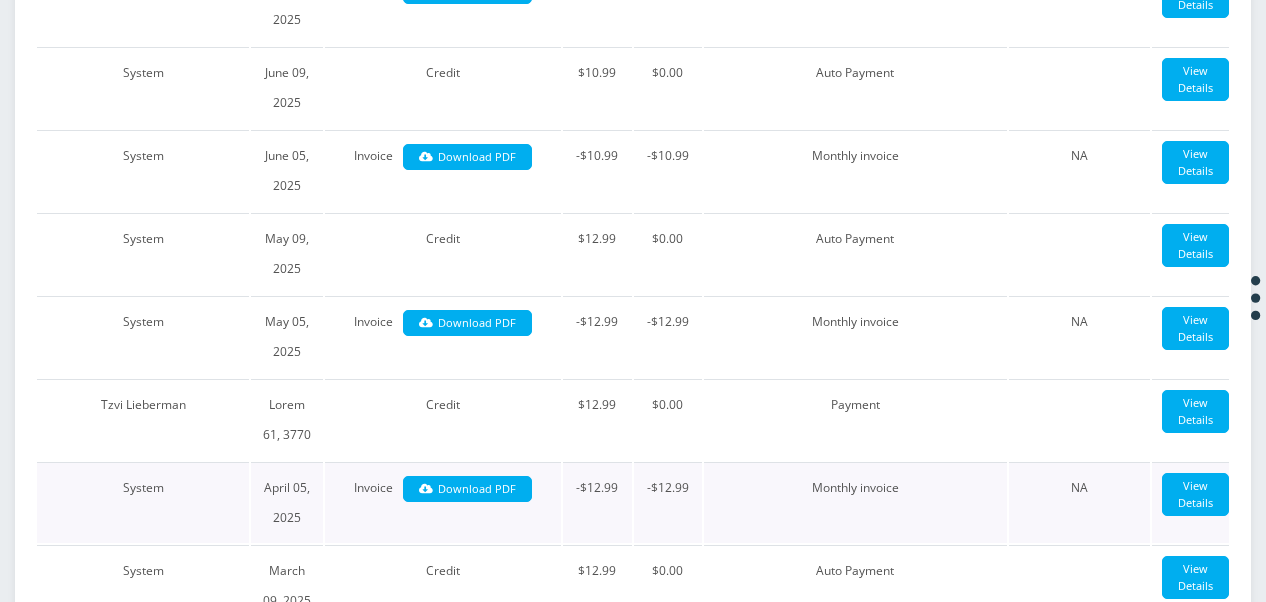 scroll, scrollTop: 600, scrollLeft: 0, axis: vertical 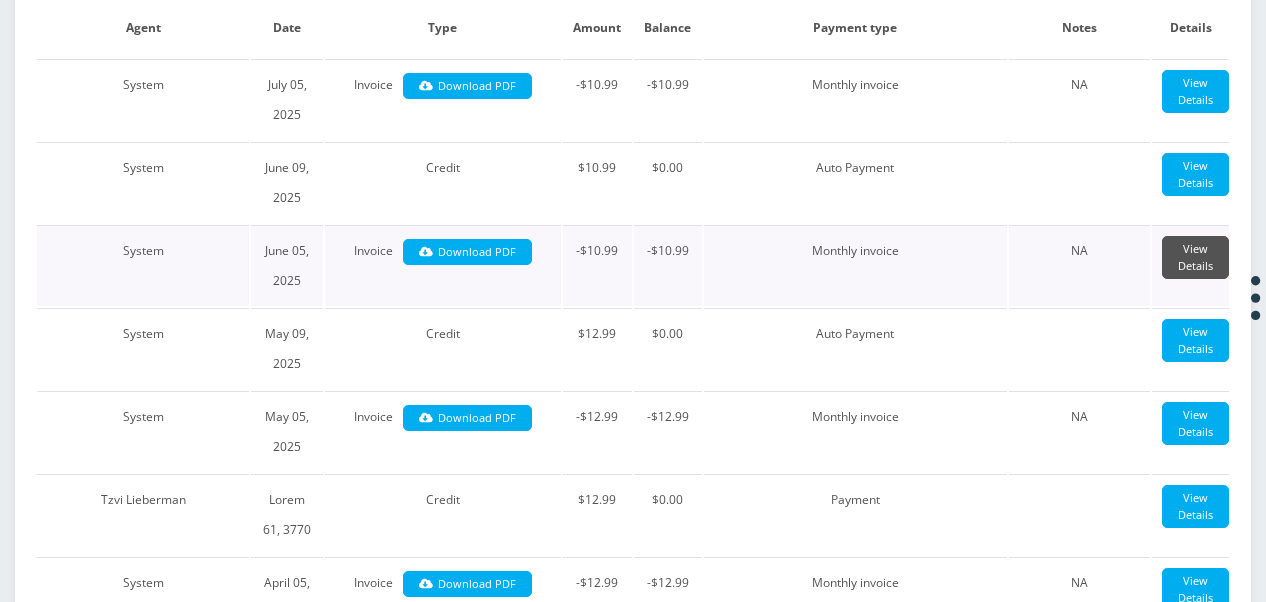 click on "View Details" at bounding box center [1195, 91] 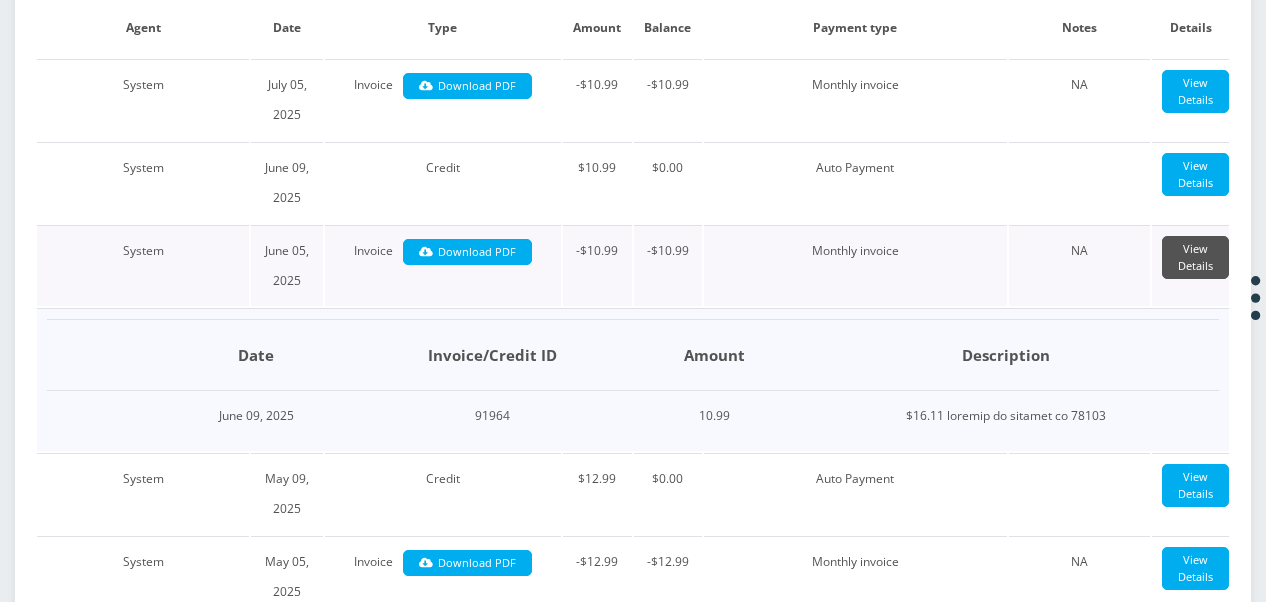 click on "View Details" at bounding box center [1195, 257] 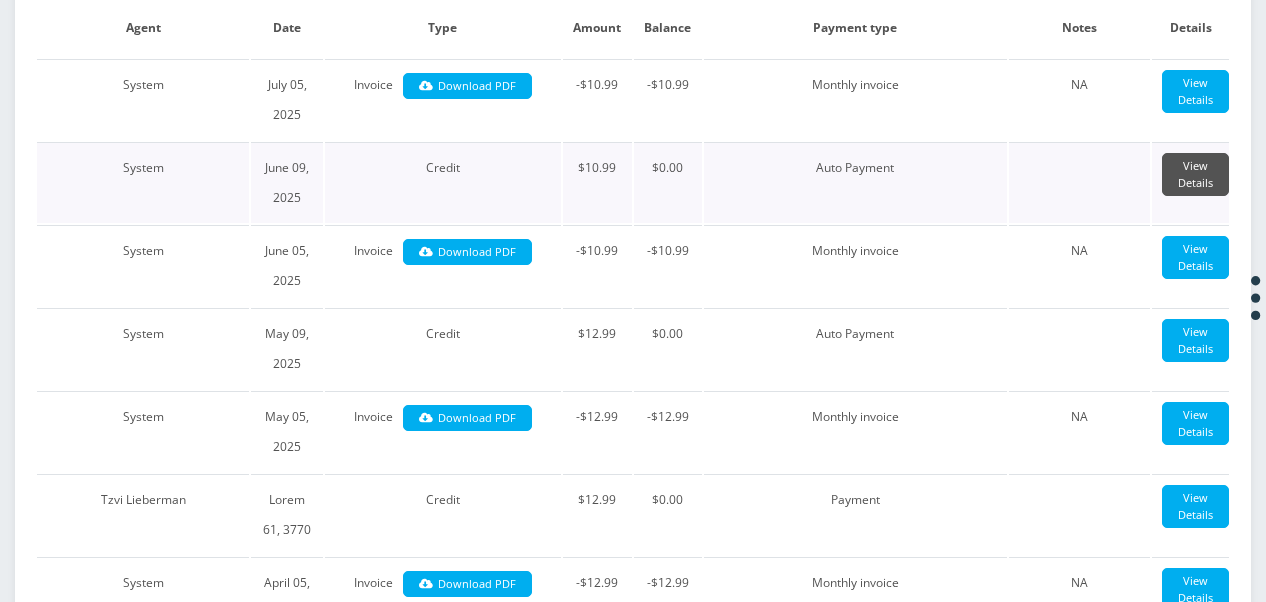 click on "View Details" at bounding box center [1195, 174] 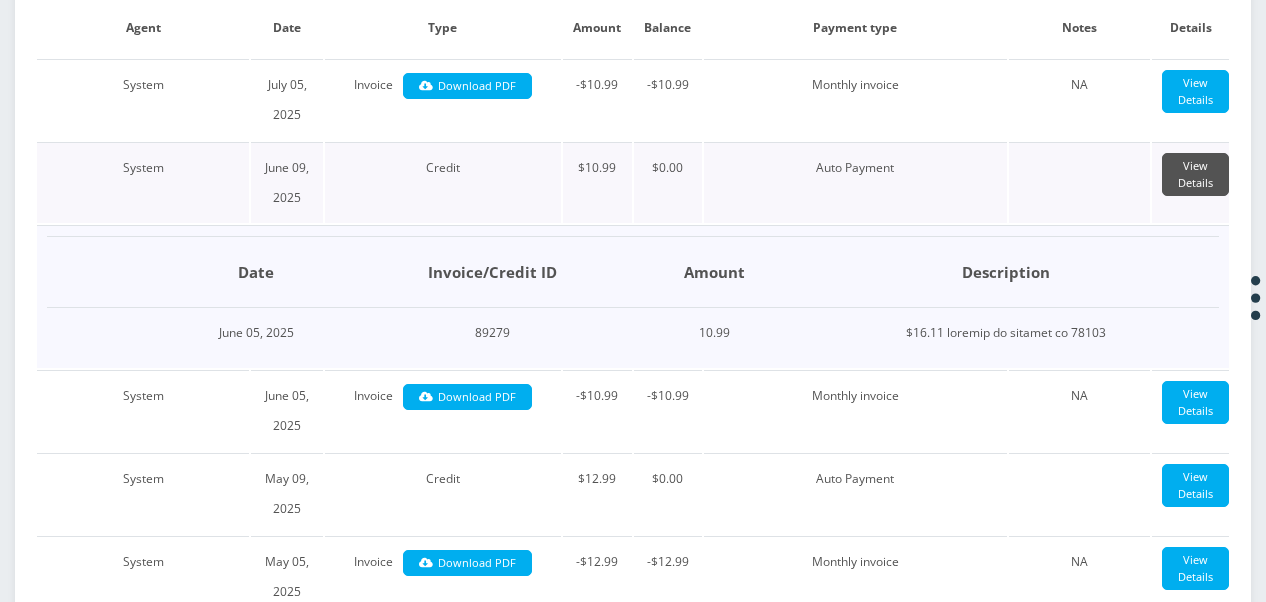 click on "View Details" at bounding box center [1195, 174] 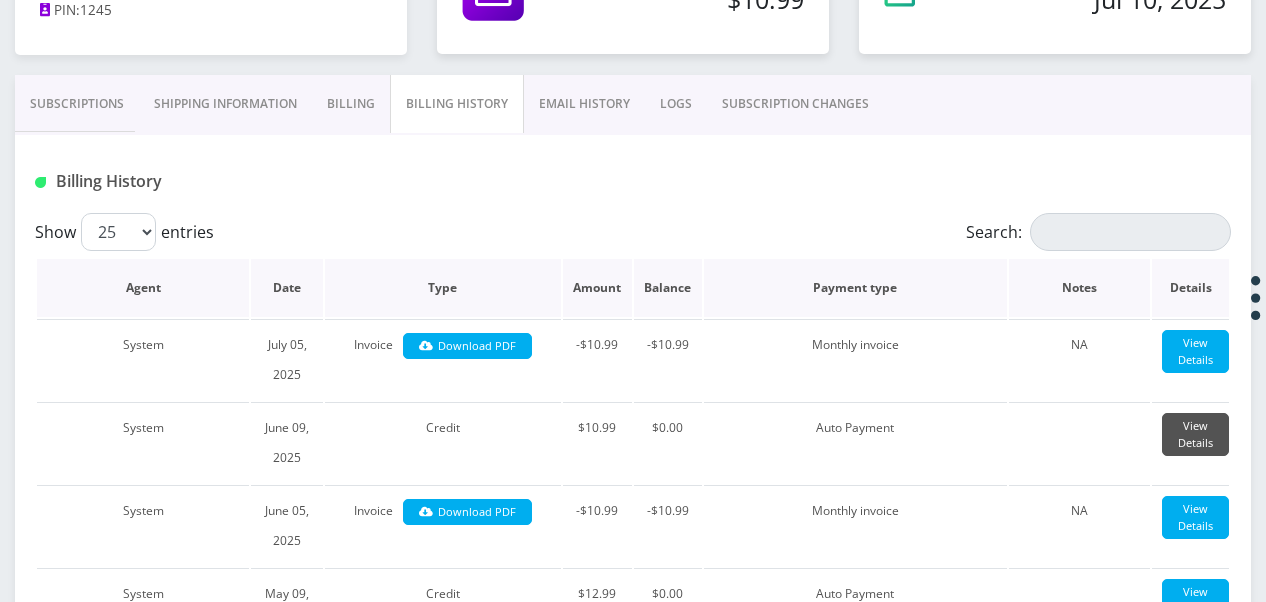 scroll, scrollTop: 200, scrollLeft: 0, axis: vertical 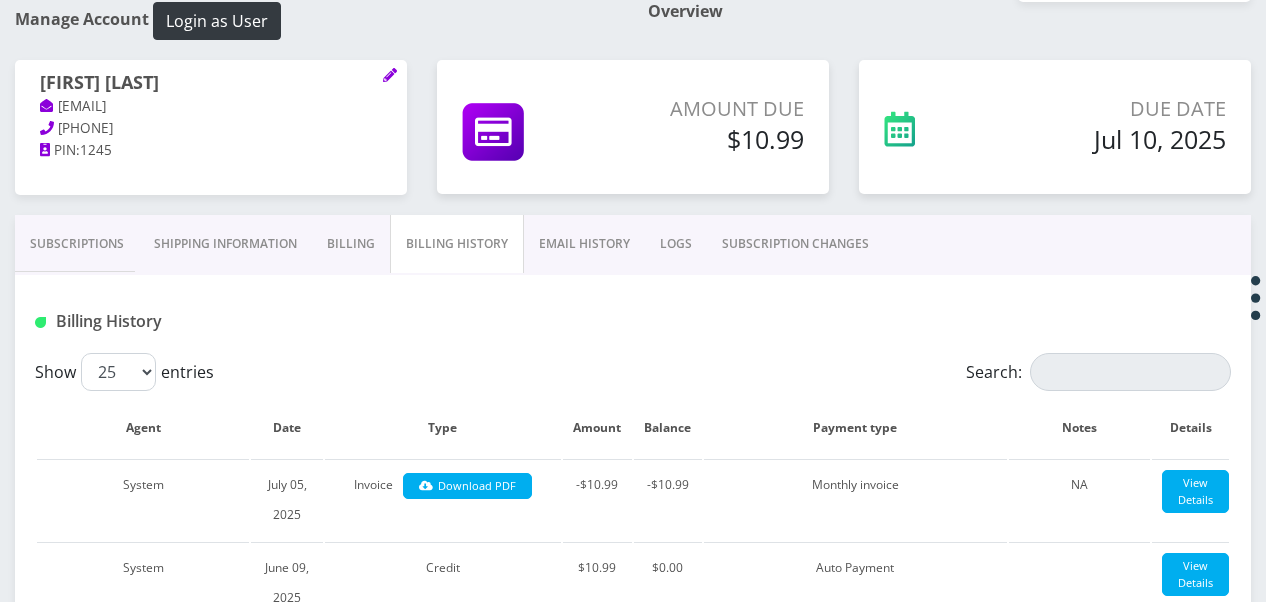 click on "Billing" at bounding box center [351, 244] 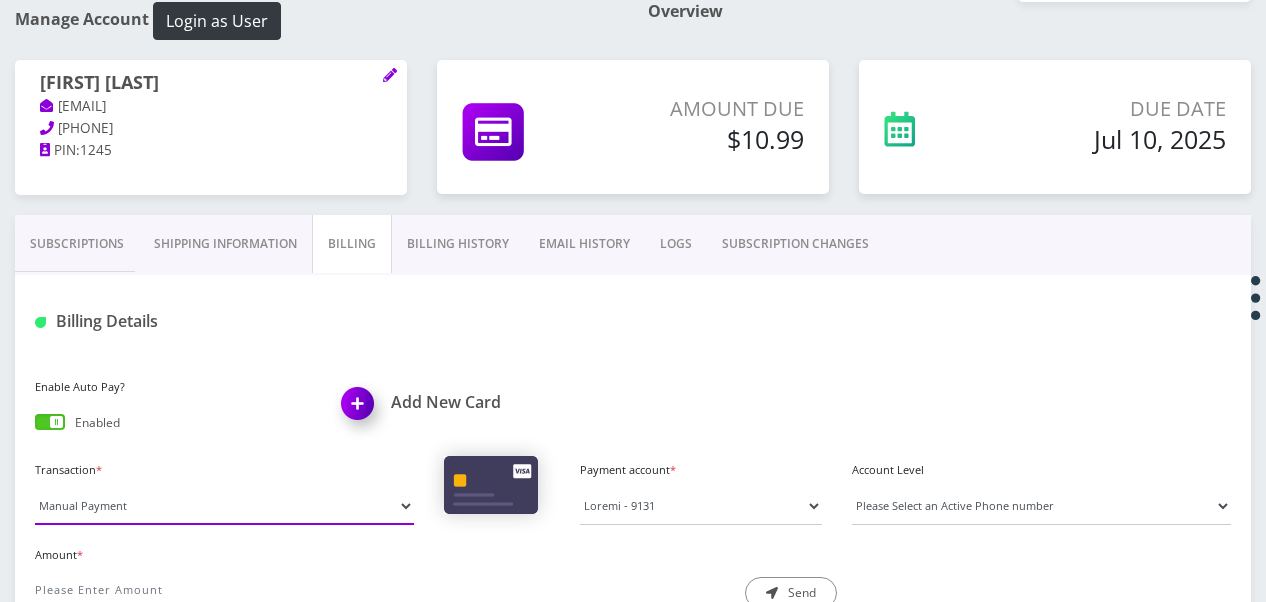 click on "Manual Payment Custom Charge Manual Credit Custom Invoice" at bounding box center [224, 506] 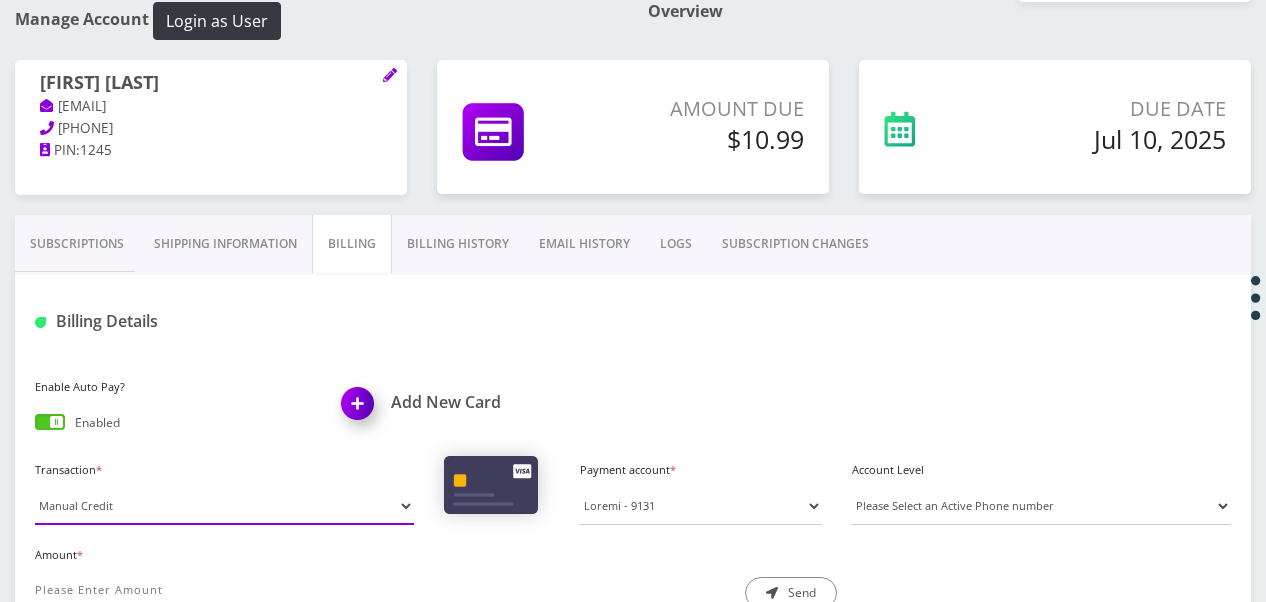 click on "Manual Payment Custom Charge Manual Credit Custom Invoice" at bounding box center (224, 506) 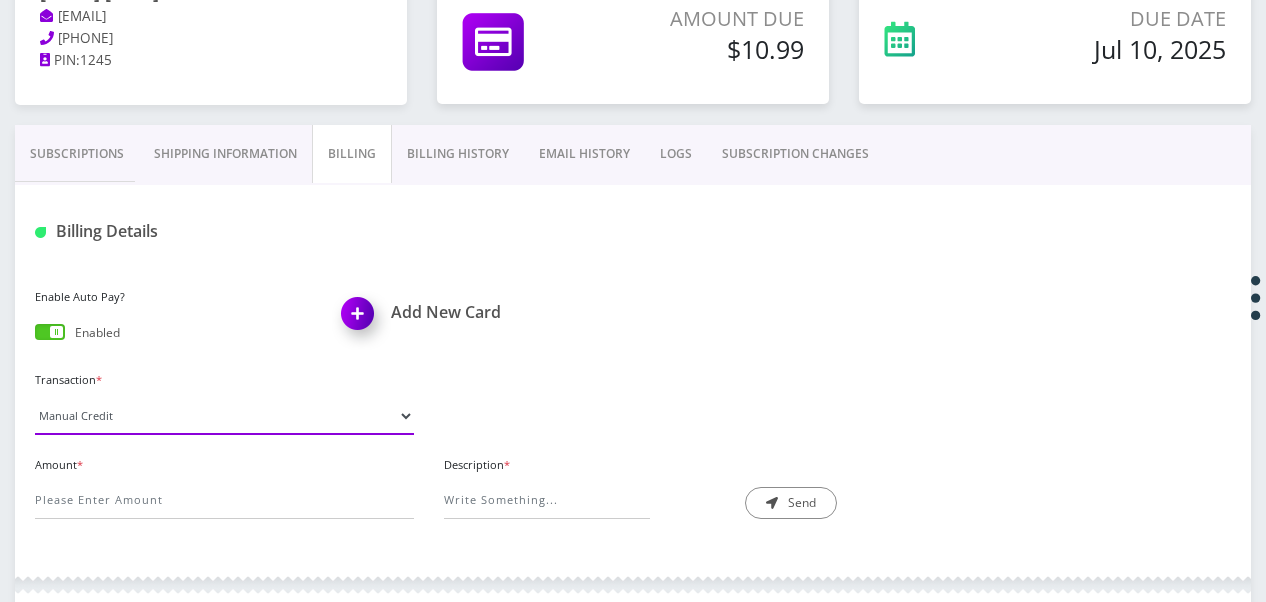 scroll, scrollTop: 400, scrollLeft: 0, axis: vertical 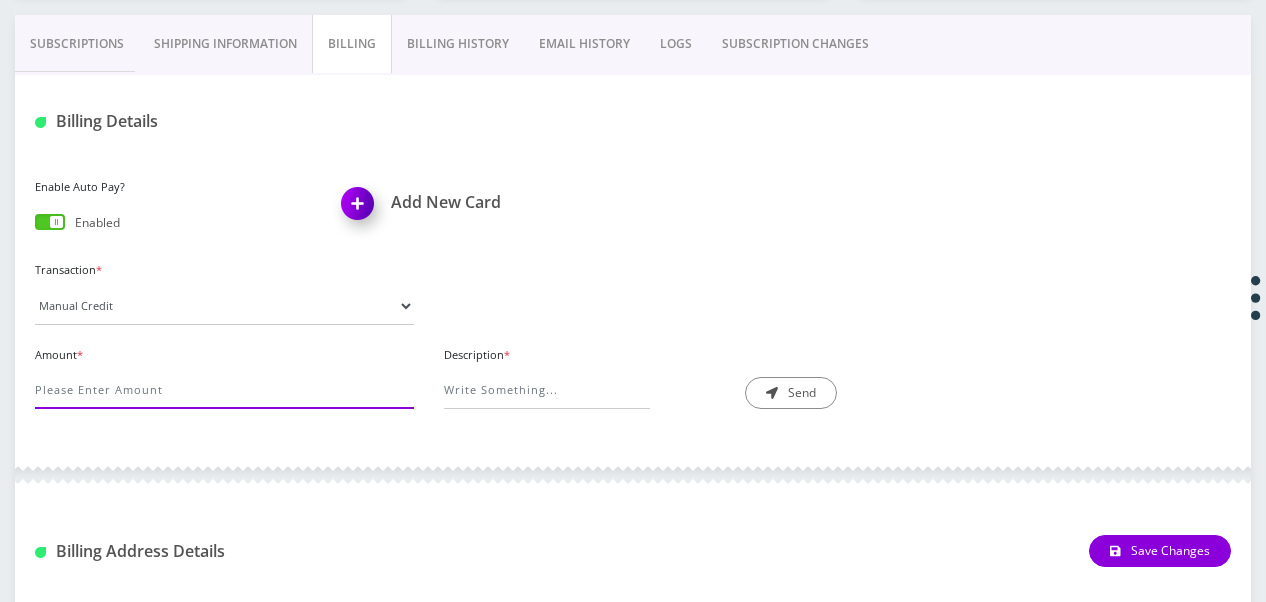 click on "Amount   *" at bounding box center (224, 390) 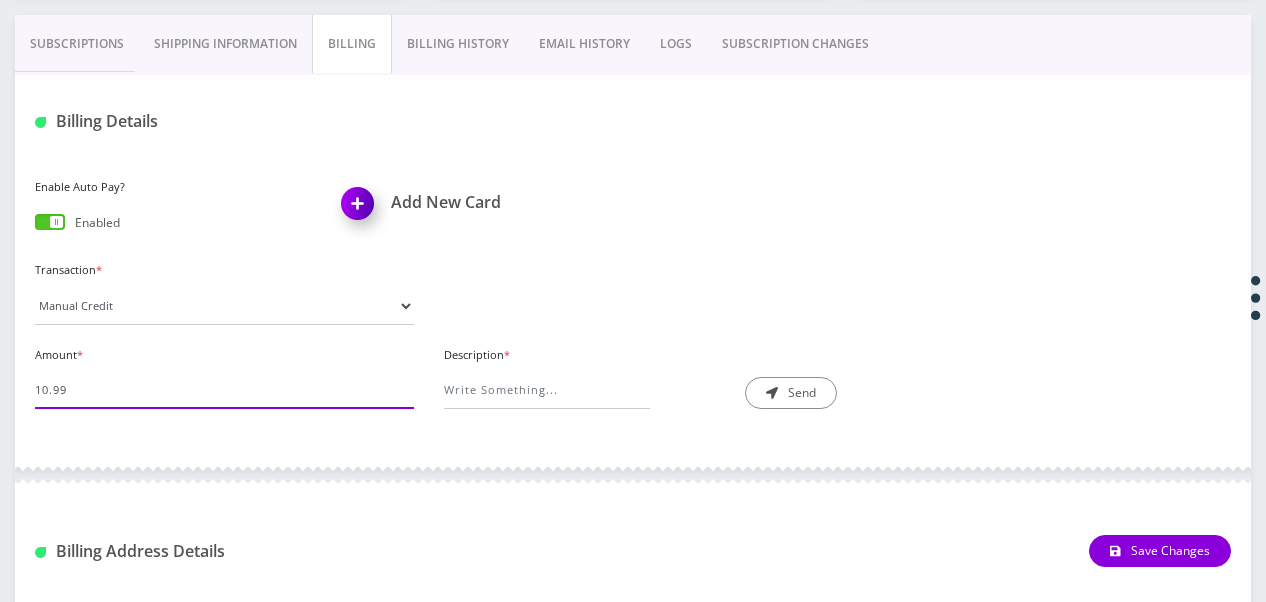 type on "10.99" 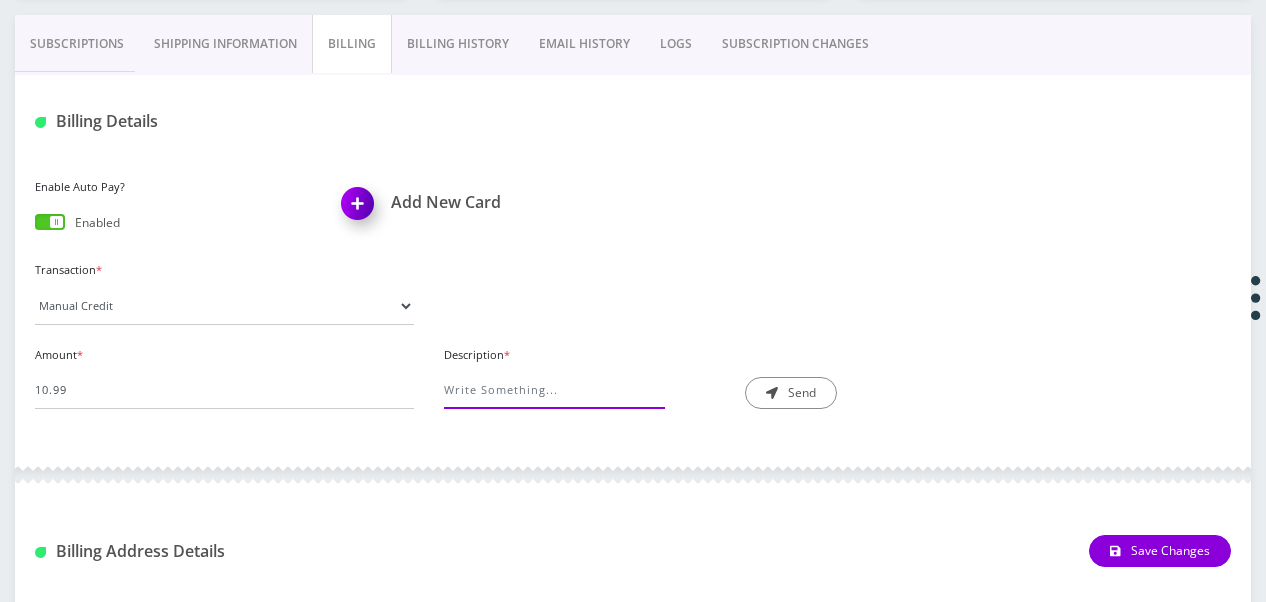 click on "Description  *" at bounding box center (547, 390) 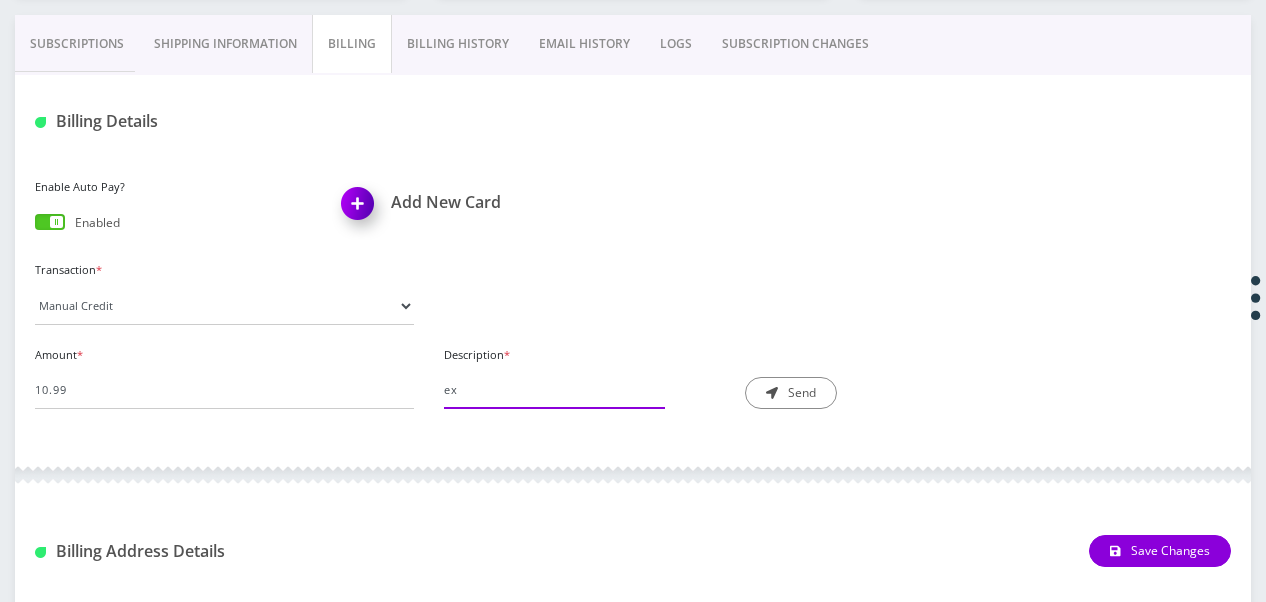 type on "exception" 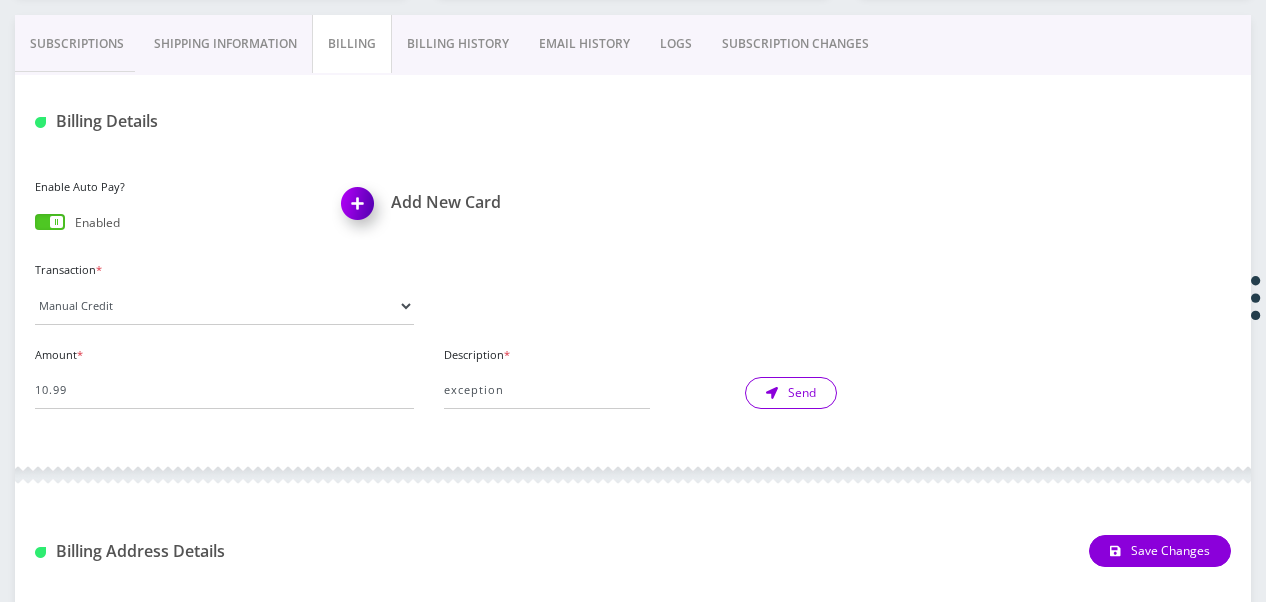click on "Send" at bounding box center [791, 393] 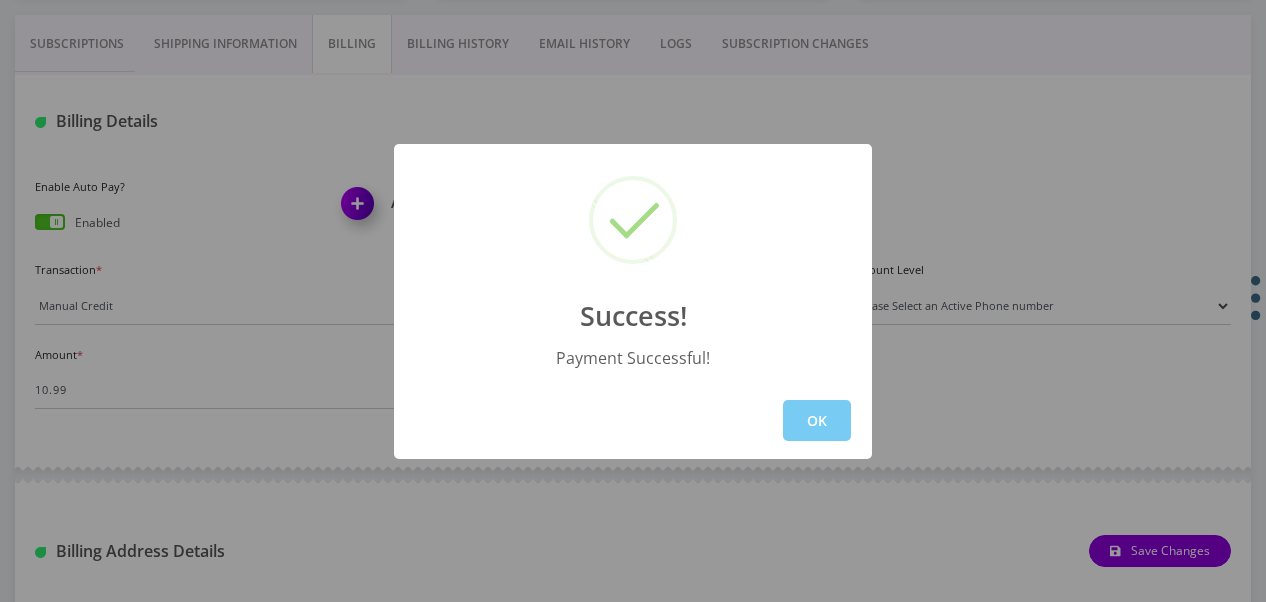 click on "OK" at bounding box center (817, 420) 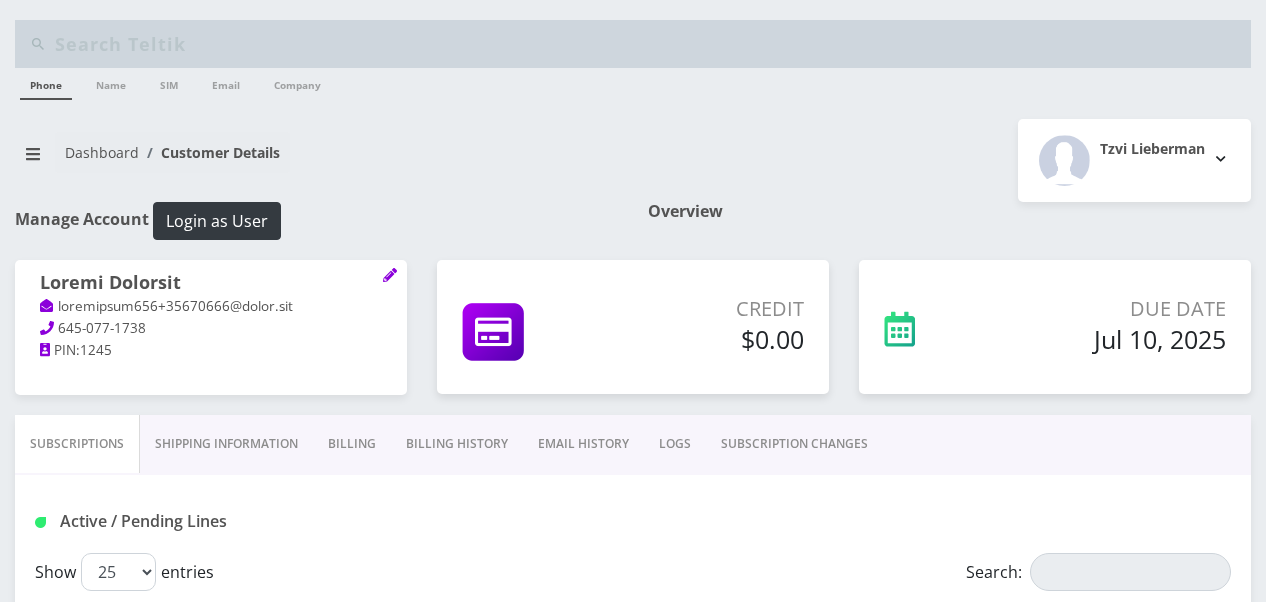 scroll, scrollTop: 300, scrollLeft: 0, axis: vertical 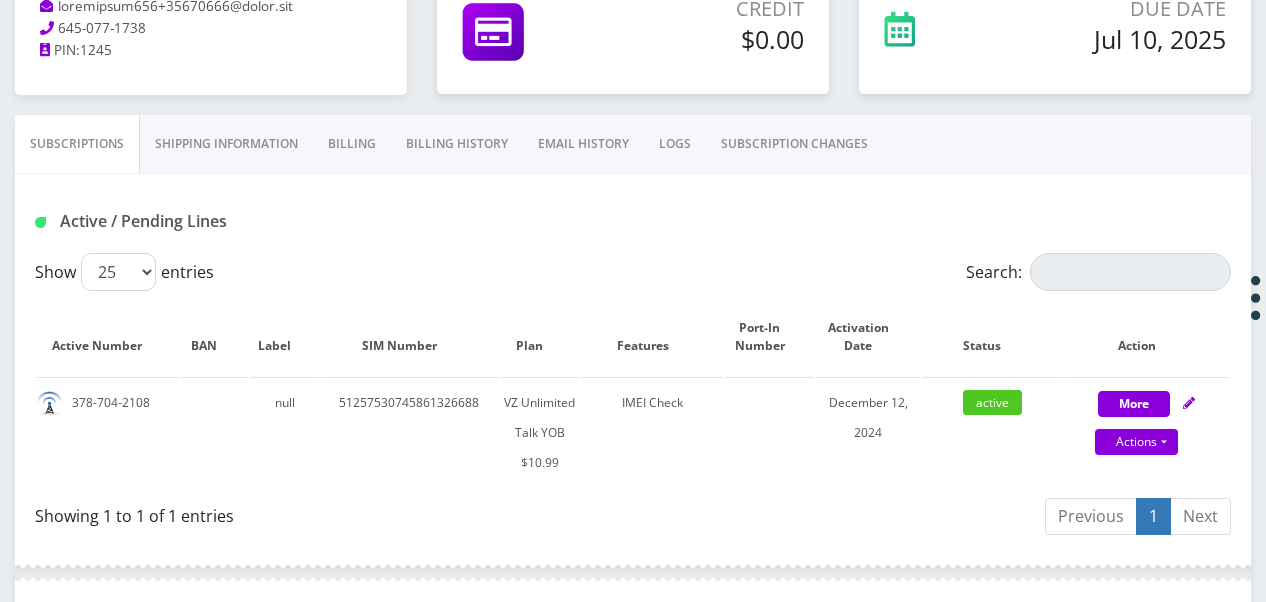click on "Active / Pending Lines" at bounding box center [633, 214] 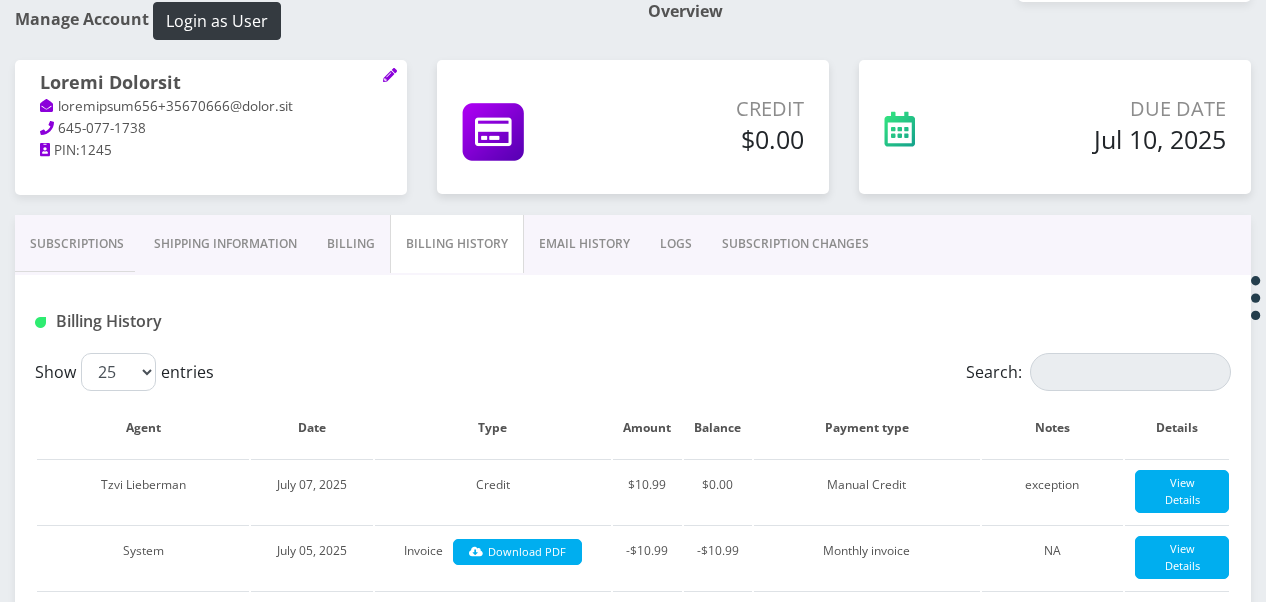 scroll, scrollTop: 0, scrollLeft: 0, axis: both 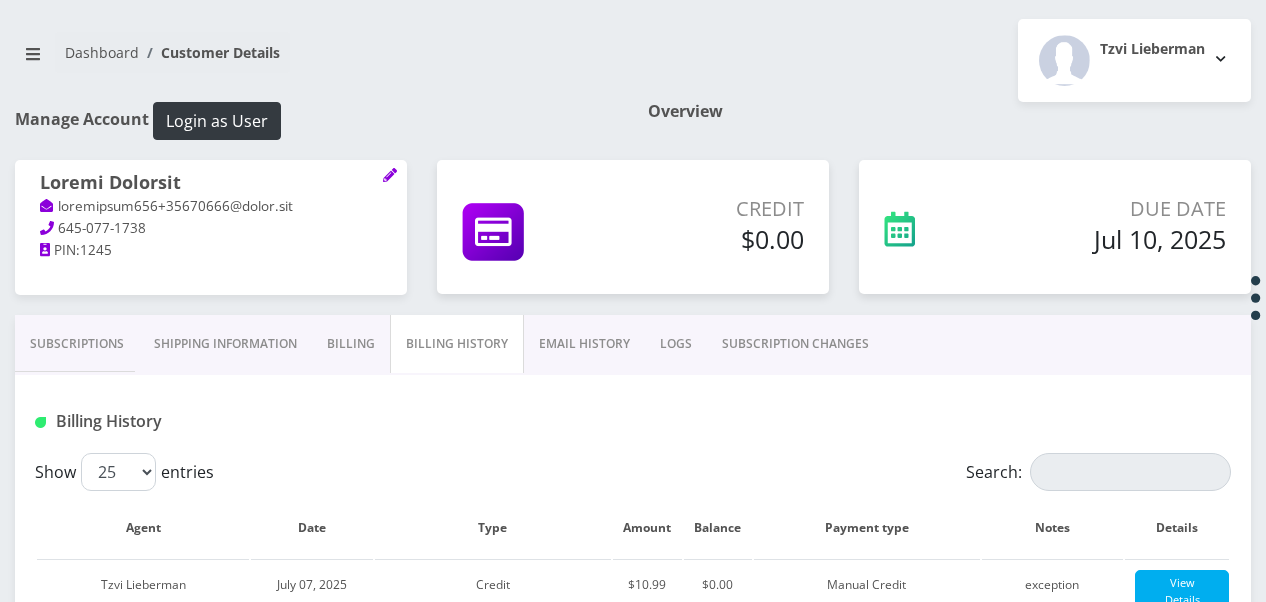 click on "Billing History" at bounding box center (224, 421) 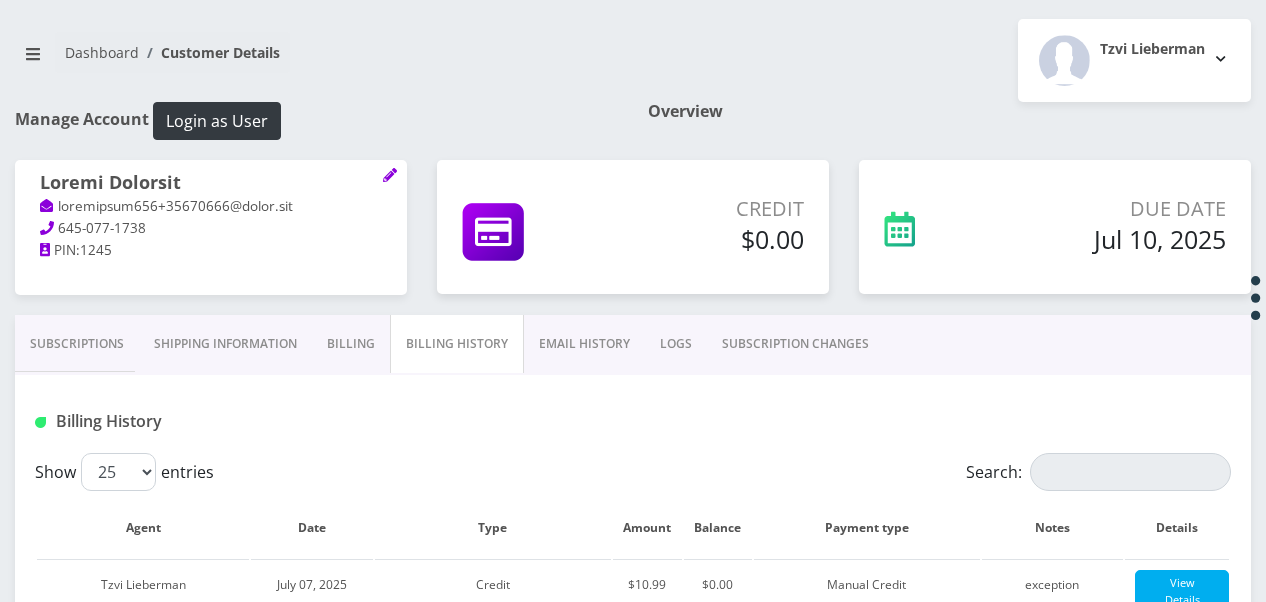 click on "Billing" at bounding box center (351, 344) 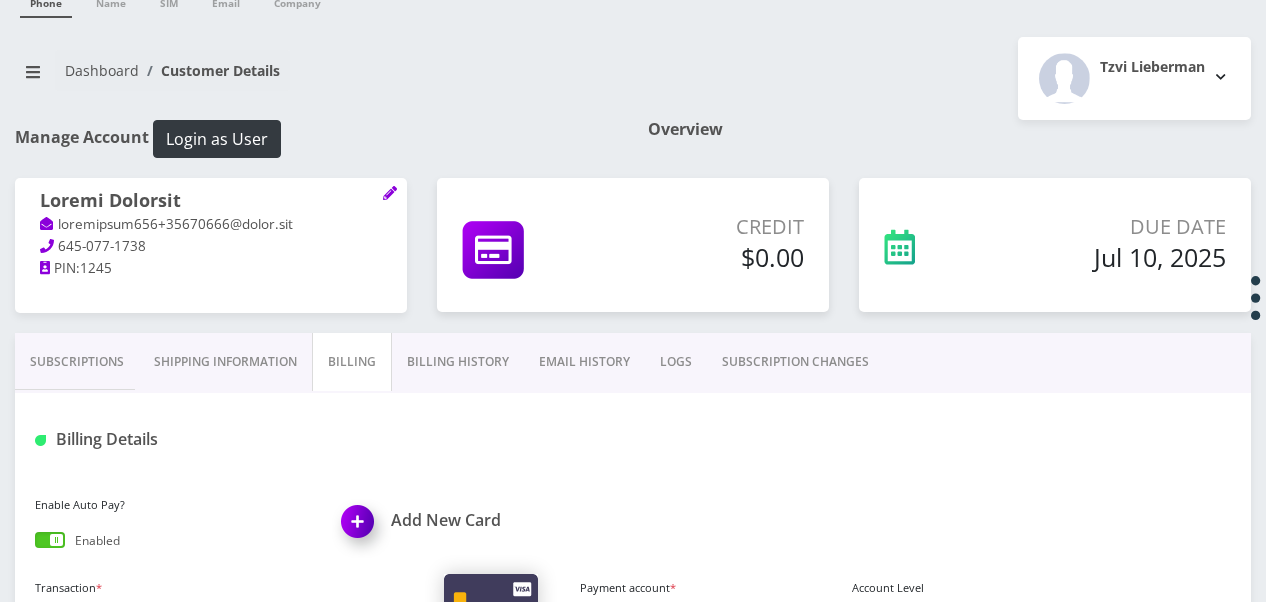 scroll, scrollTop: 0, scrollLeft: 0, axis: both 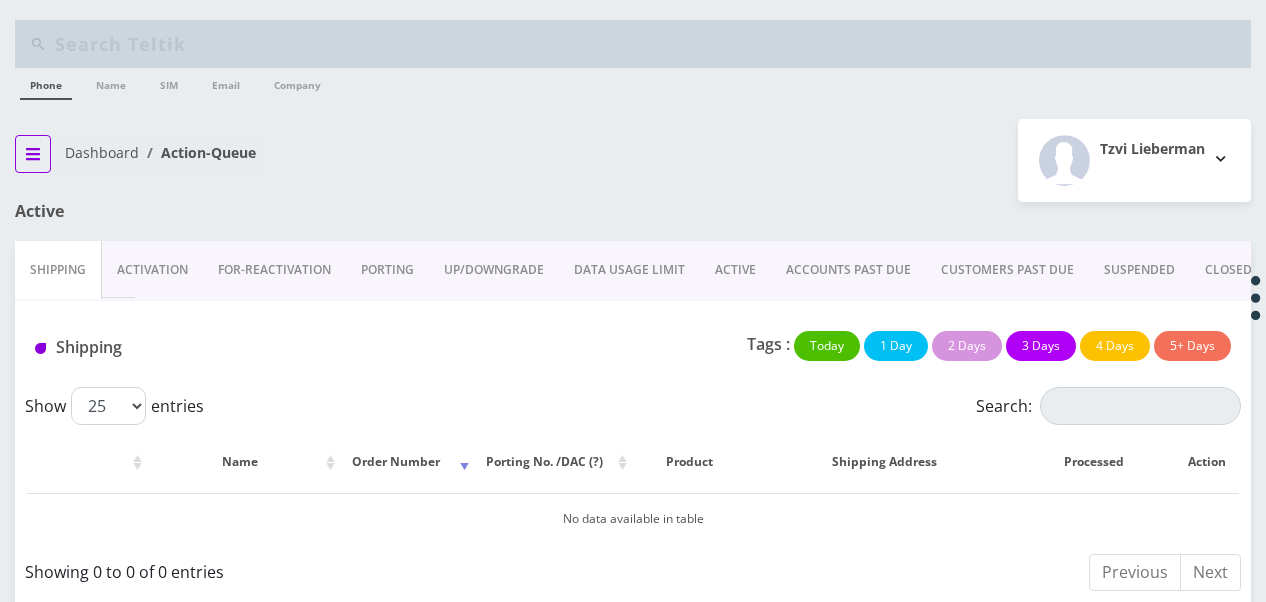 click at bounding box center (33, 154) 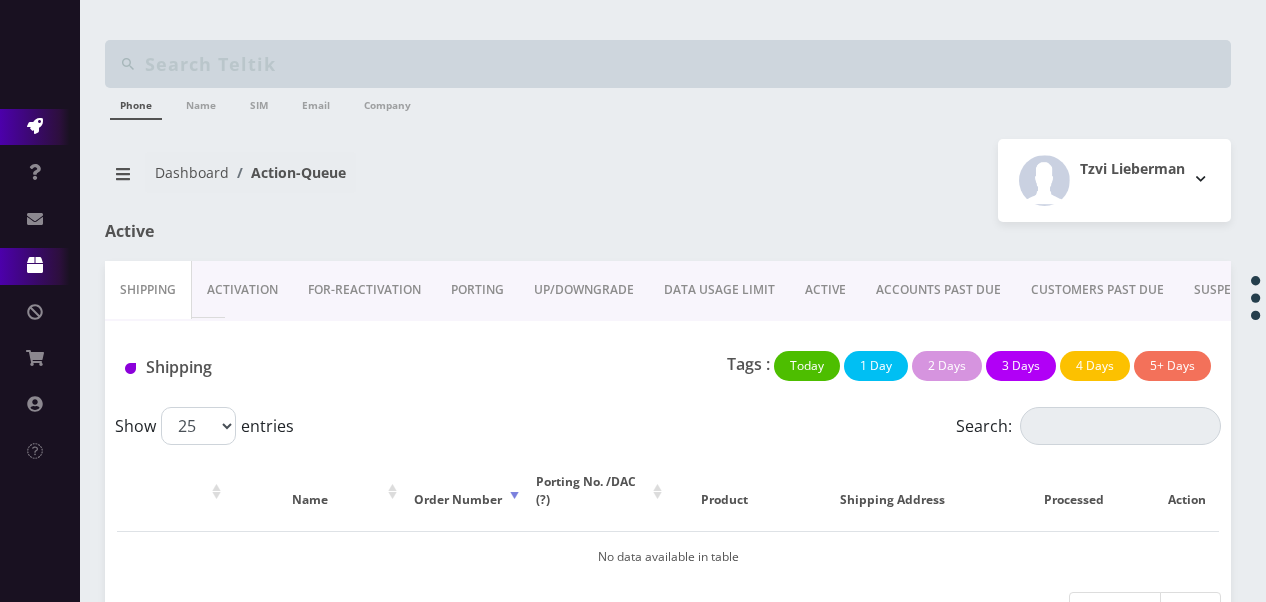 click on "Products" at bounding box center [40, 266] 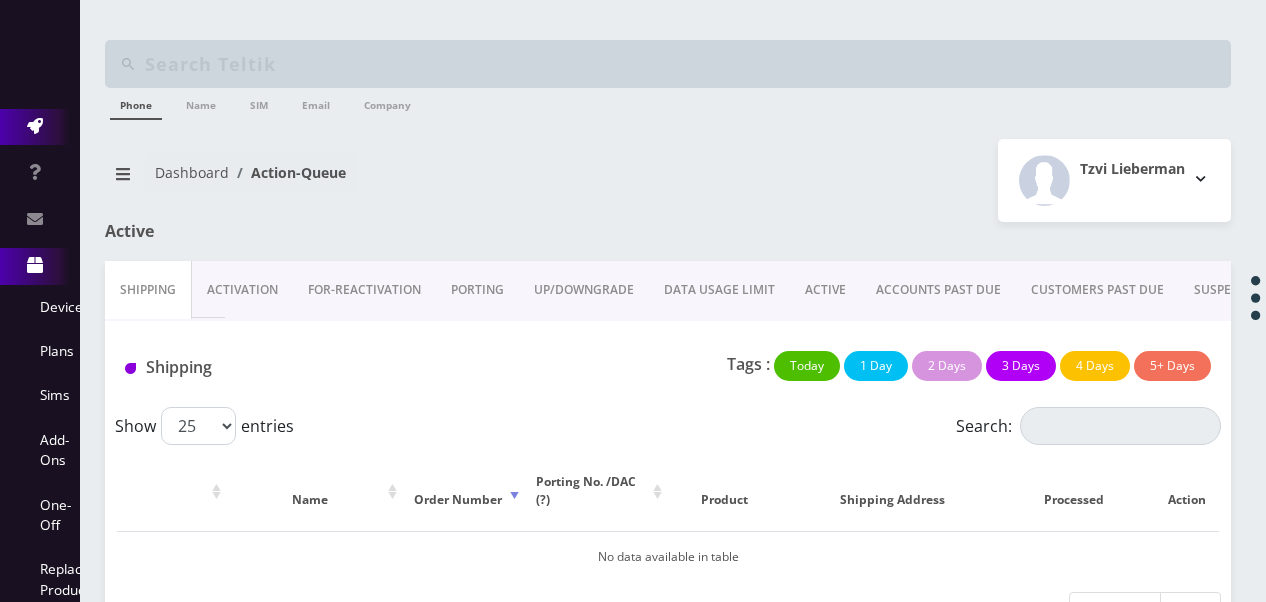 click on "Products" at bounding box center (40, 266) 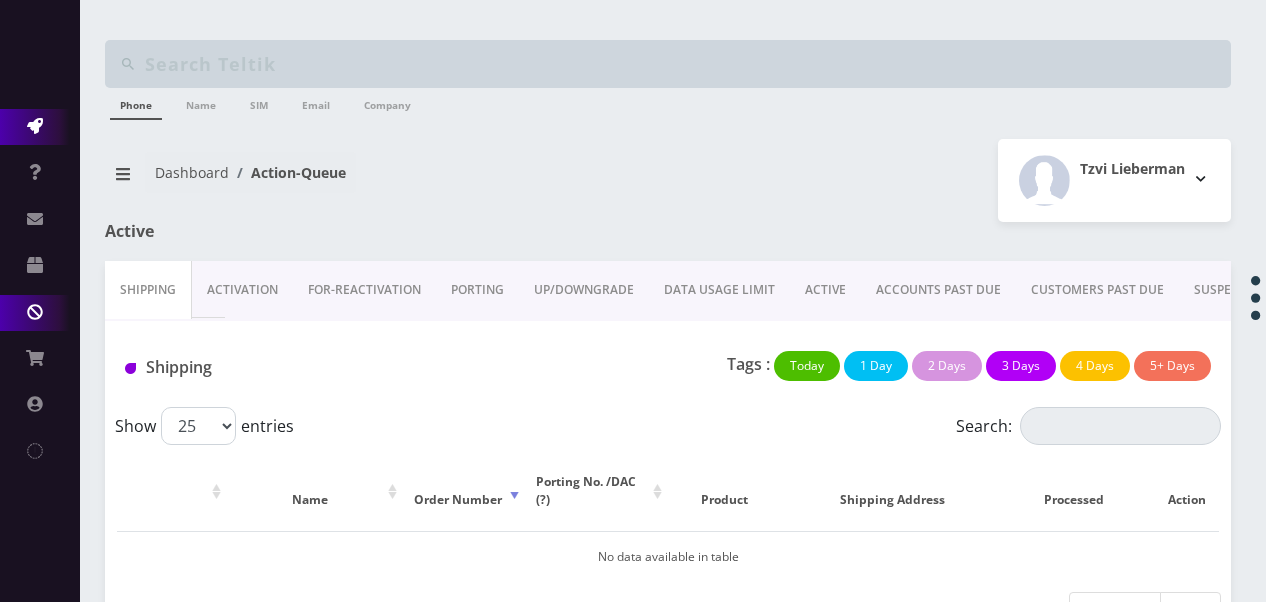 click on "Ban Management" at bounding box center (40, 313) 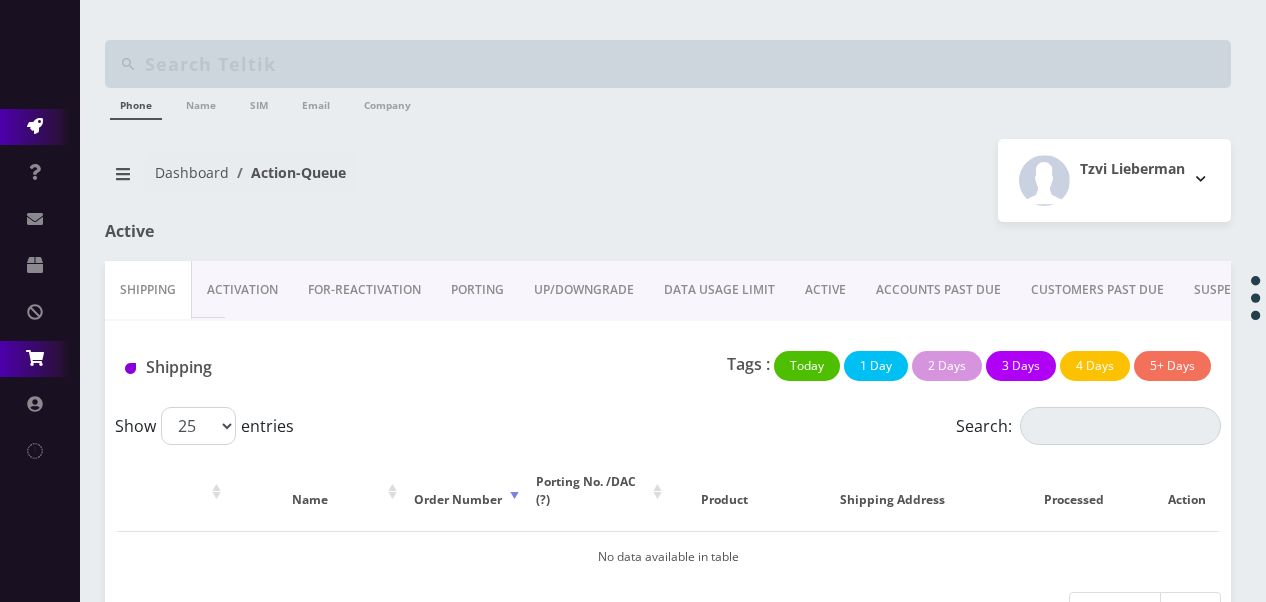 click on "Order / Cart / Billing" at bounding box center (40, 359) 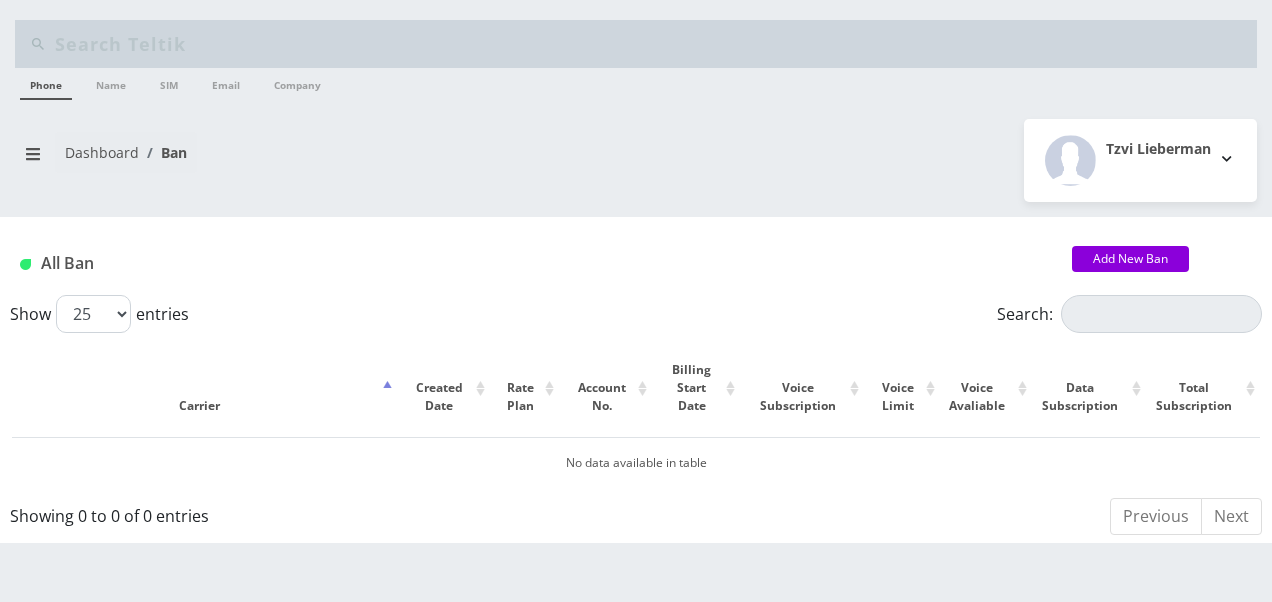 scroll, scrollTop: 0, scrollLeft: 0, axis: both 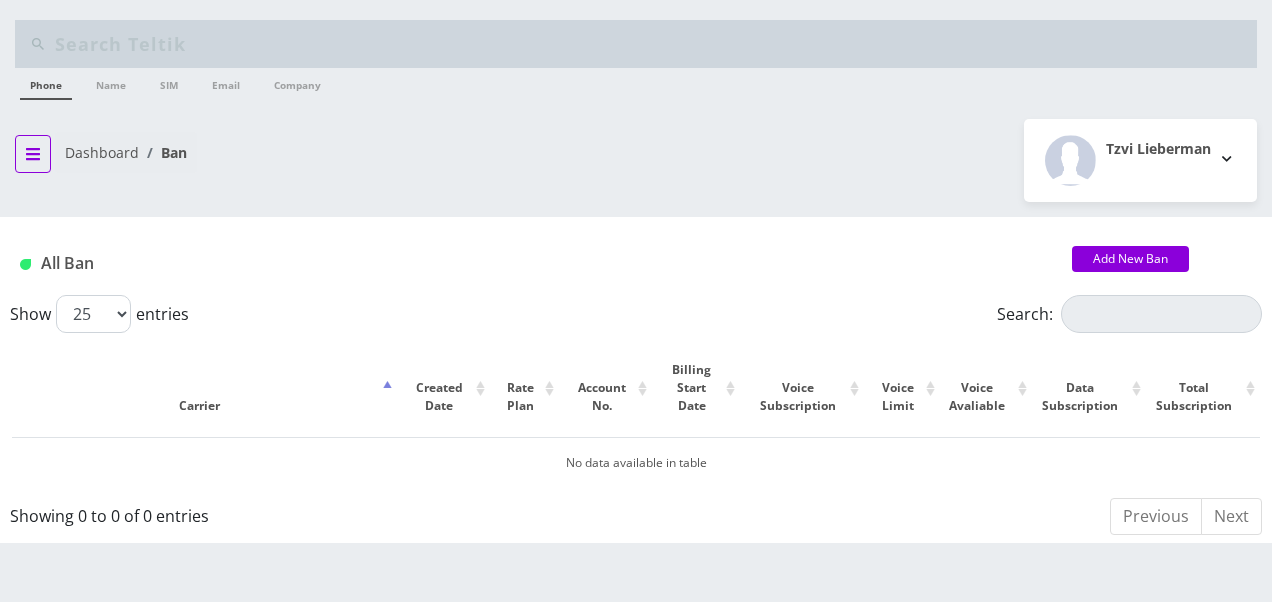 click at bounding box center [33, 154] 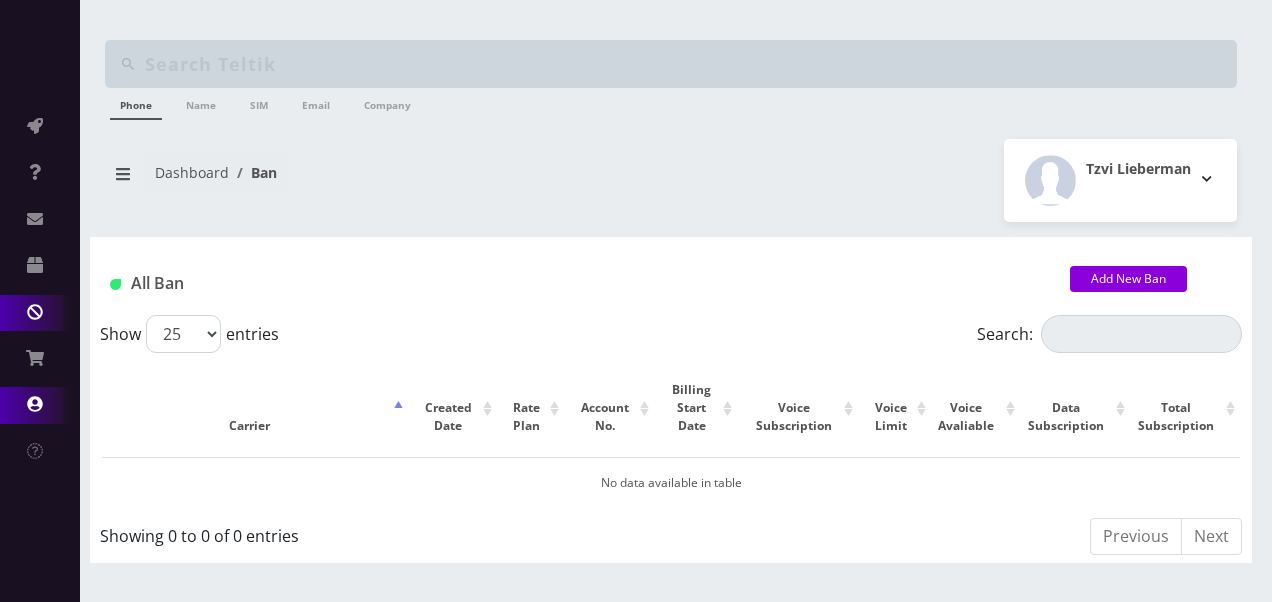 click on "Admin" at bounding box center (40, 405) 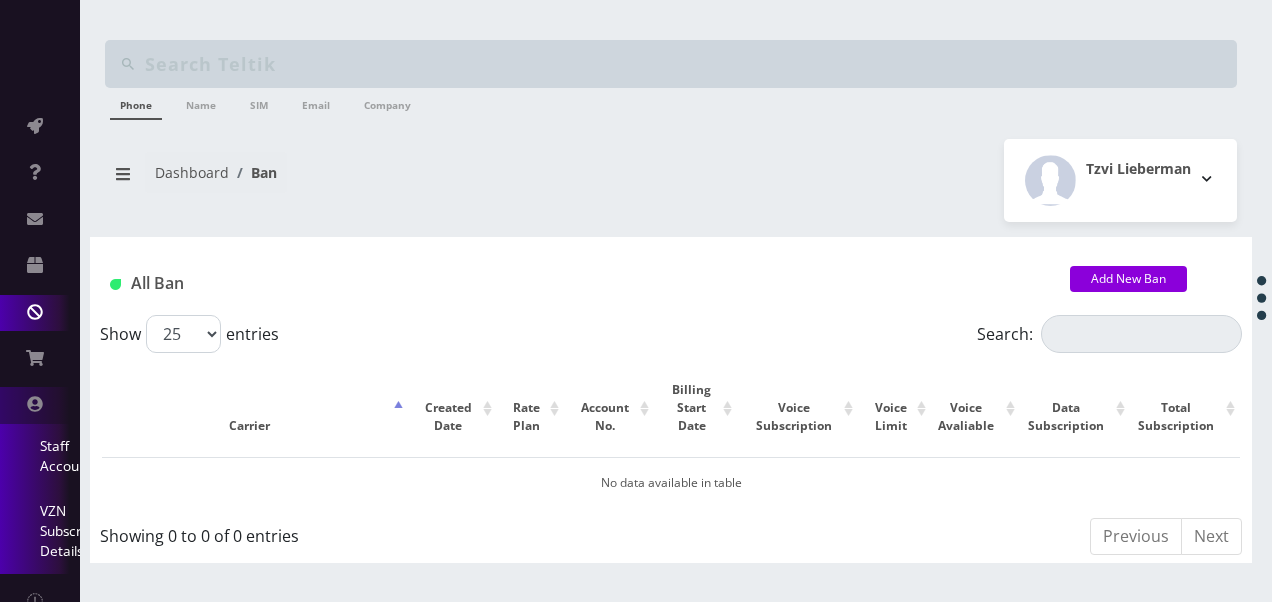 click on "VZN Subscription Details" at bounding box center [40, 531] 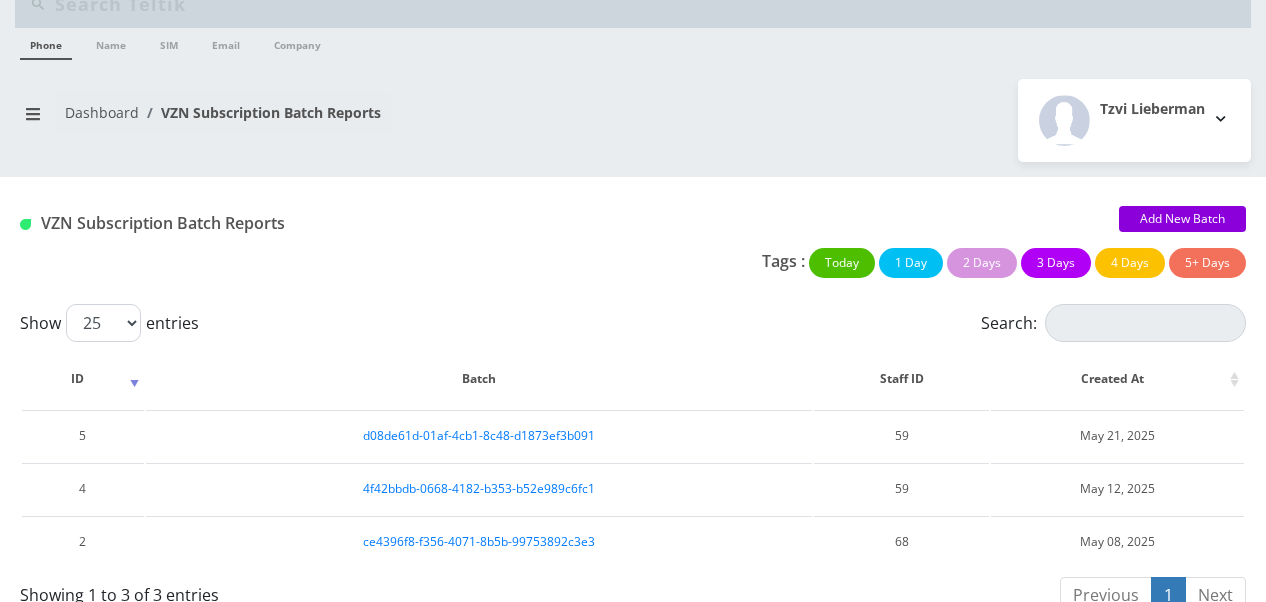 scroll, scrollTop: 72, scrollLeft: 0, axis: vertical 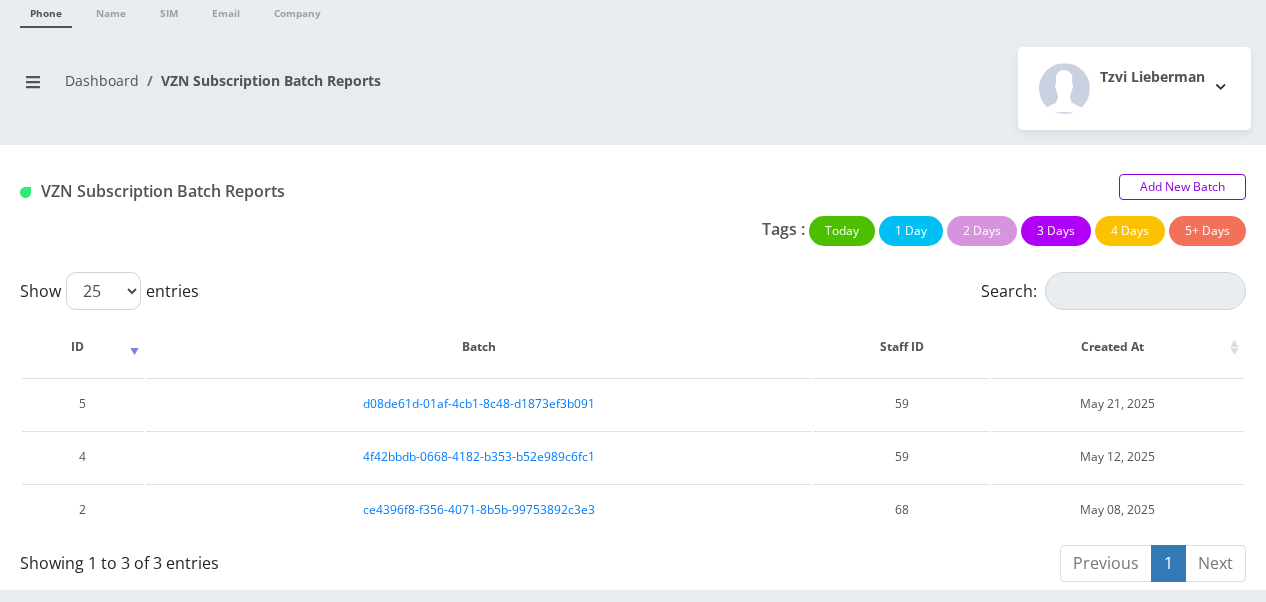 click on "Add New Batch" at bounding box center [1182, 187] 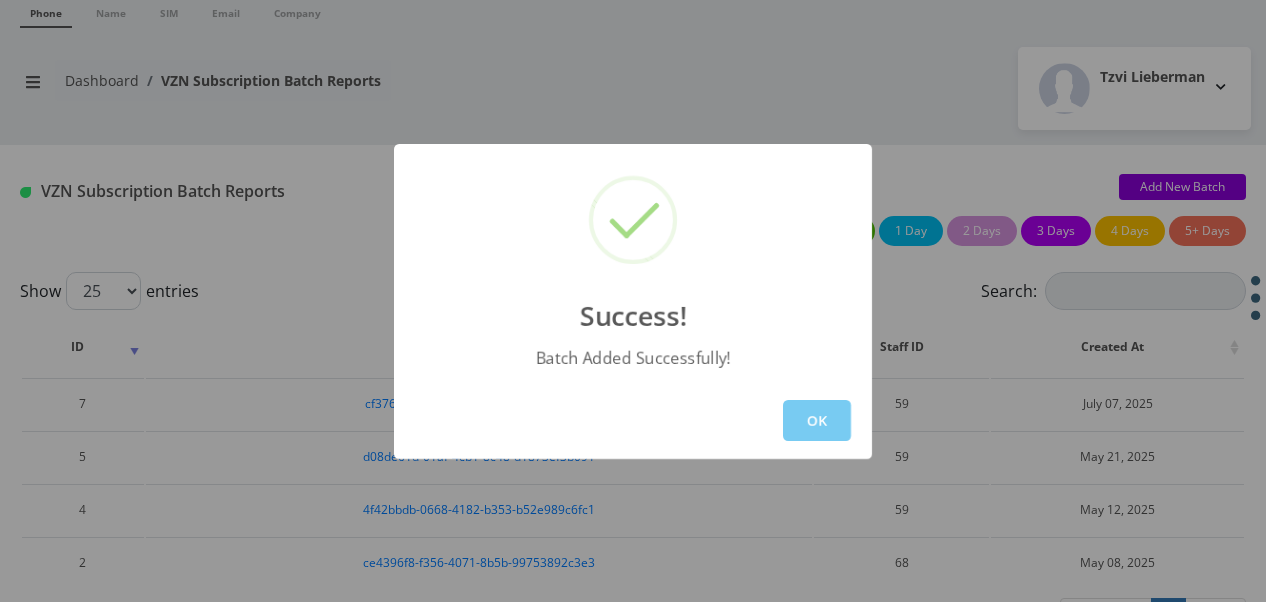click on "OK" at bounding box center [817, 420] 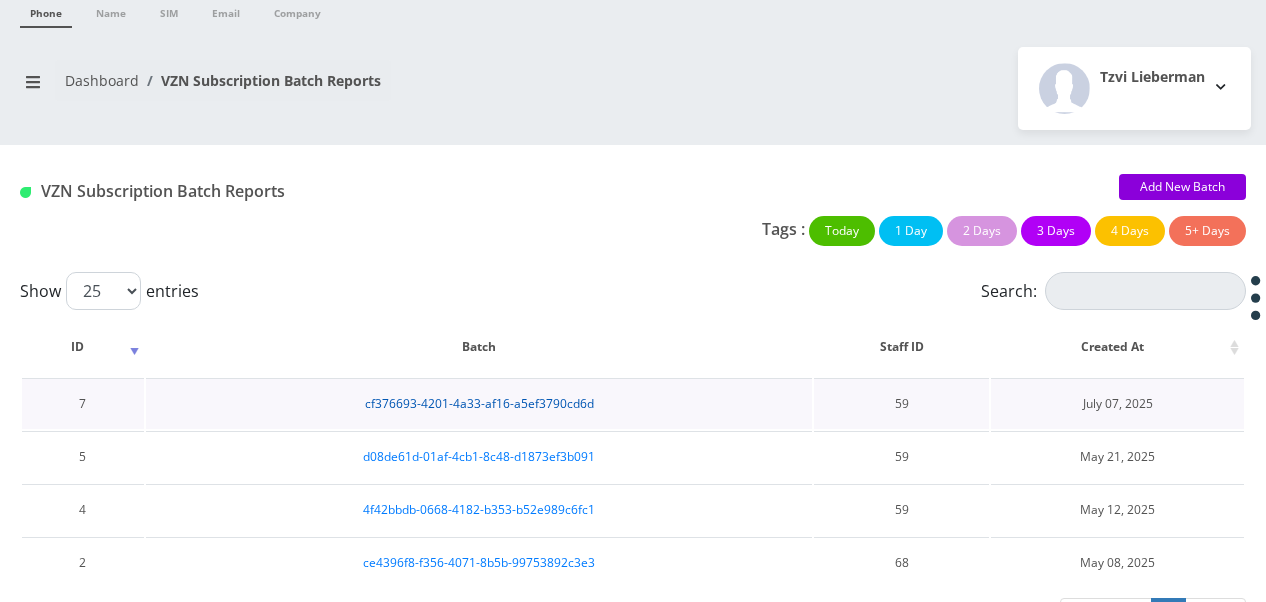 click on "cf376693-4201-4a33-af16-a5ef3790cd6d" at bounding box center [479, 403] 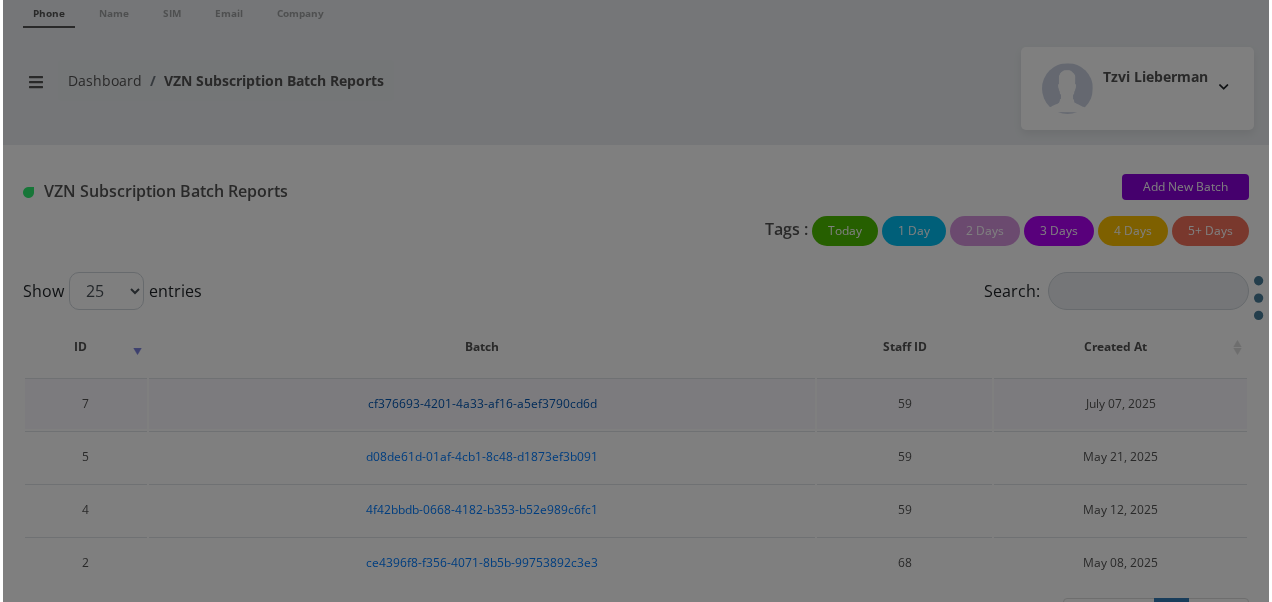 scroll, scrollTop: 0, scrollLeft: 0, axis: both 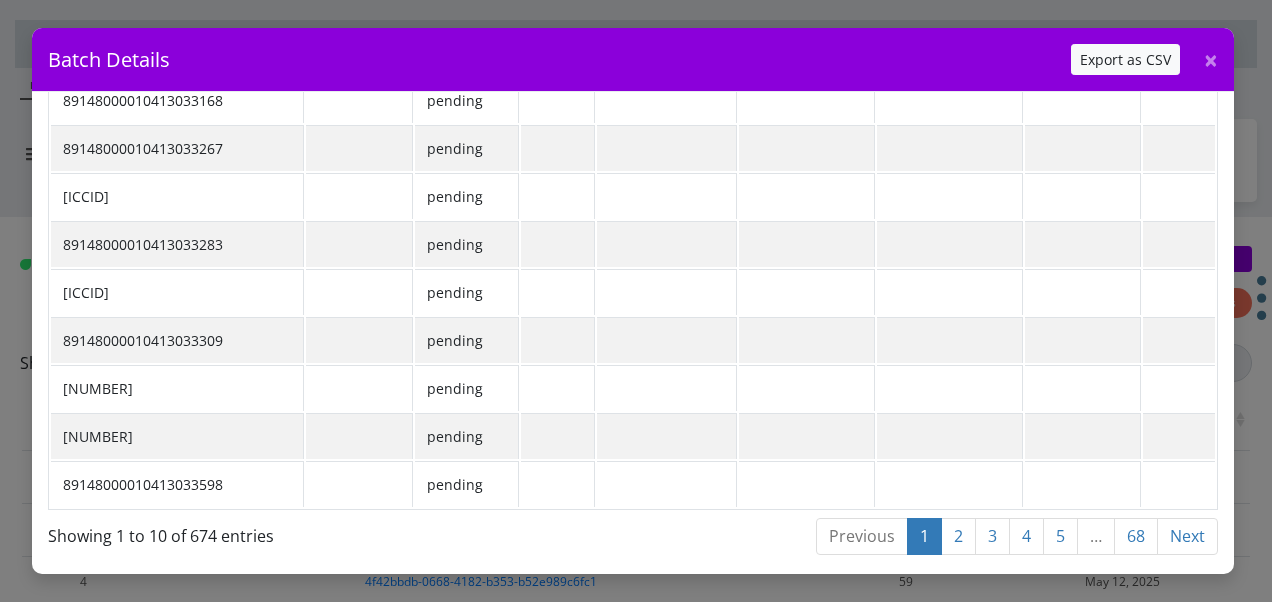click on "68" at bounding box center [862, 536] 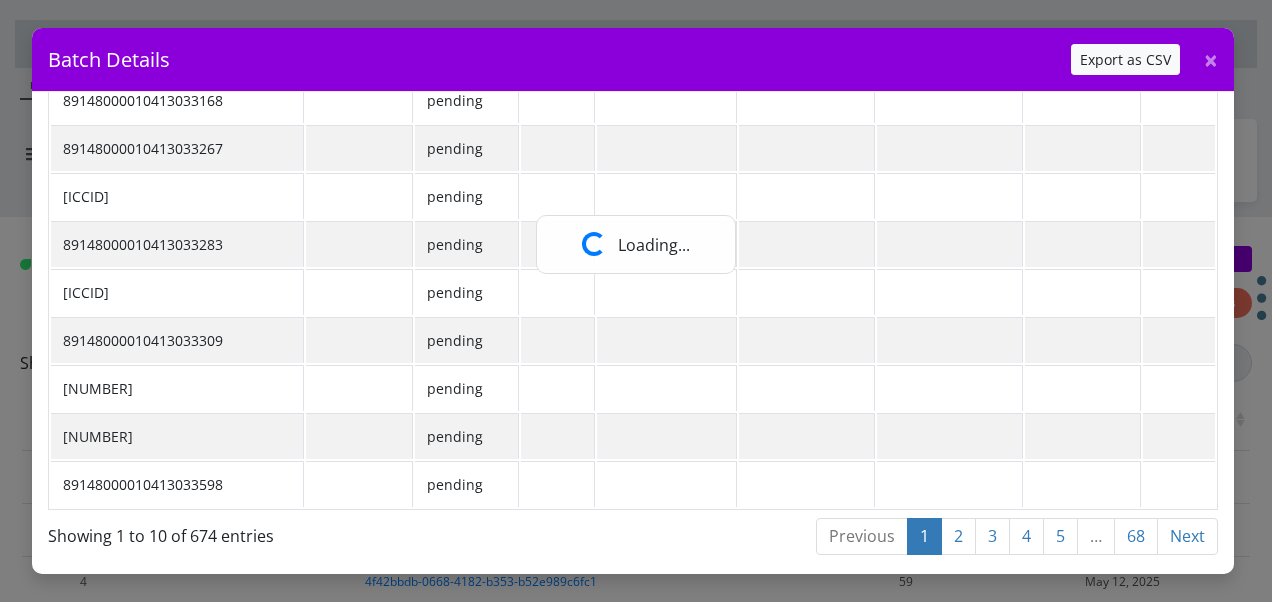 click on "68" at bounding box center [862, 536] 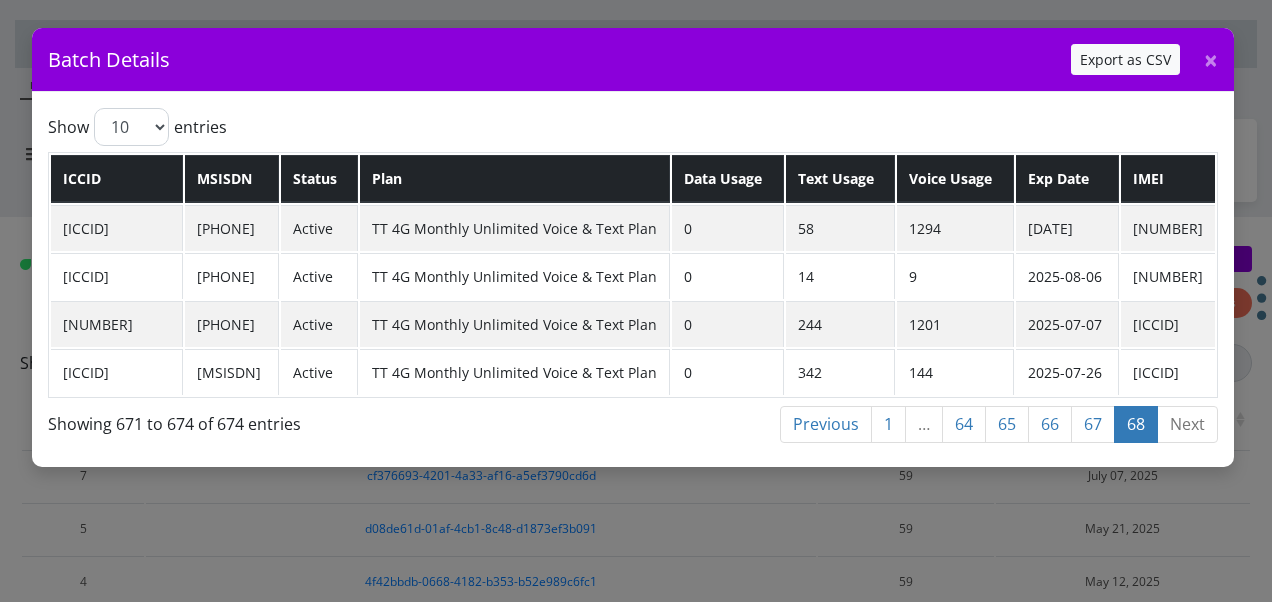scroll, scrollTop: 0, scrollLeft: 0, axis: both 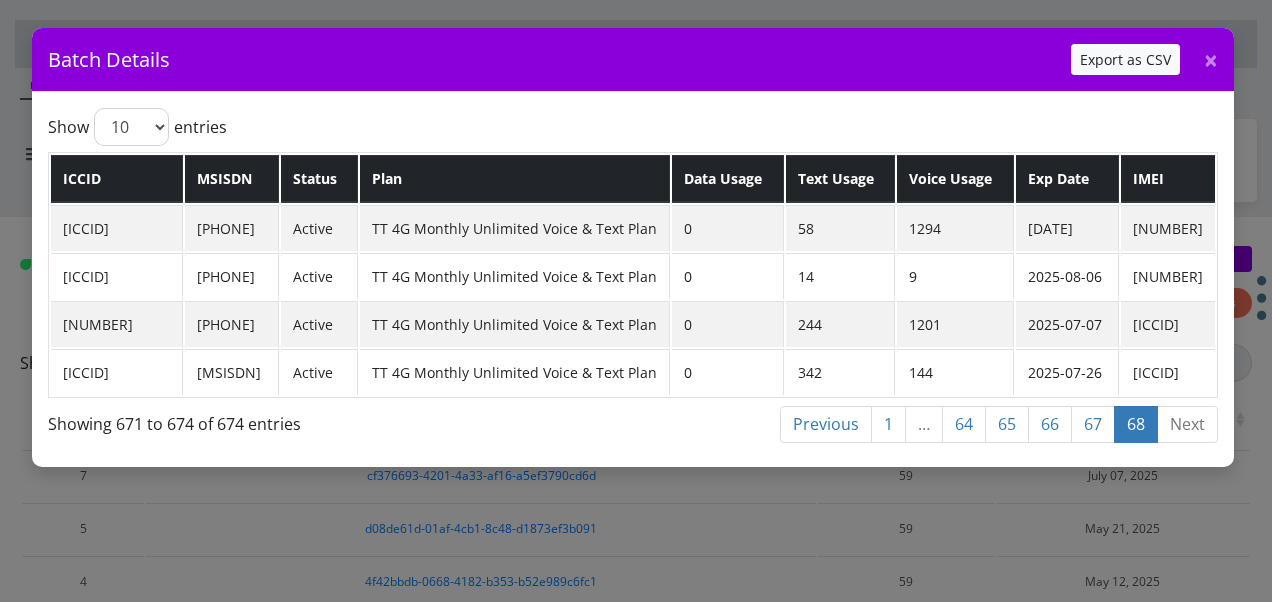 click on "67" at bounding box center [826, 424] 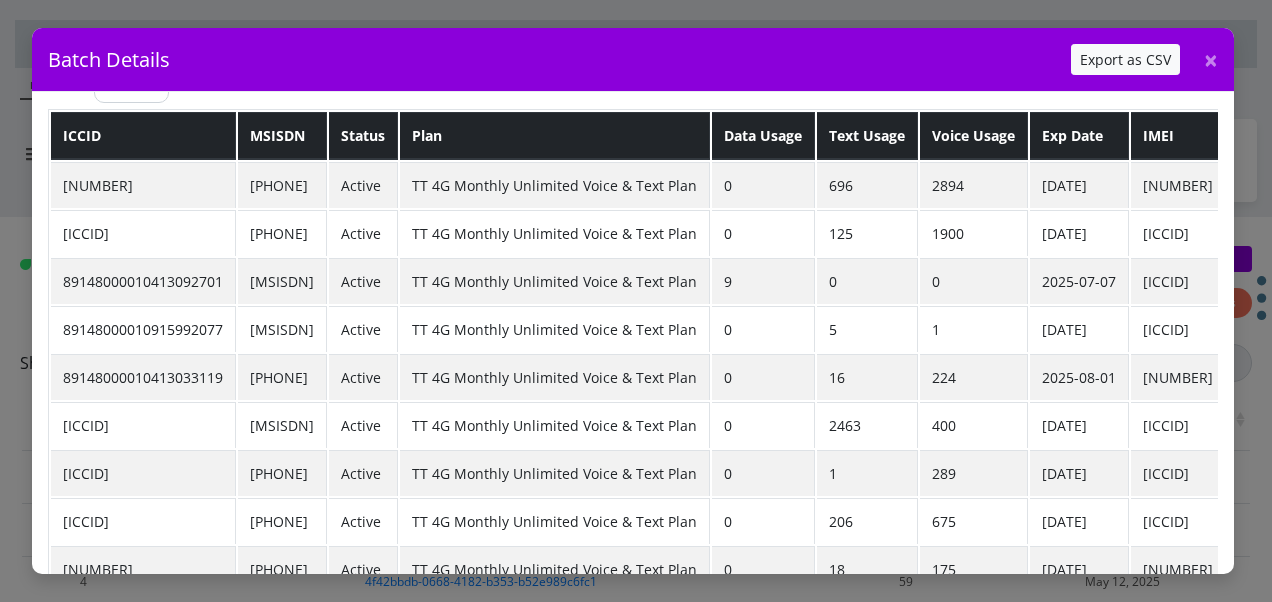 scroll, scrollTop: 0, scrollLeft: 0, axis: both 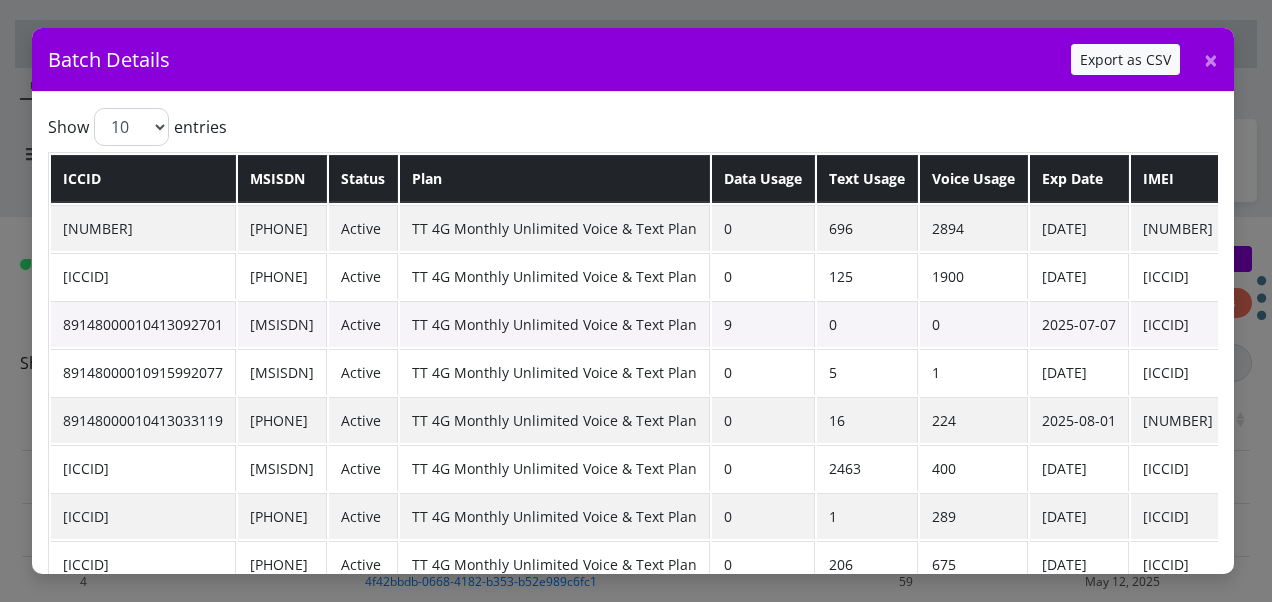 drag, startPoint x: 250, startPoint y: 330, endPoint x: 327, endPoint y: 320, distance: 77.64664 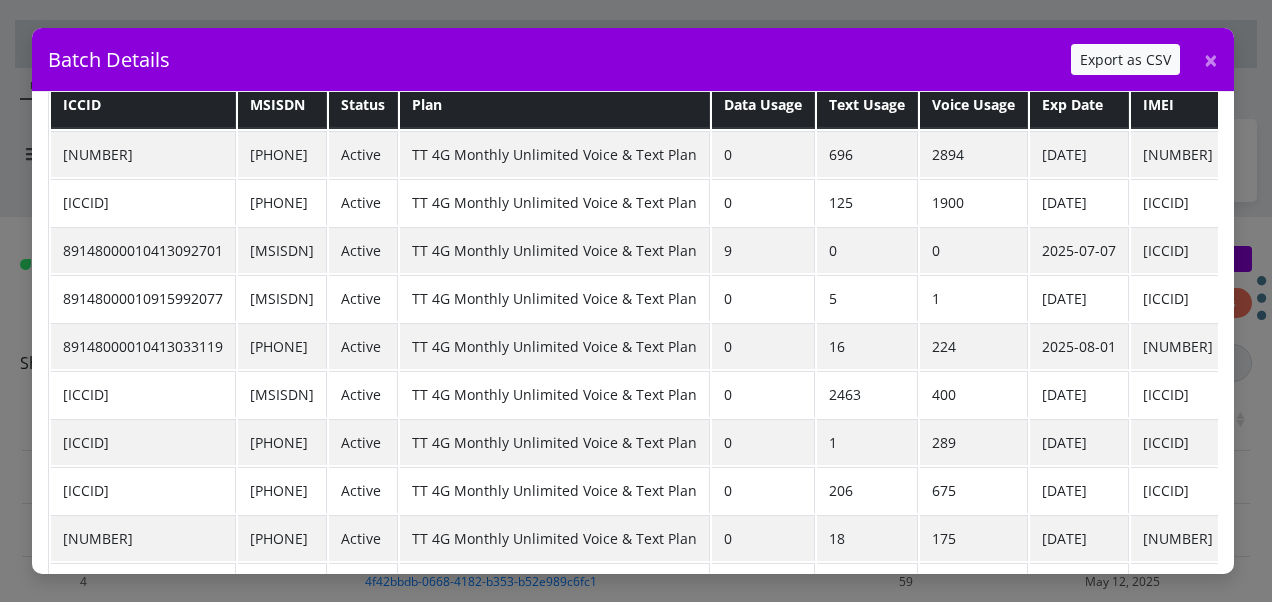 scroll, scrollTop: 100, scrollLeft: 0, axis: vertical 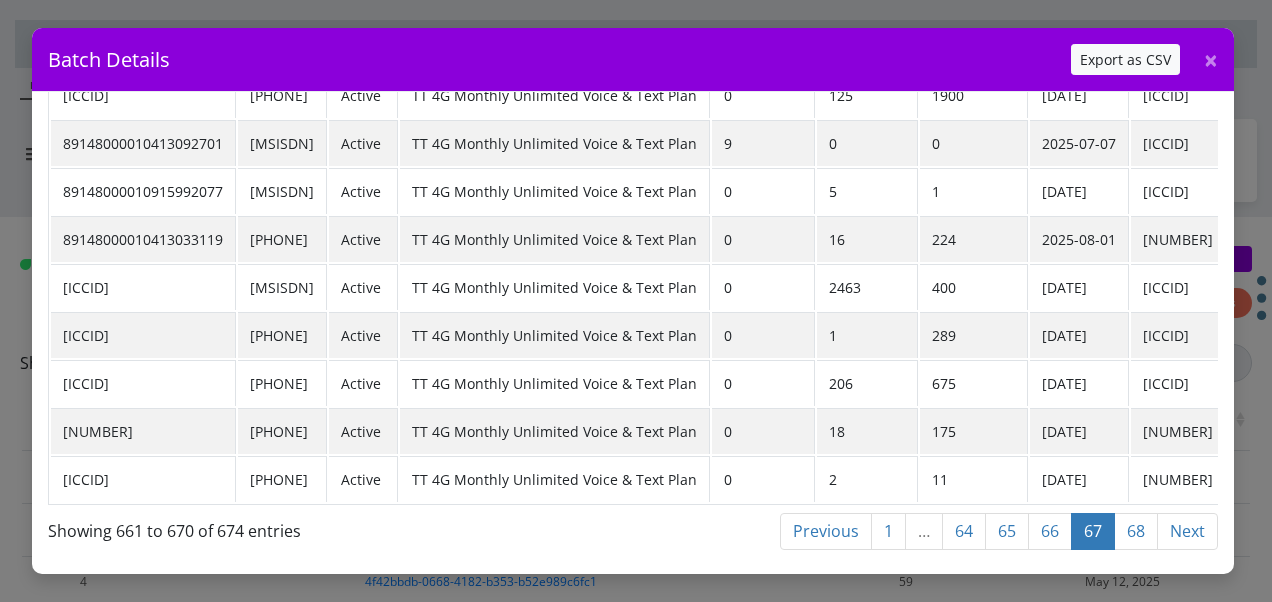 click on "66" at bounding box center (826, 531) 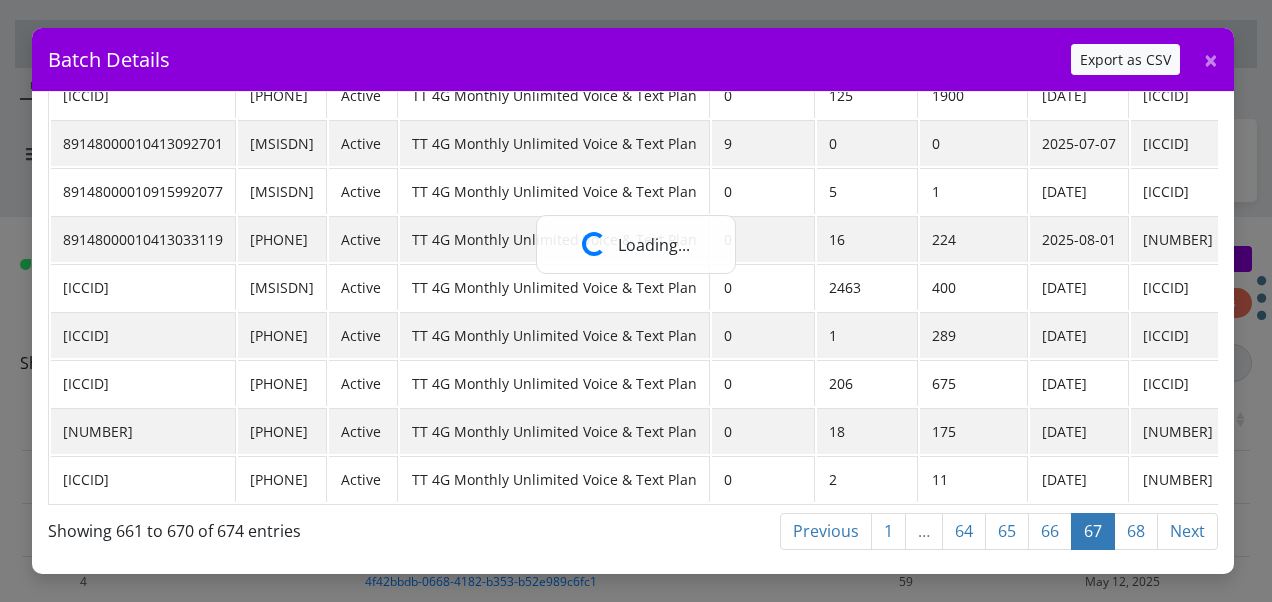 click on "66" at bounding box center [826, 531] 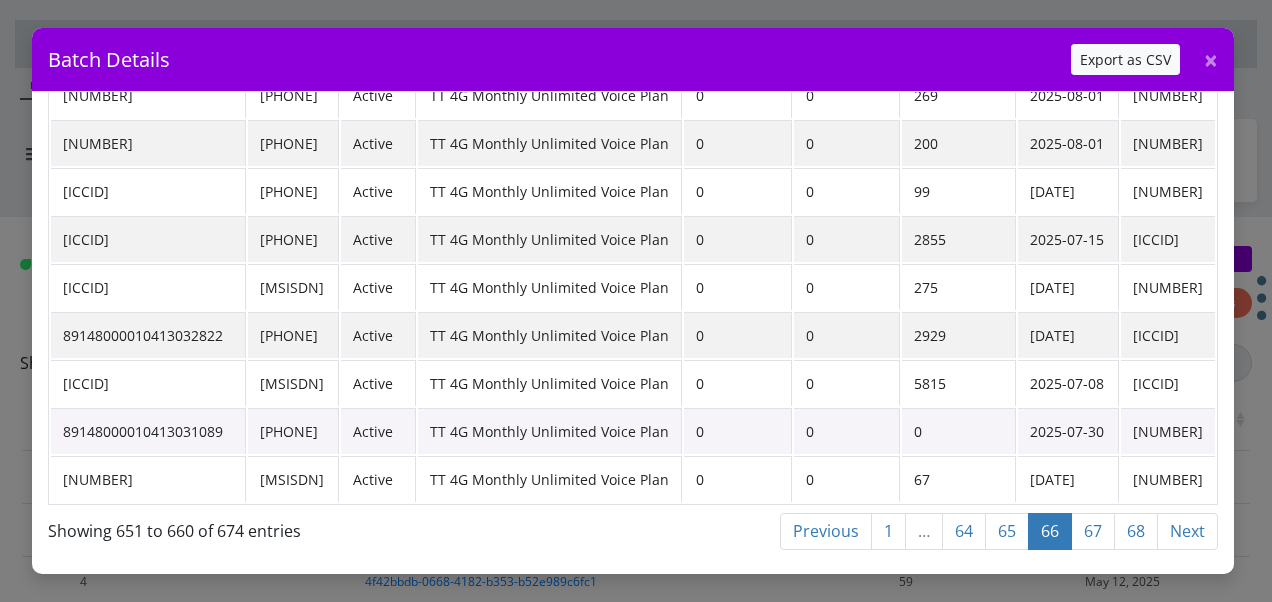 drag, startPoint x: 246, startPoint y: 420, endPoint x: 326, endPoint y: 421, distance: 80.00625 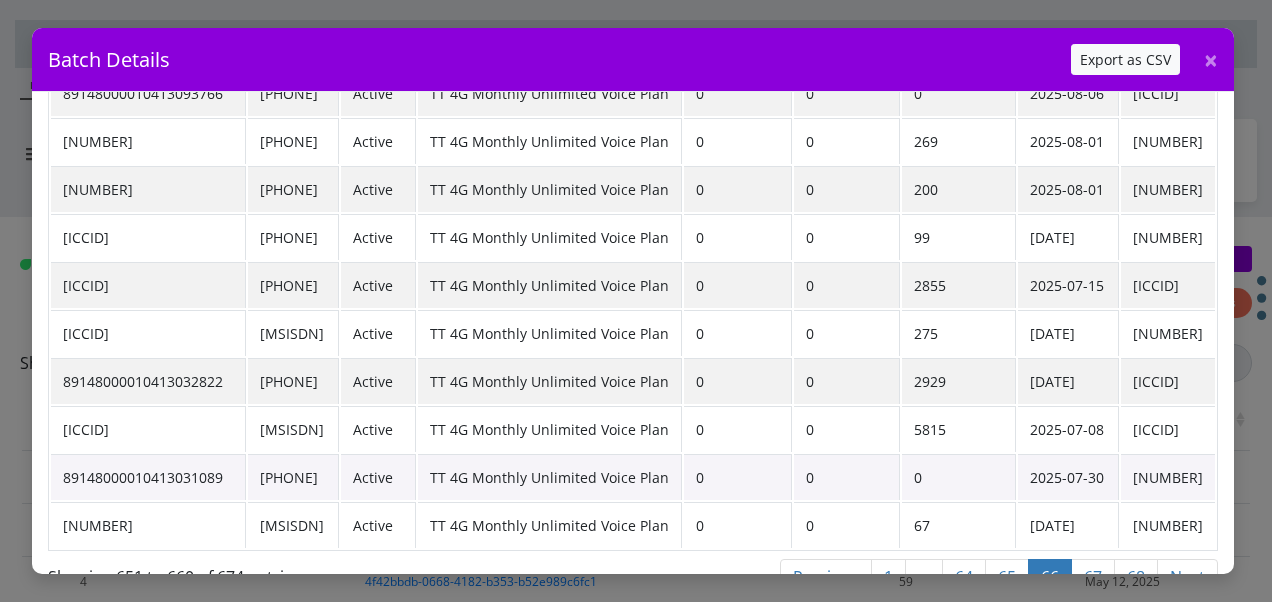 scroll, scrollTop: 91, scrollLeft: 0, axis: vertical 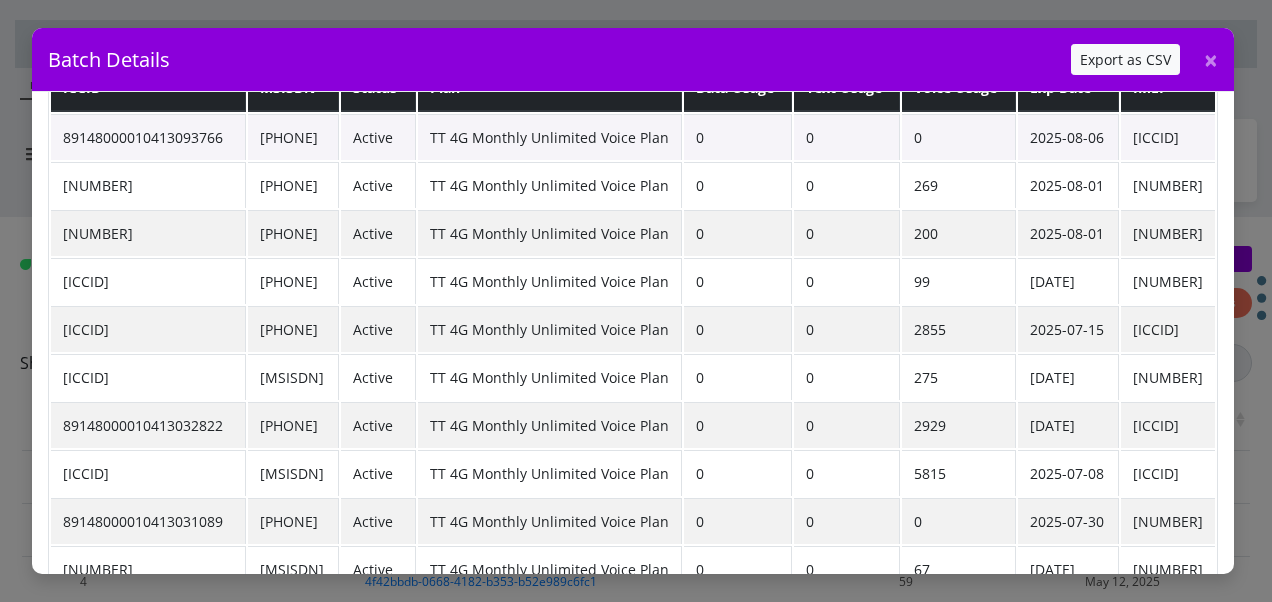 drag, startPoint x: 257, startPoint y: 134, endPoint x: 335, endPoint y: 141, distance: 78.31347 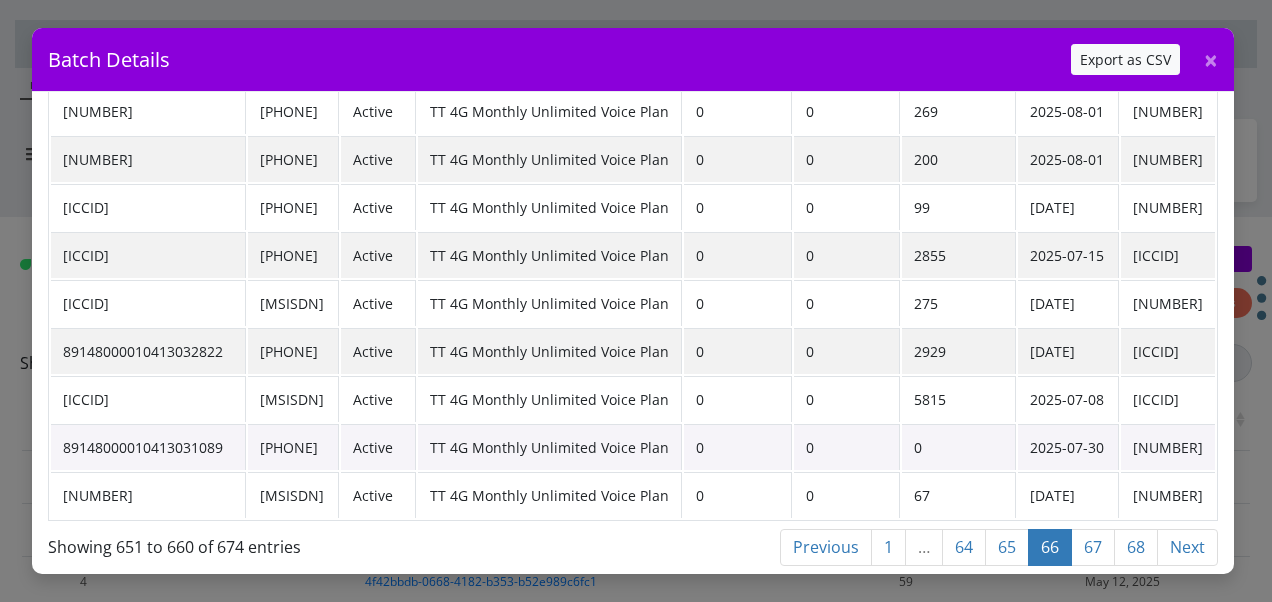 scroll, scrollTop: 191, scrollLeft: 0, axis: vertical 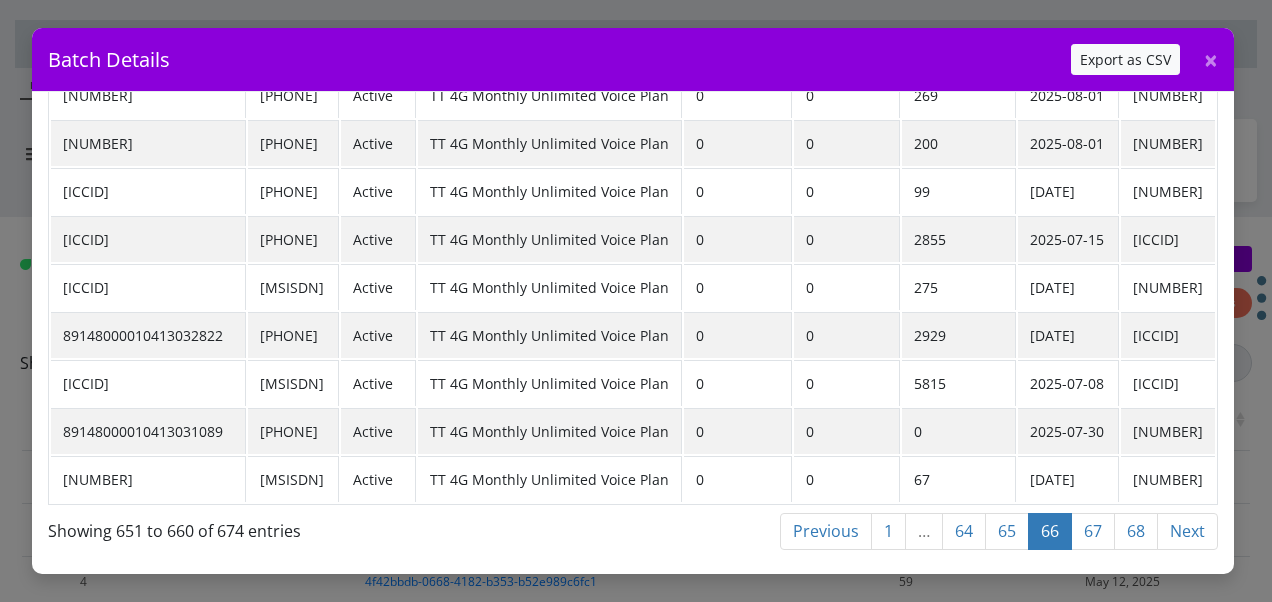 click on "65" at bounding box center (826, 531) 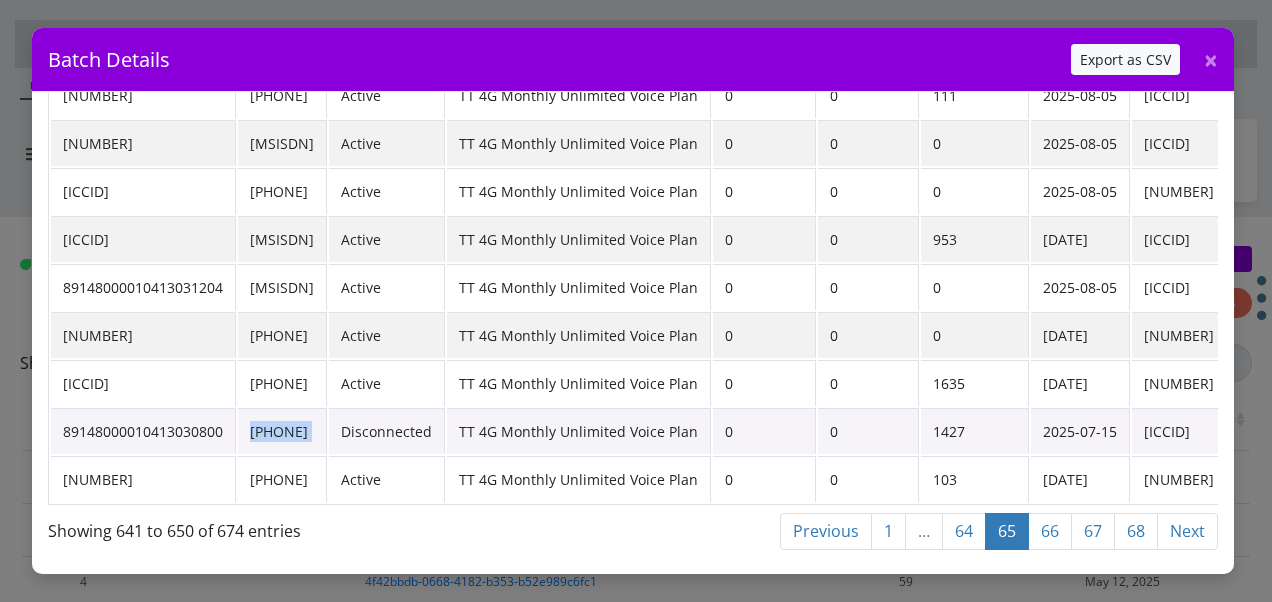 drag, startPoint x: 244, startPoint y: 418, endPoint x: 345, endPoint y: 414, distance: 101.07918 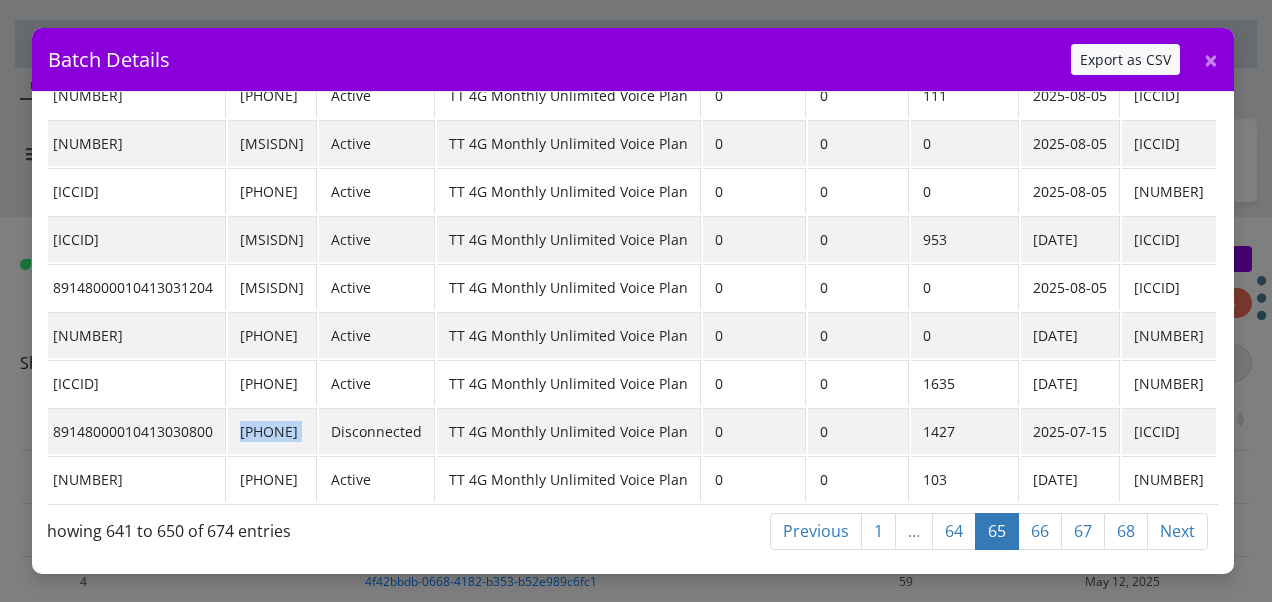 scroll, scrollTop: 0, scrollLeft: 0, axis: both 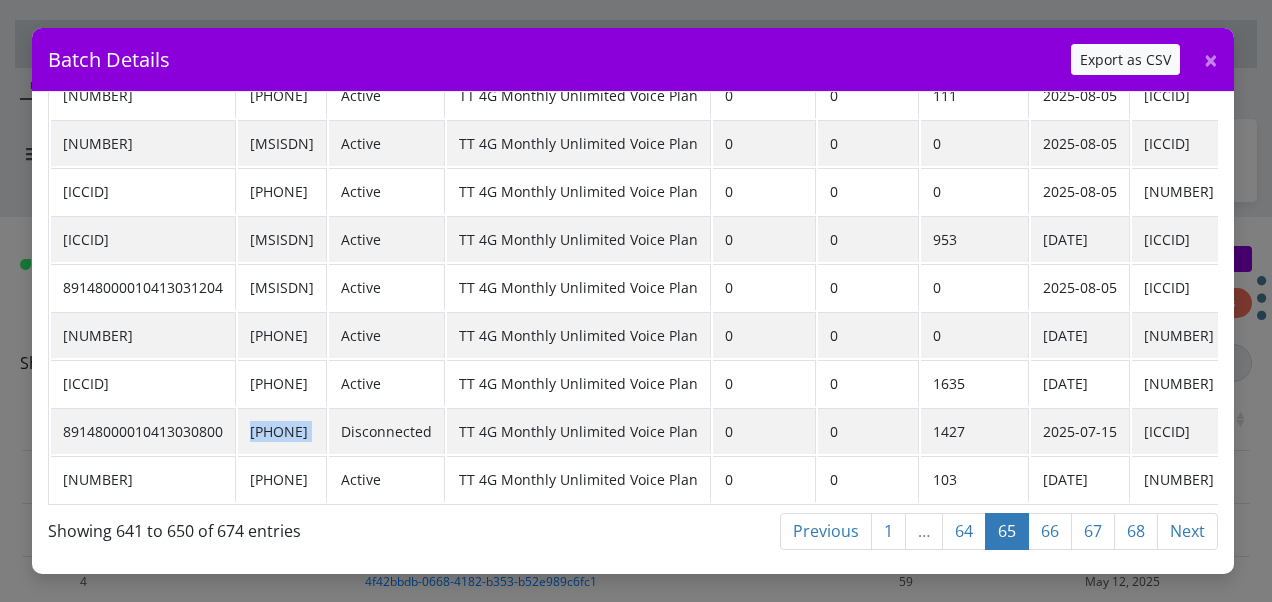 click on "64" at bounding box center (826, 531) 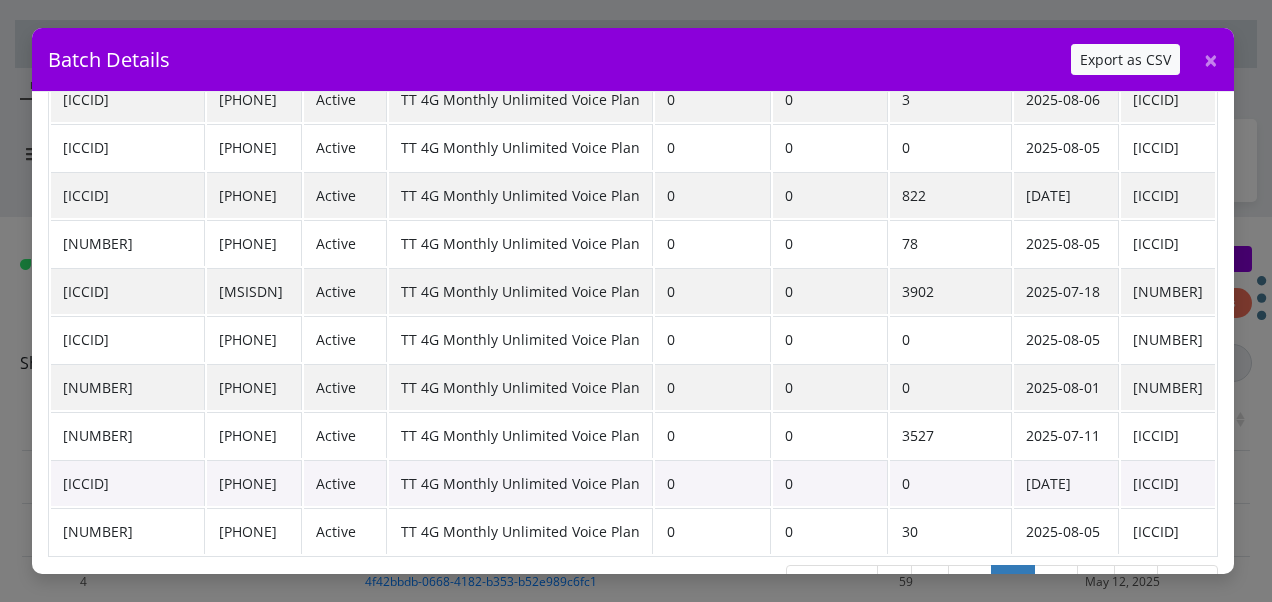 scroll, scrollTop: 191, scrollLeft: 0, axis: vertical 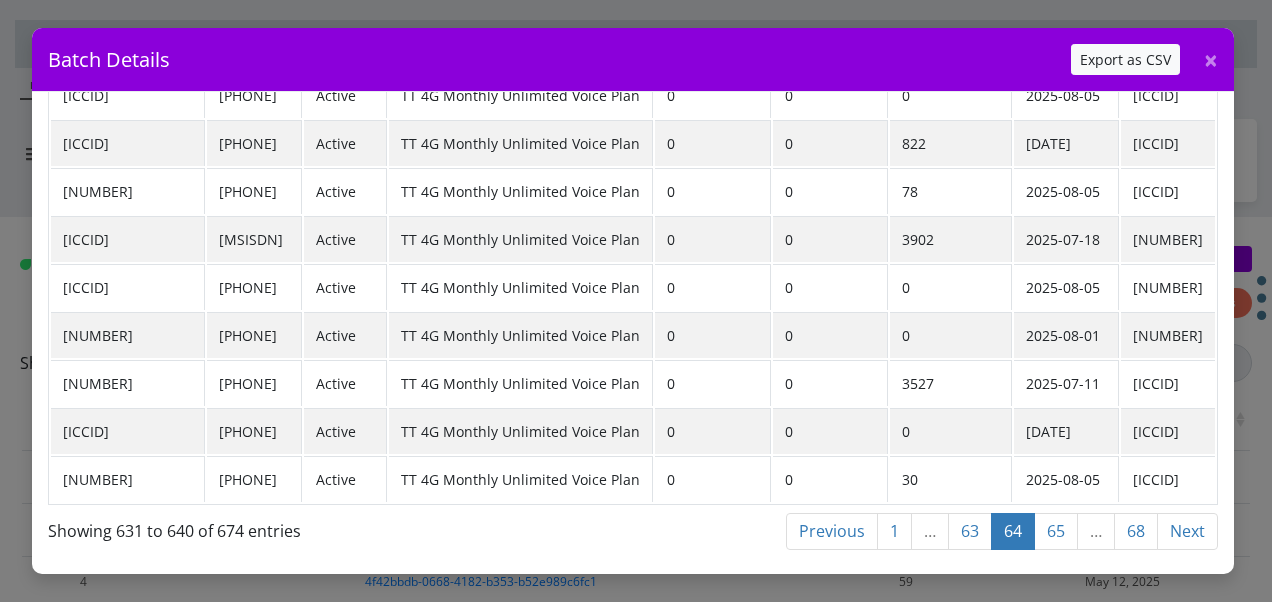 click on "63" at bounding box center (832, 531) 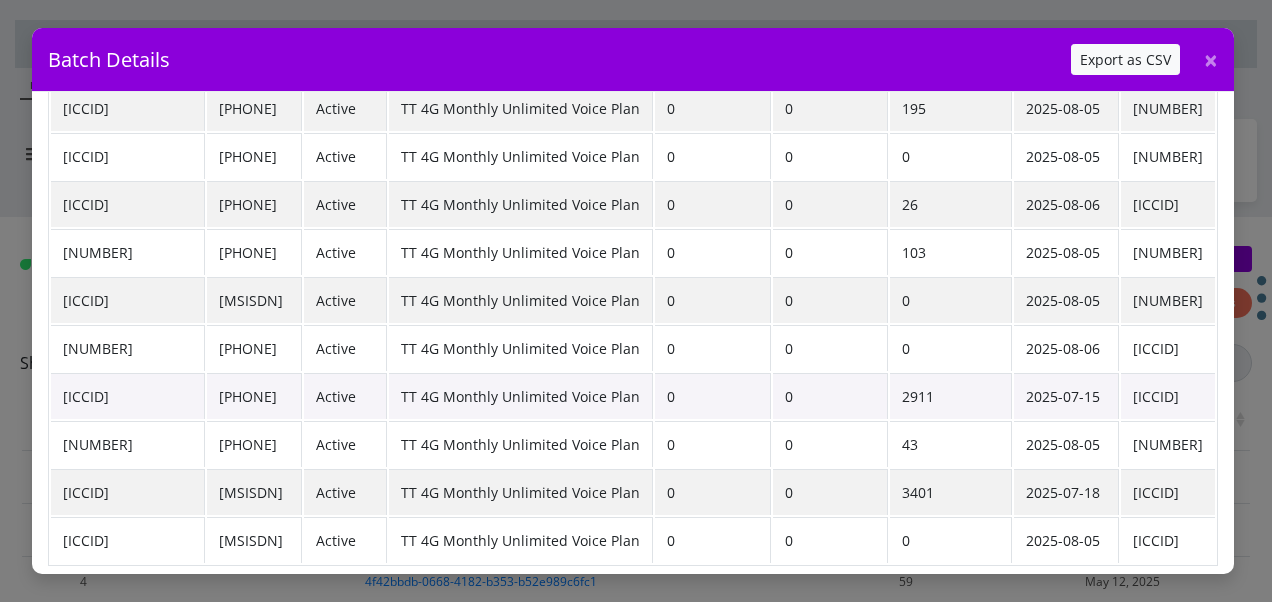 scroll, scrollTop: 191, scrollLeft: 0, axis: vertical 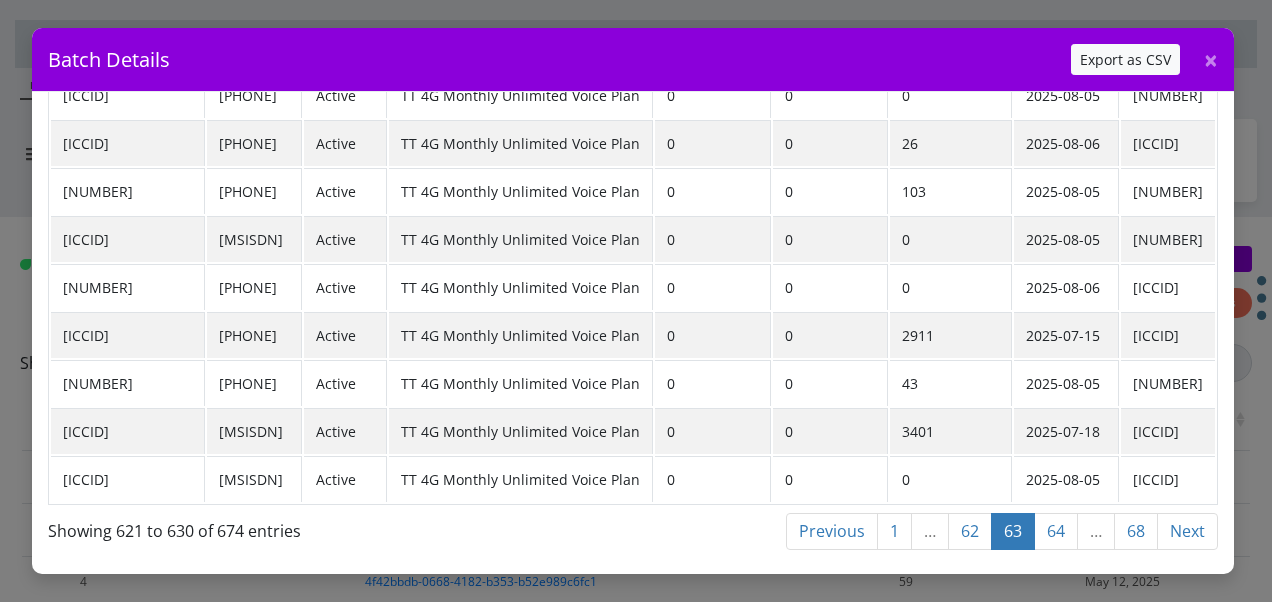 click on "62" at bounding box center (832, 531) 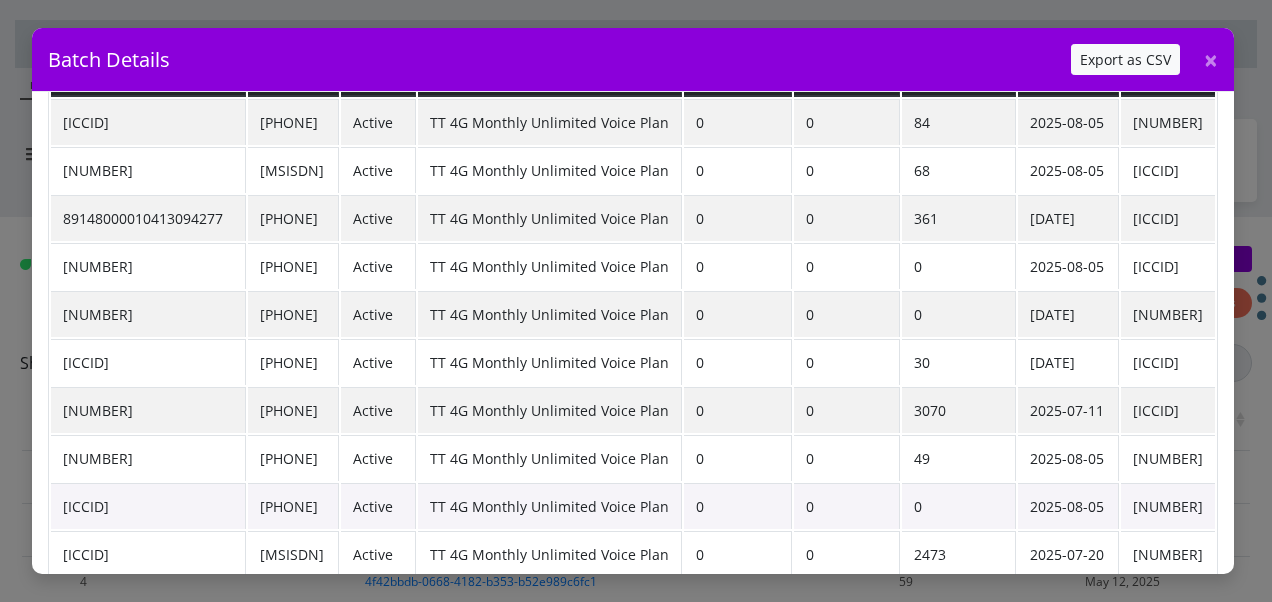 scroll, scrollTop: 191, scrollLeft: 0, axis: vertical 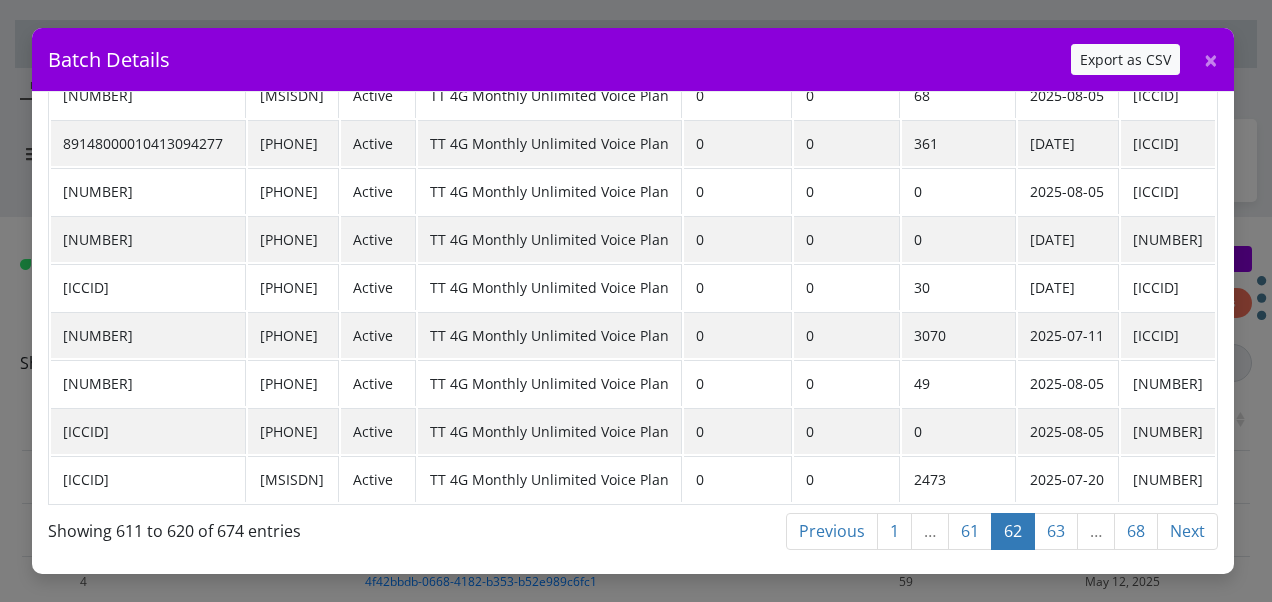 click on "61" at bounding box center [832, 531] 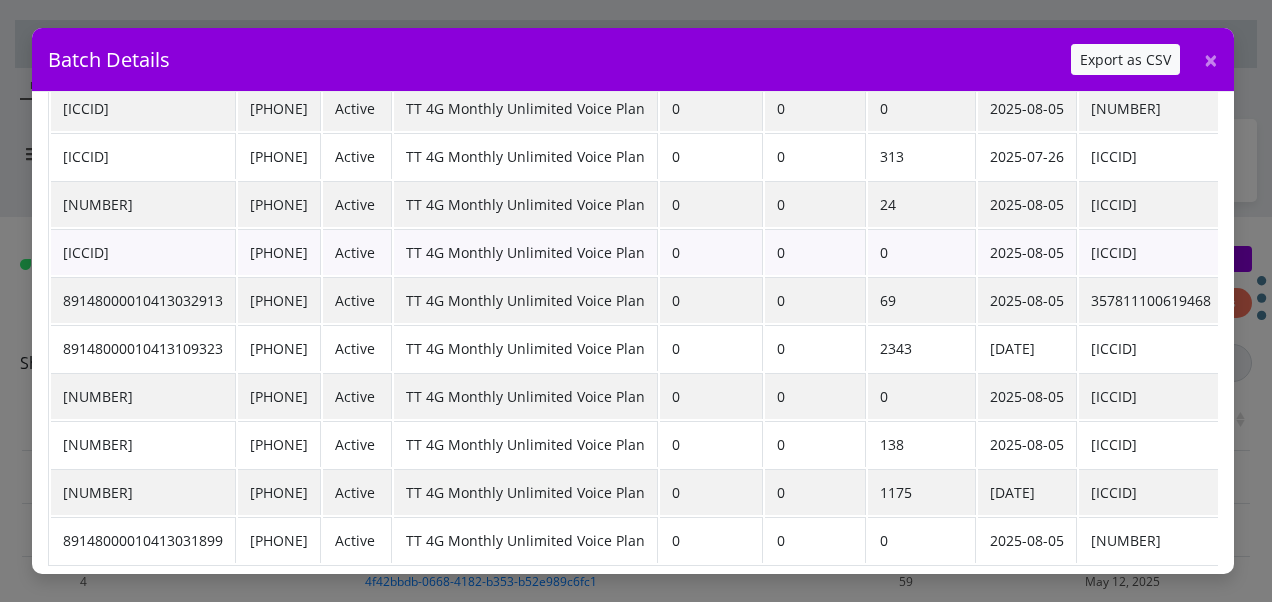 scroll, scrollTop: 191, scrollLeft: 0, axis: vertical 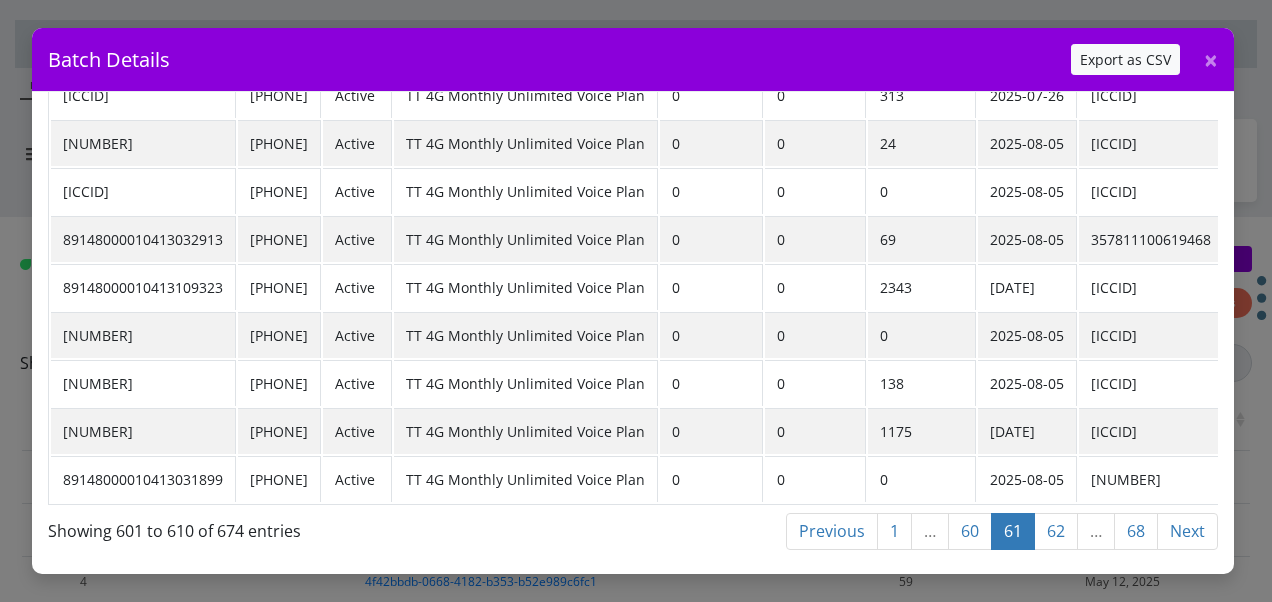 click on "60" at bounding box center (832, 531) 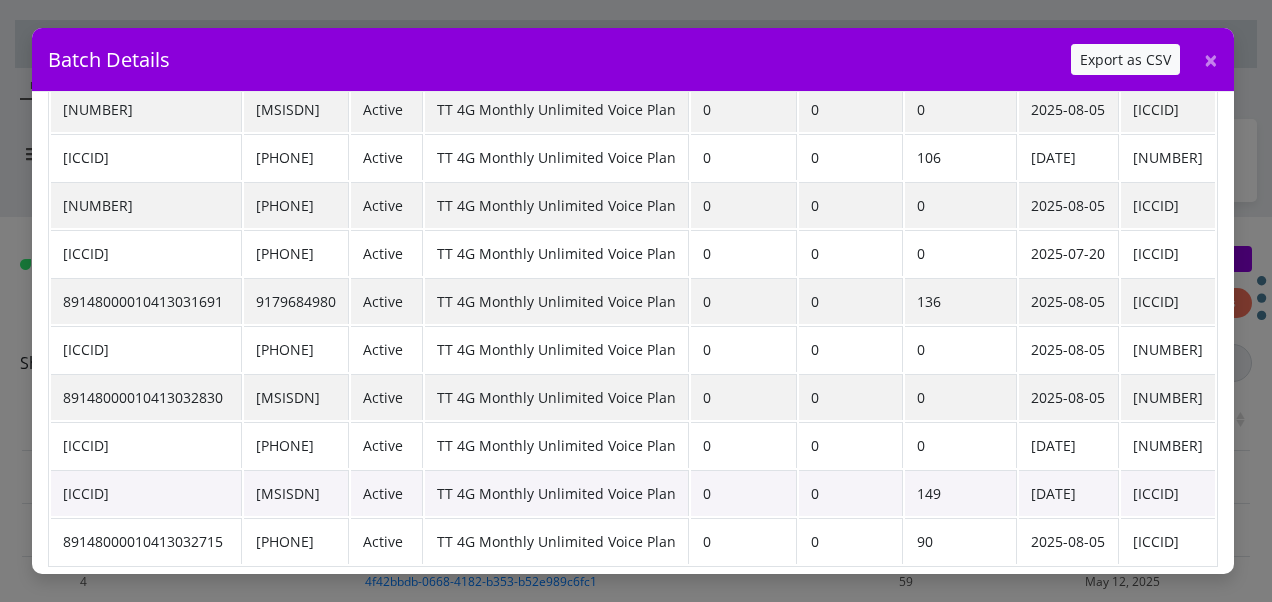 scroll, scrollTop: 191, scrollLeft: 0, axis: vertical 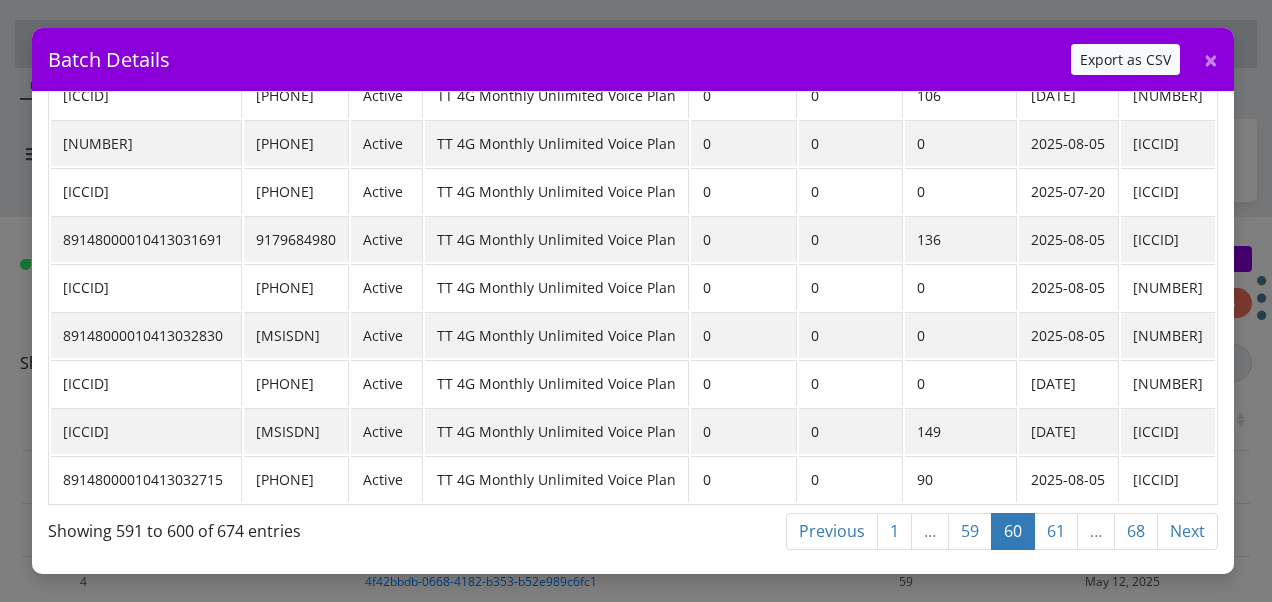 click on "59" at bounding box center (832, 531) 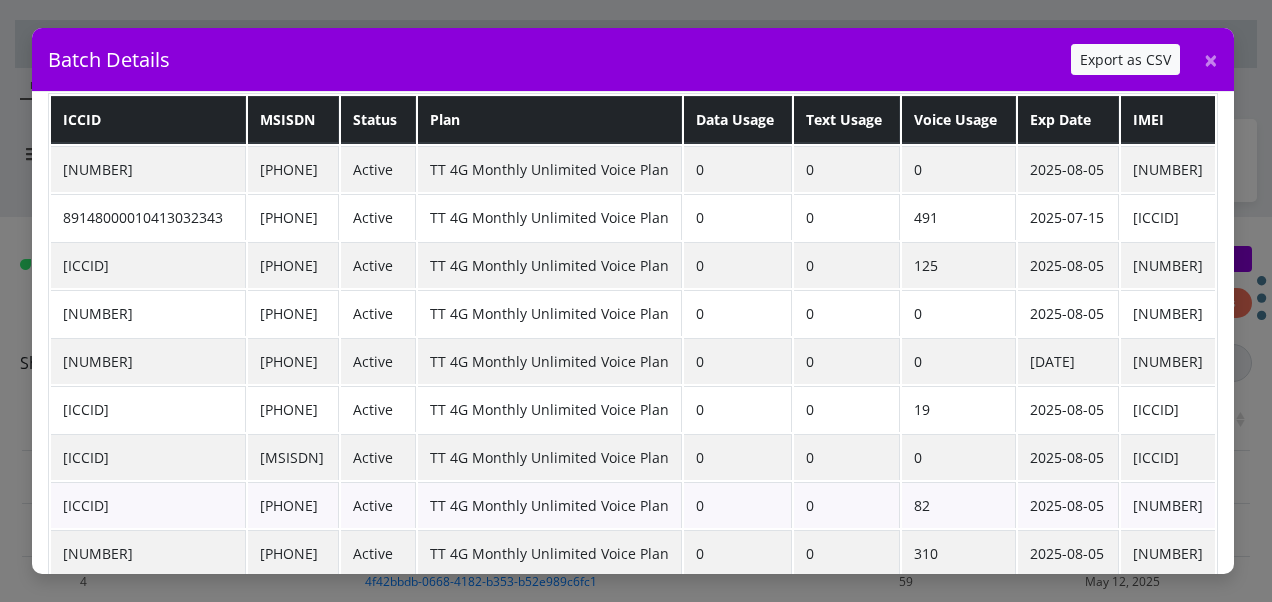 scroll, scrollTop: 191, scrollLeft: 0, axis: vertical 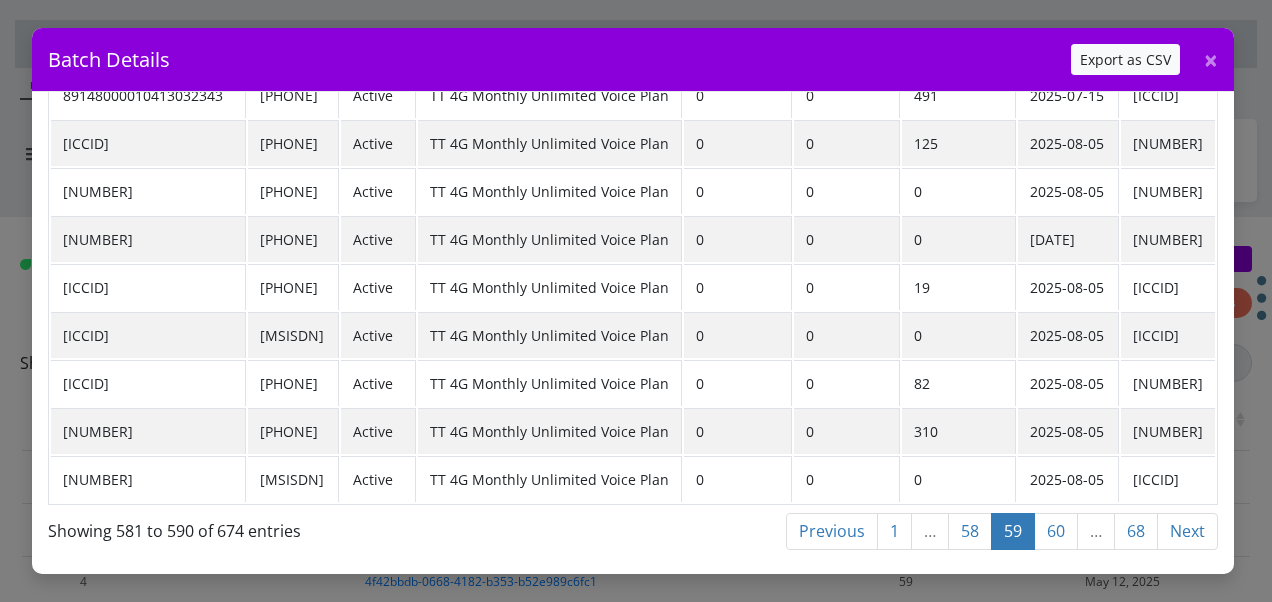 click on "58" at bounding box center [832, 531] 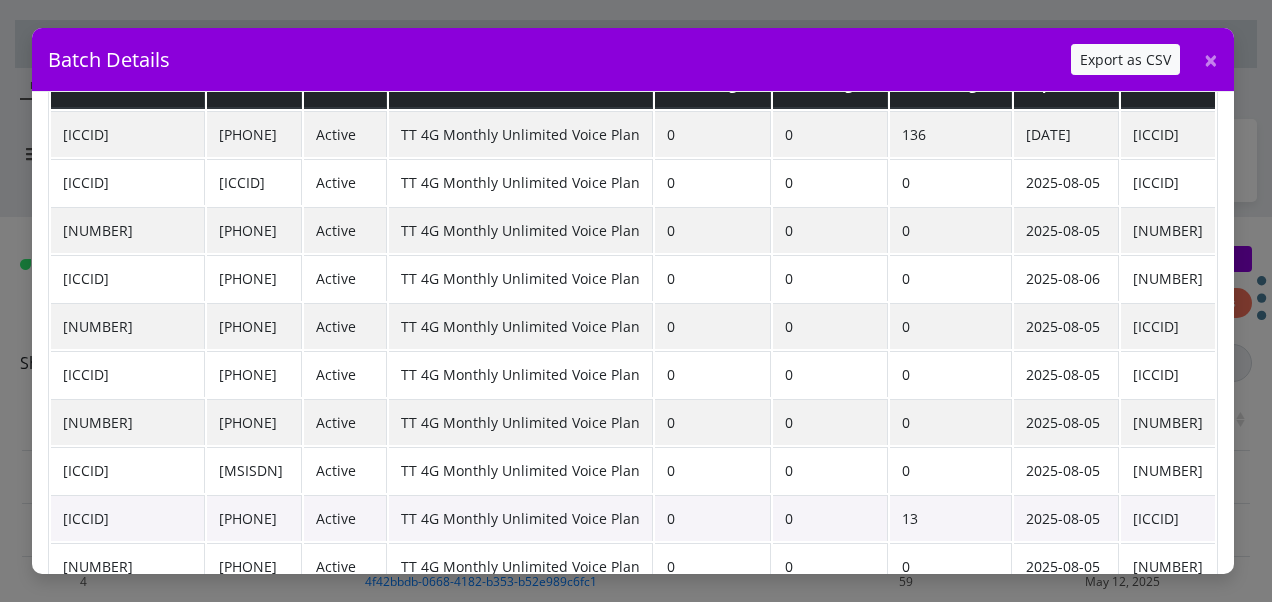 scroll, scrollTop: 191, scrollLeft: 0, axis: vertical 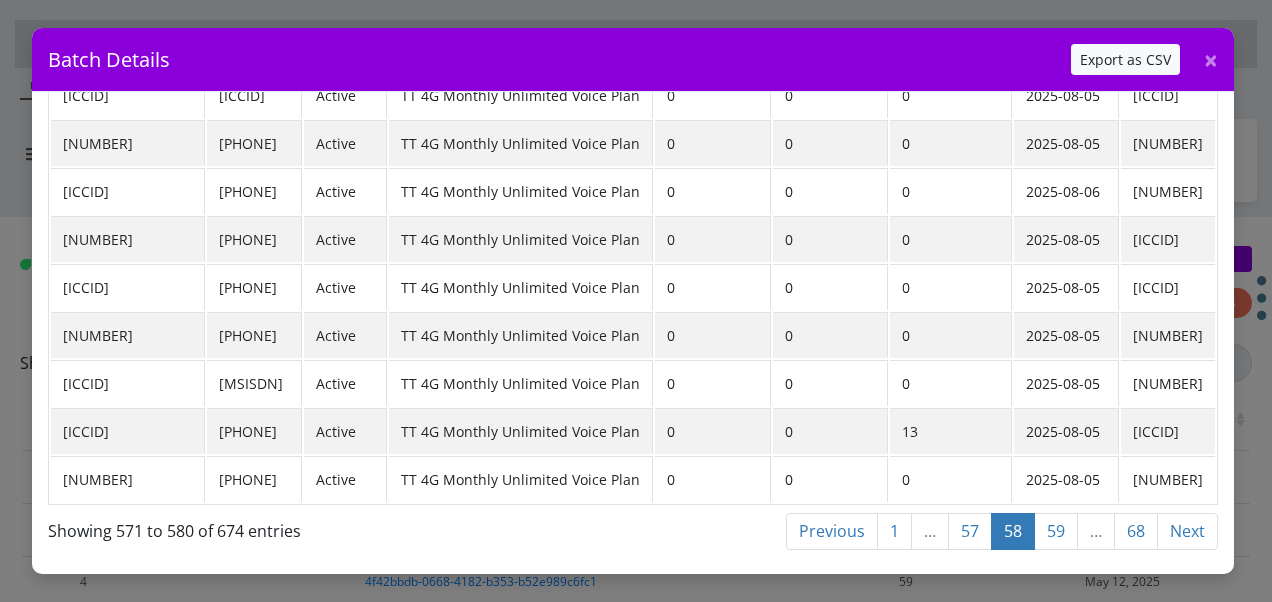 click on "57" at bounding box center (832, 531) 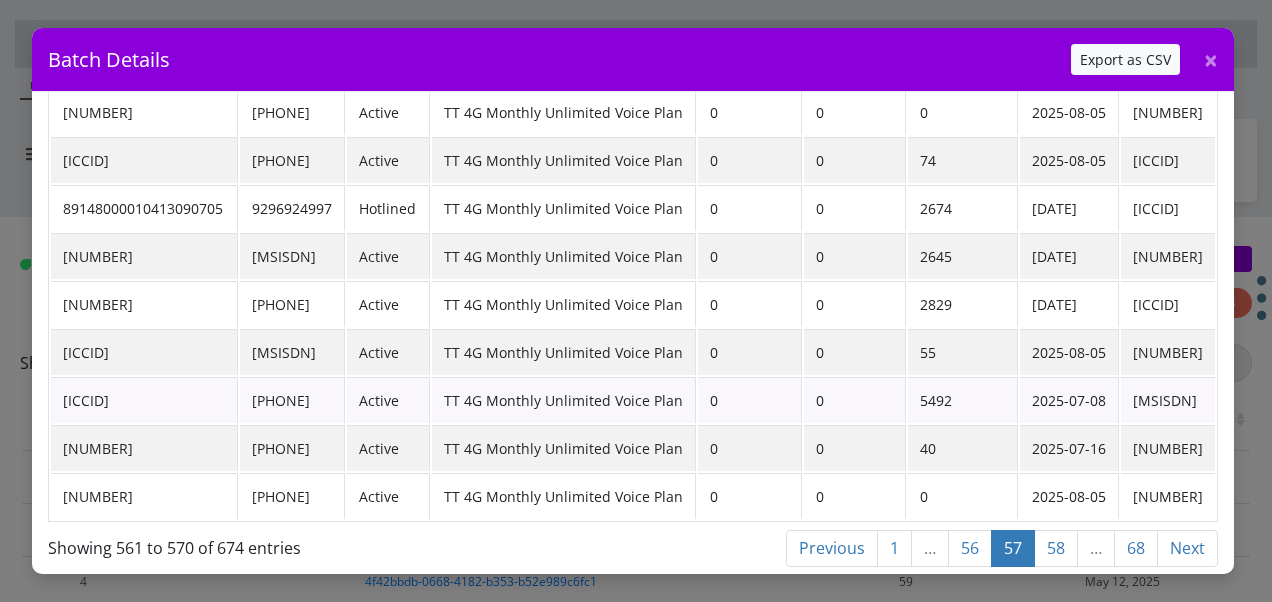 scroll, scrollTop: 191, scrollLeft: 0, axis: vertical 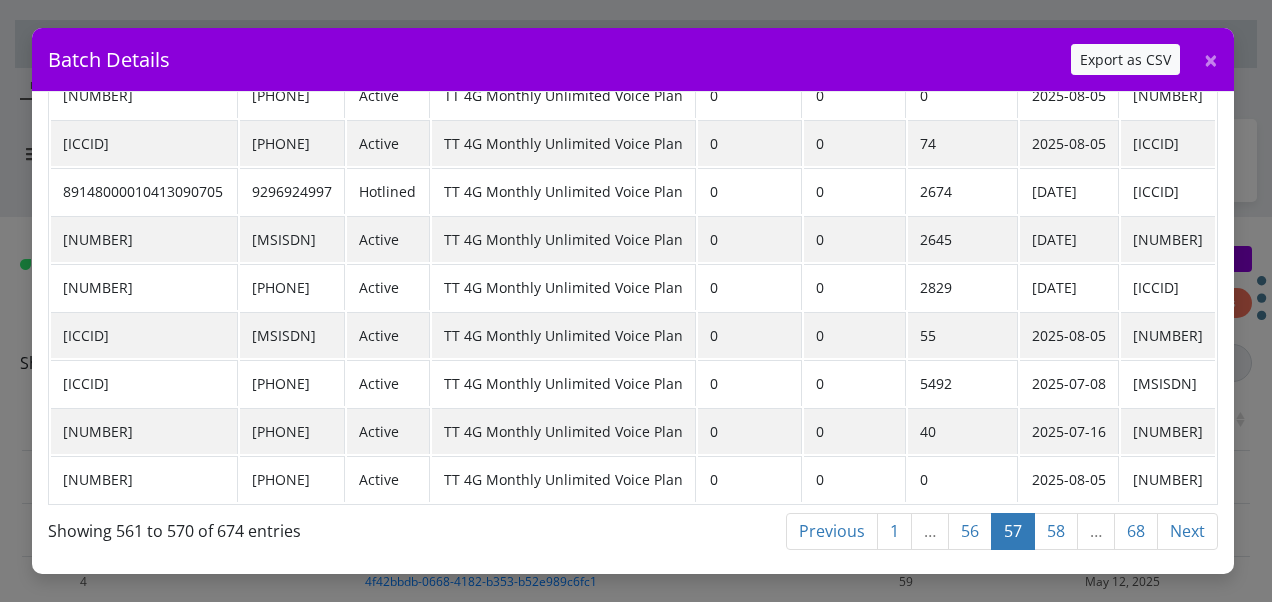 click on "56" at bounding box center (832, 531) 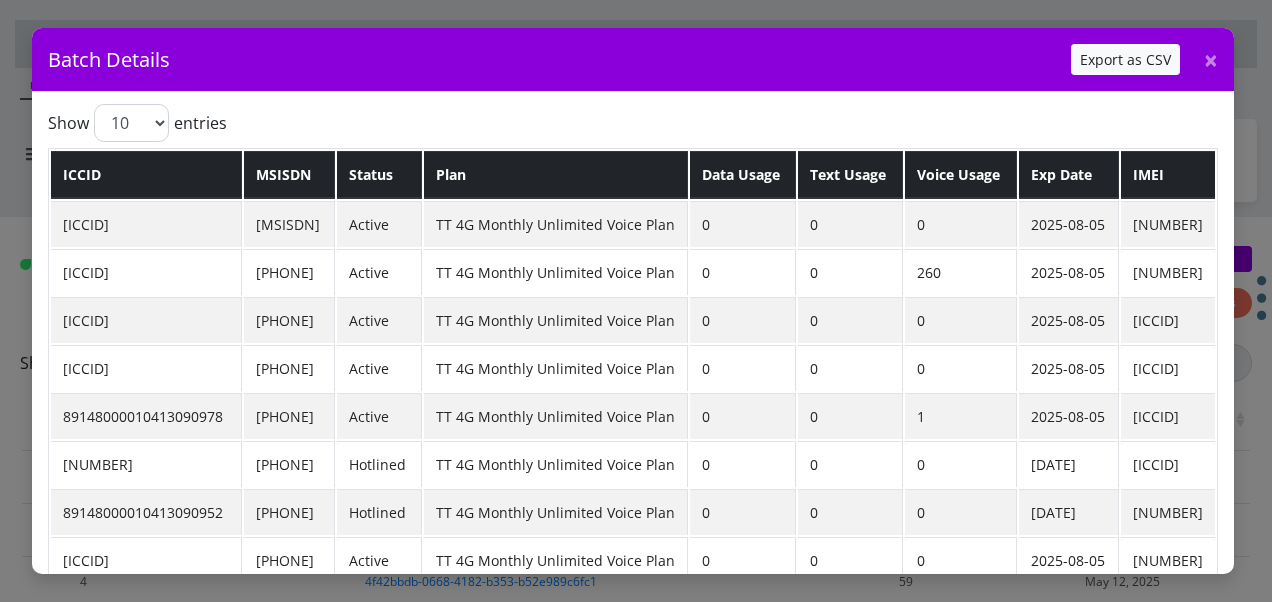 scroll, scrollTop: 0, scrollLeft: 0, axis: both 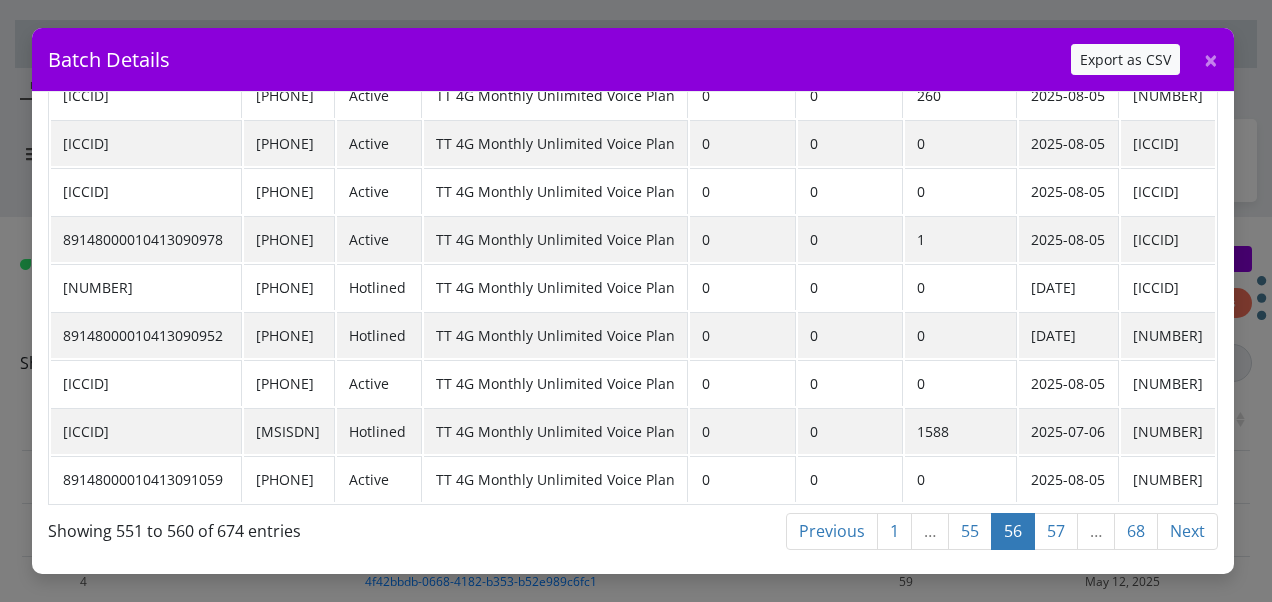 click on "55" at bounding box center (832, 531) 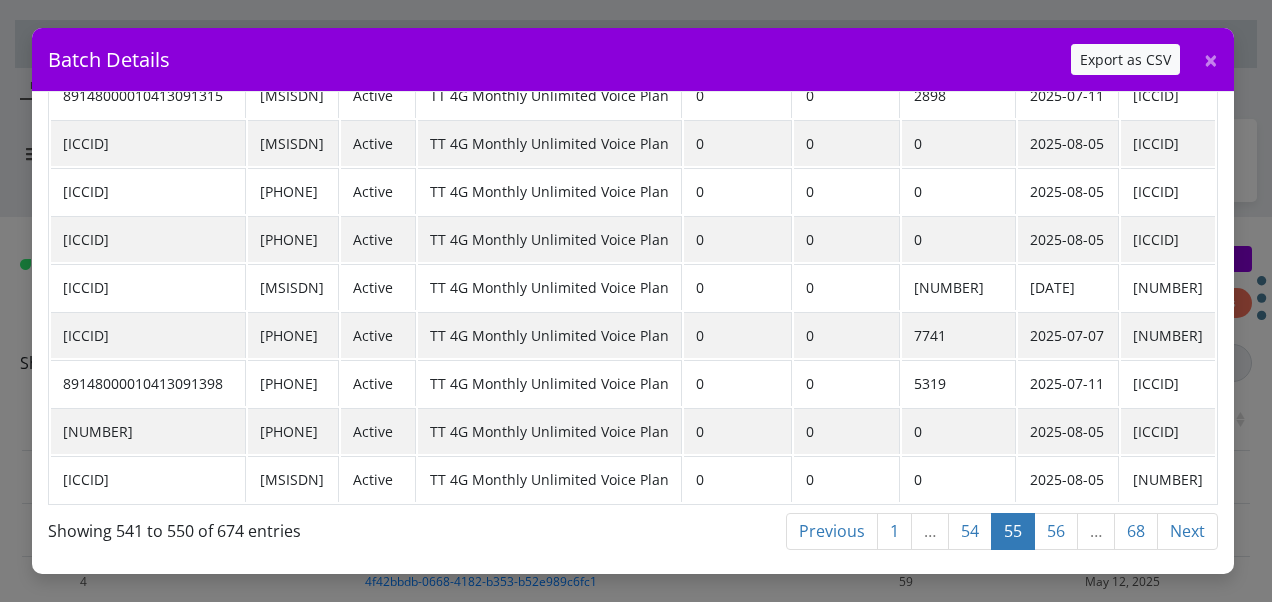 click on "54" at bounding box center (832, 531) 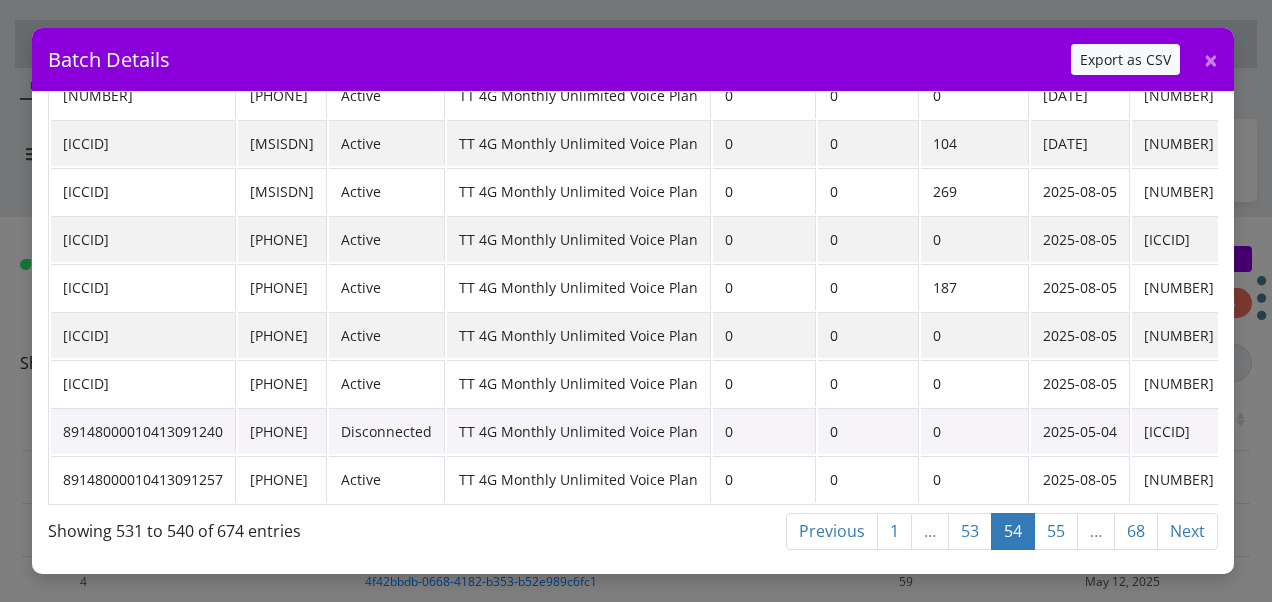 drag, startPoint x: 250, startPoint y: 412, endPoint x: 335, endPoint y: 426, distance: 86.145226 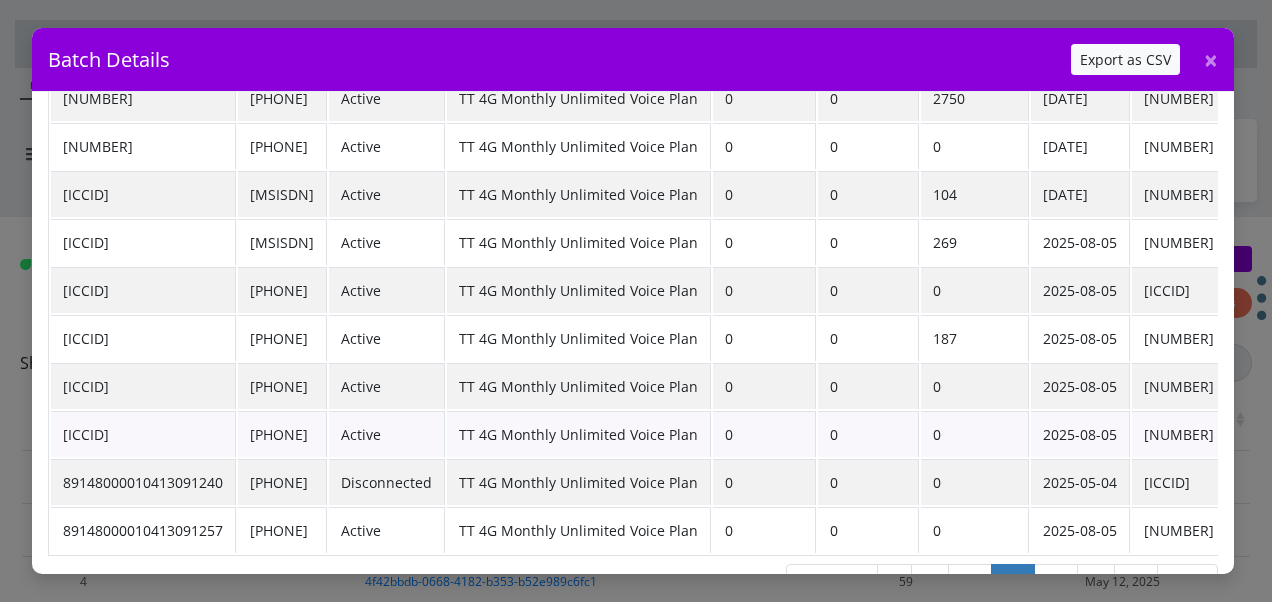 scroll, scrollTop: 191, scrollLeft: 0, axis: vertical 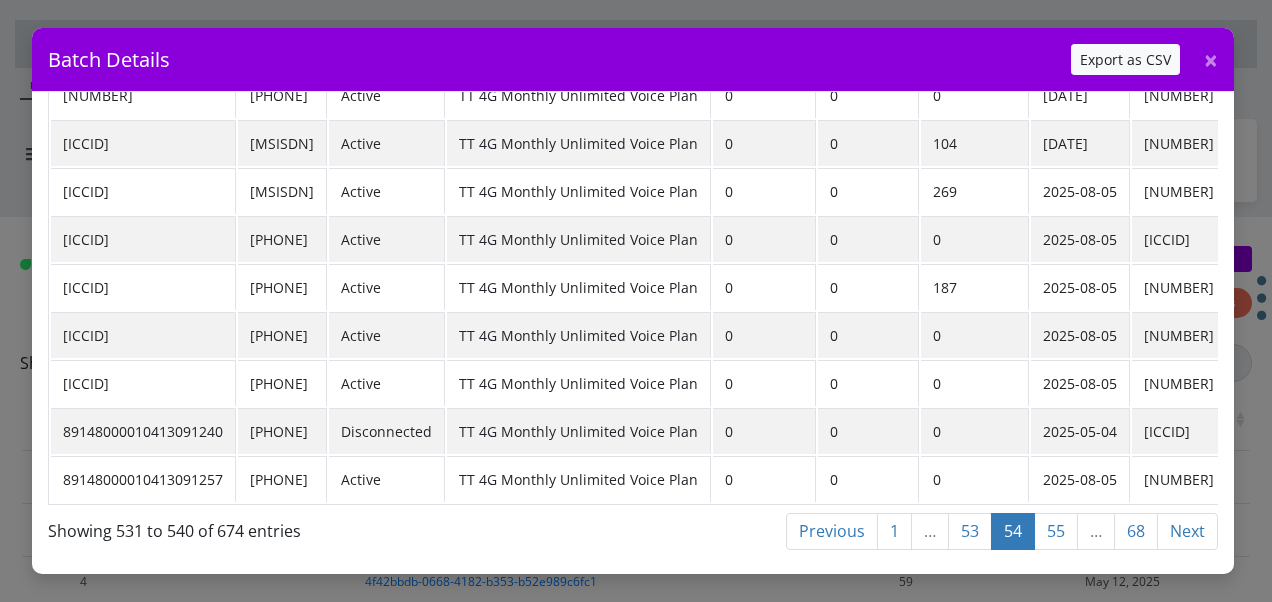 click on "53" at bounding box center [832, 531] 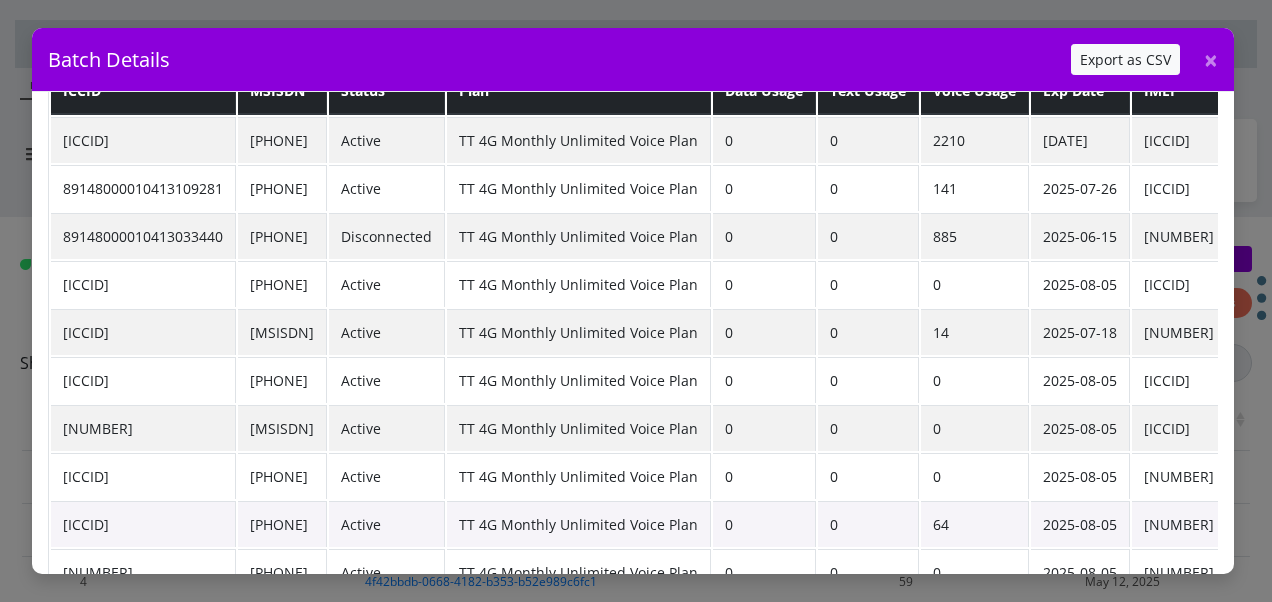 scroll, scrollTop: 0, scrollLeft: 0, axis: both 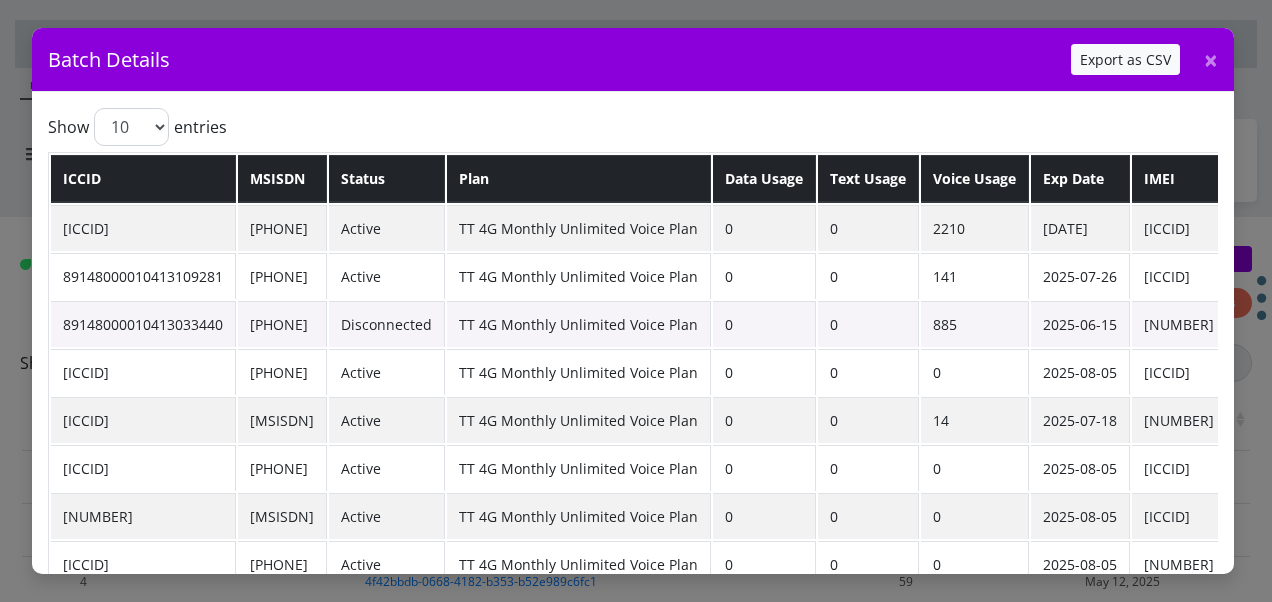 drag, startPoint x: 247, startPoint y: 321, endPoint x: 334, endPoint y: 326, distance: 87.14356 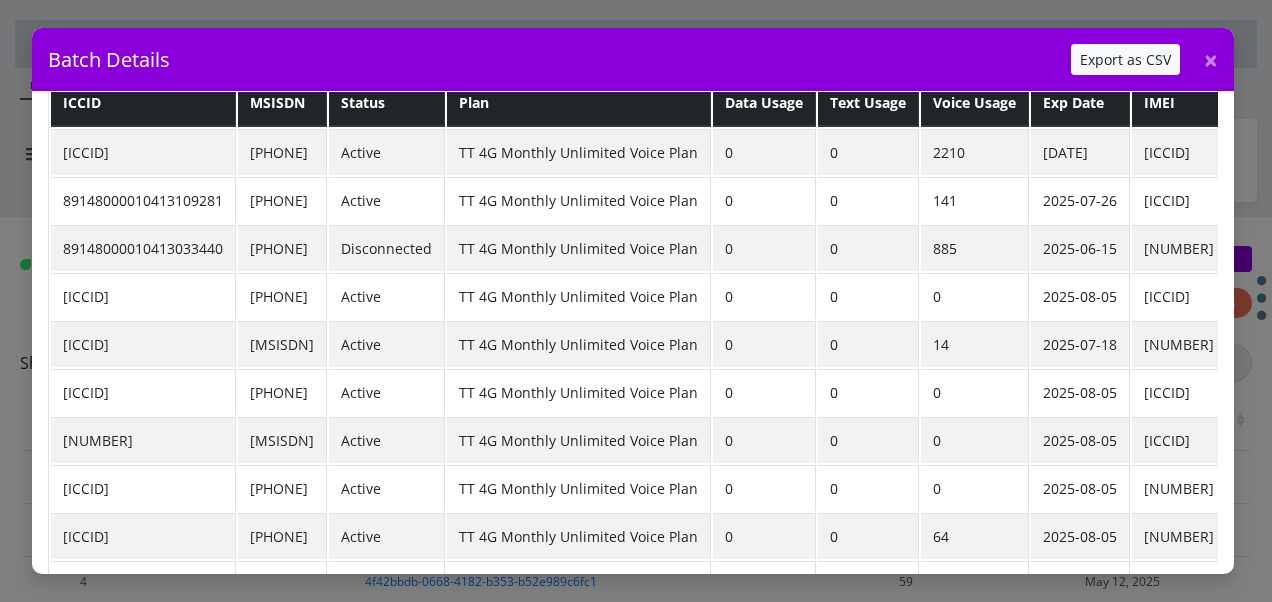 scroll, scrollTop: 191, scrollLeft: 0, axis: vertical 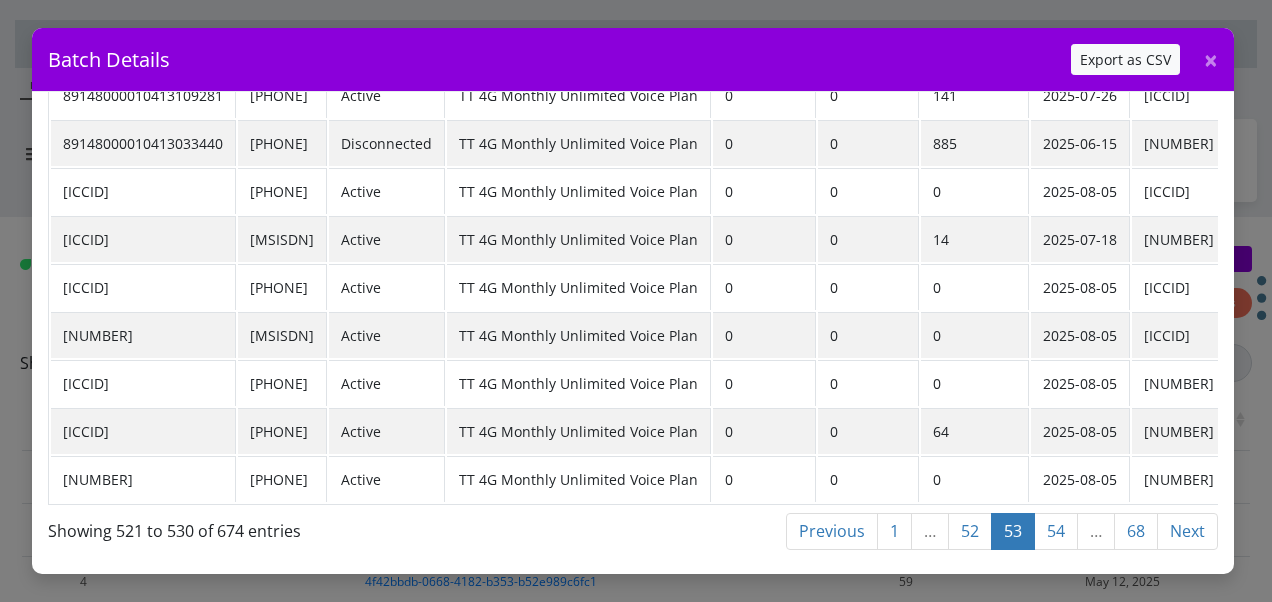 click on "52" at bounding box center (832, 531) 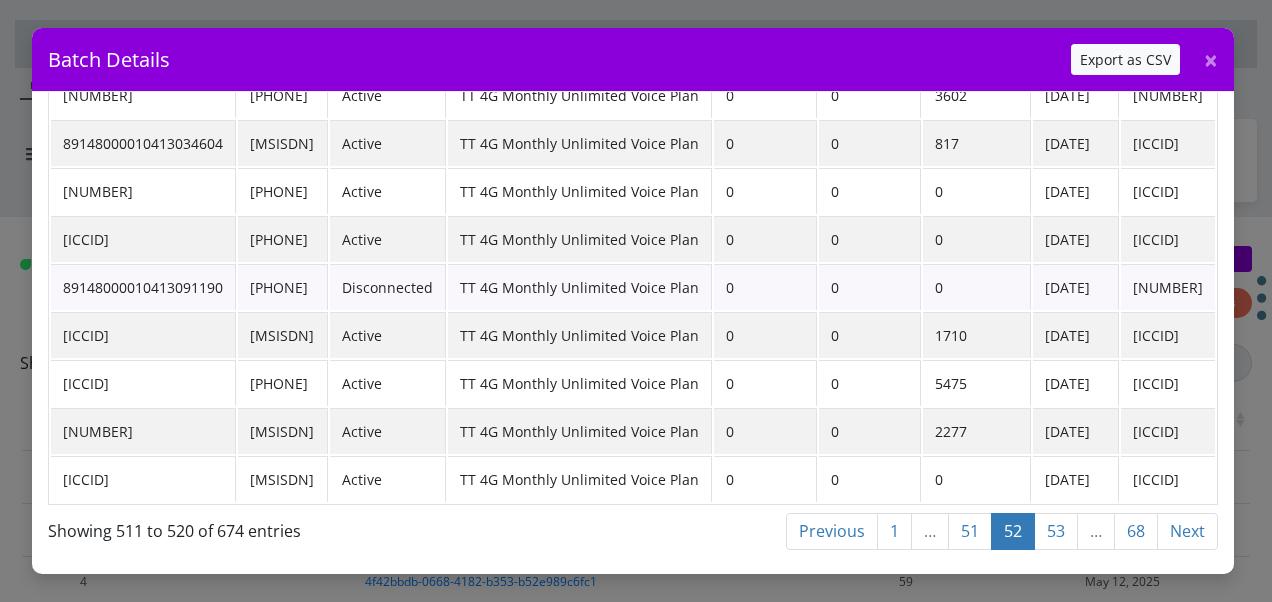 drag, startPoint x: 242, startPoint y: 285, endPoint x: 325, endPoint y: 276, distance: 83.48653 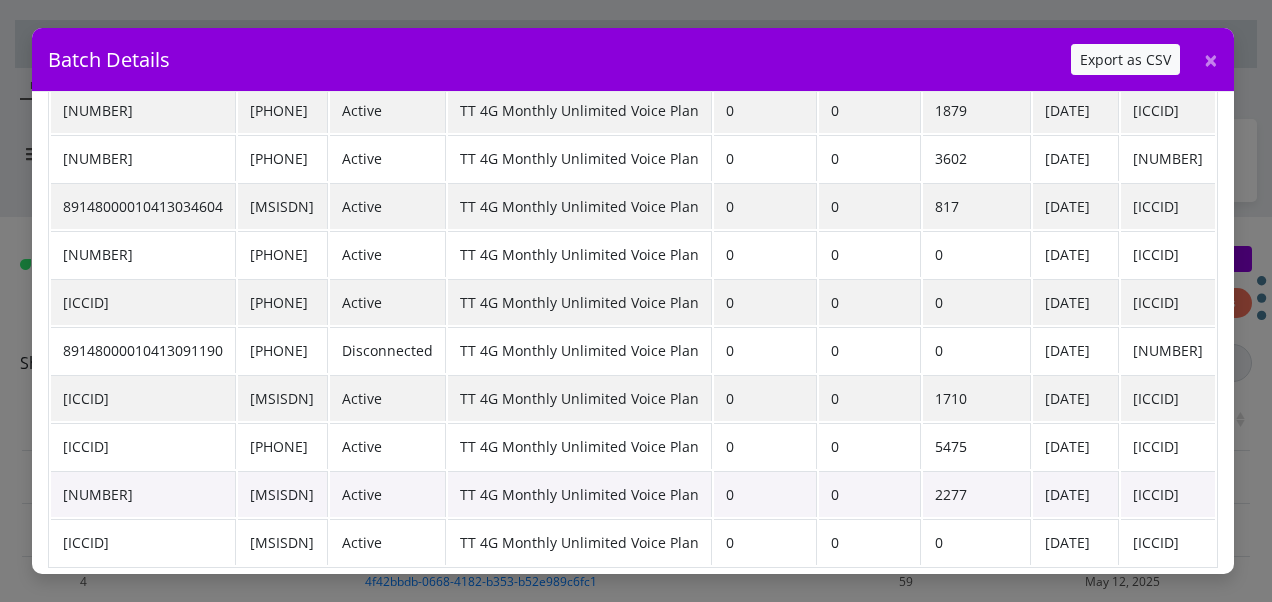 scroll, scrollTop: 191, scrollLeft: 0, axis: vertical 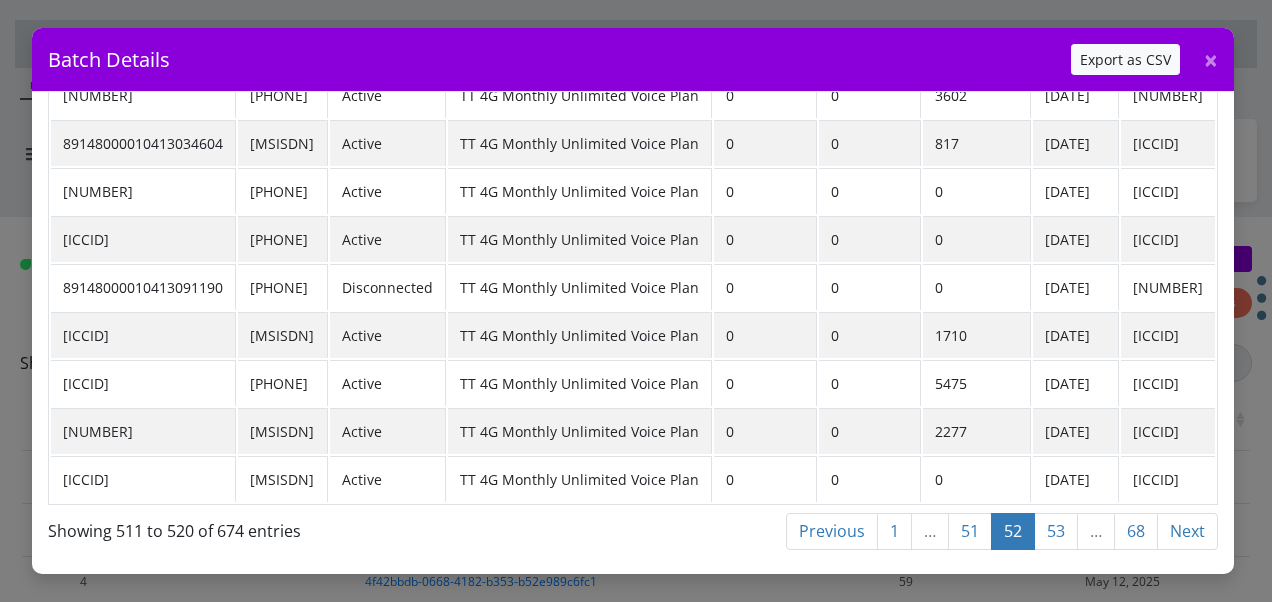 click on "51" at bounding box center [832, 531] 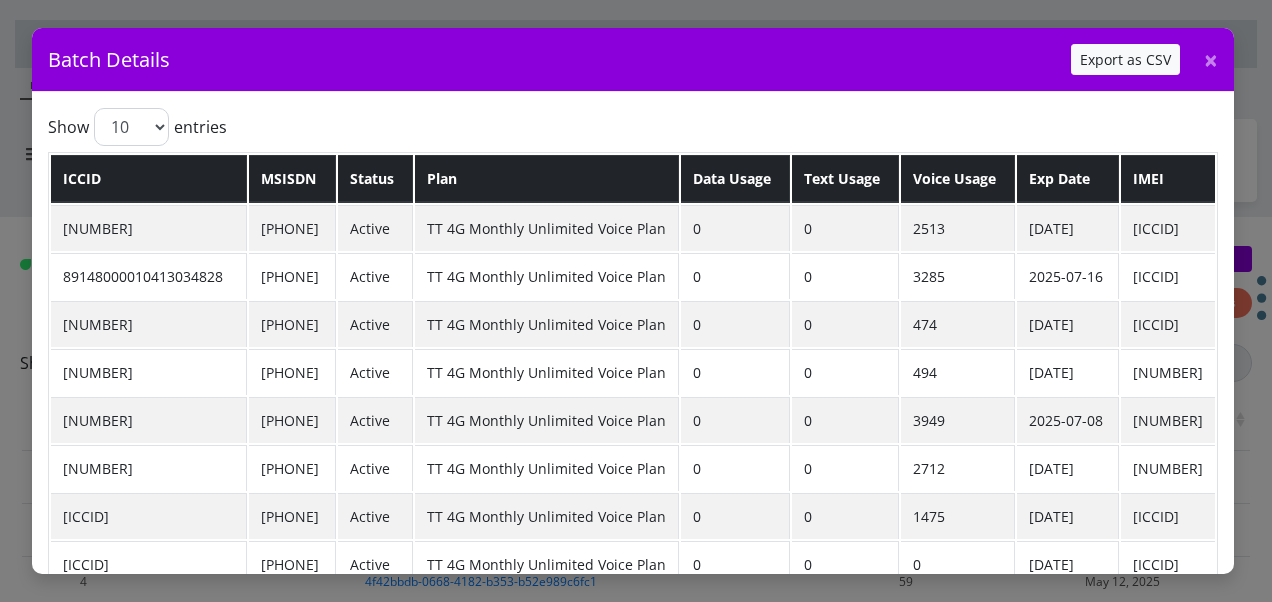 scroll, scrollTop: 191, scrollLeft: 0, axis: vertical 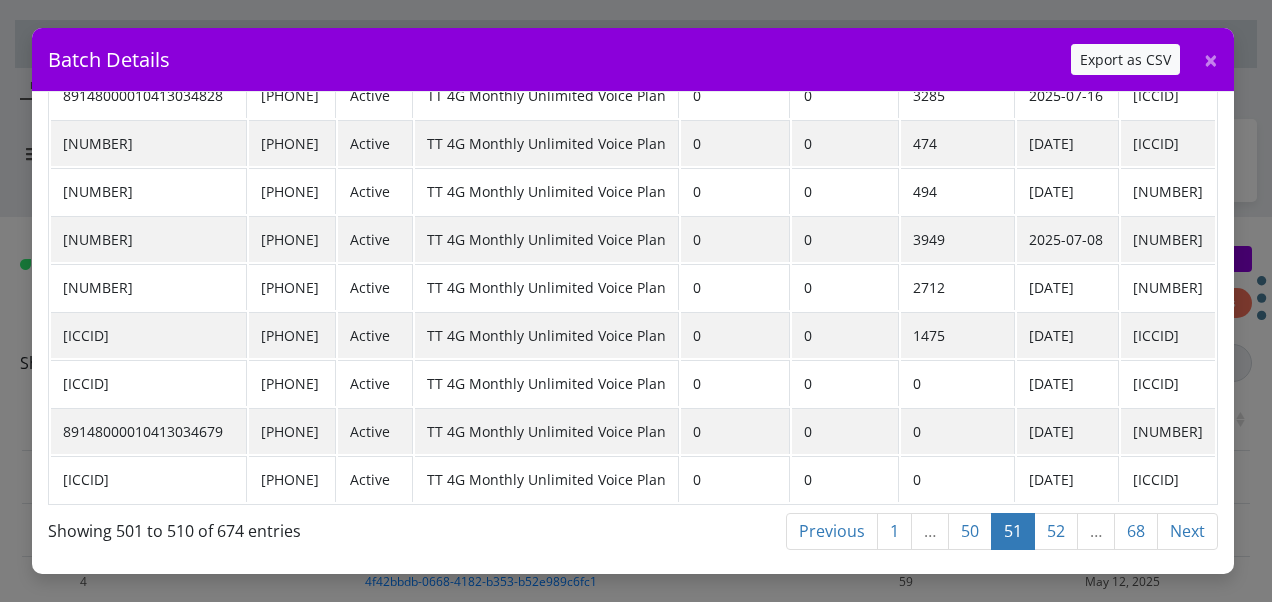 click on "50" at bounding box center [832, 531] 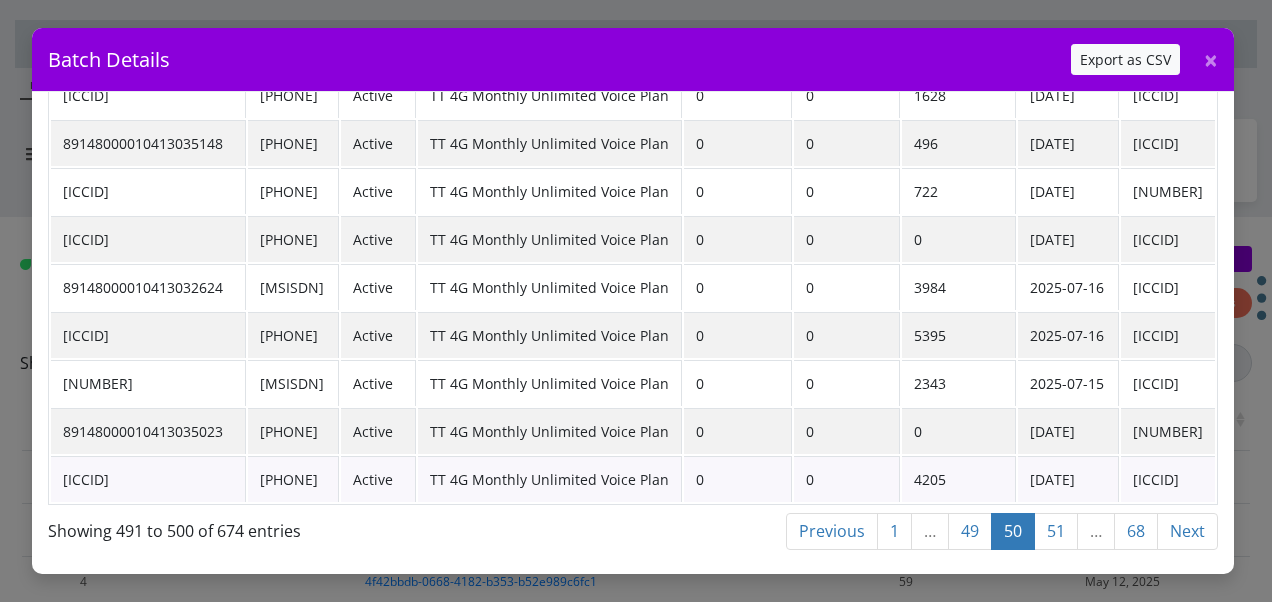 scroll, scrollTop: 191, scrollLeft: 0, axis: vertical 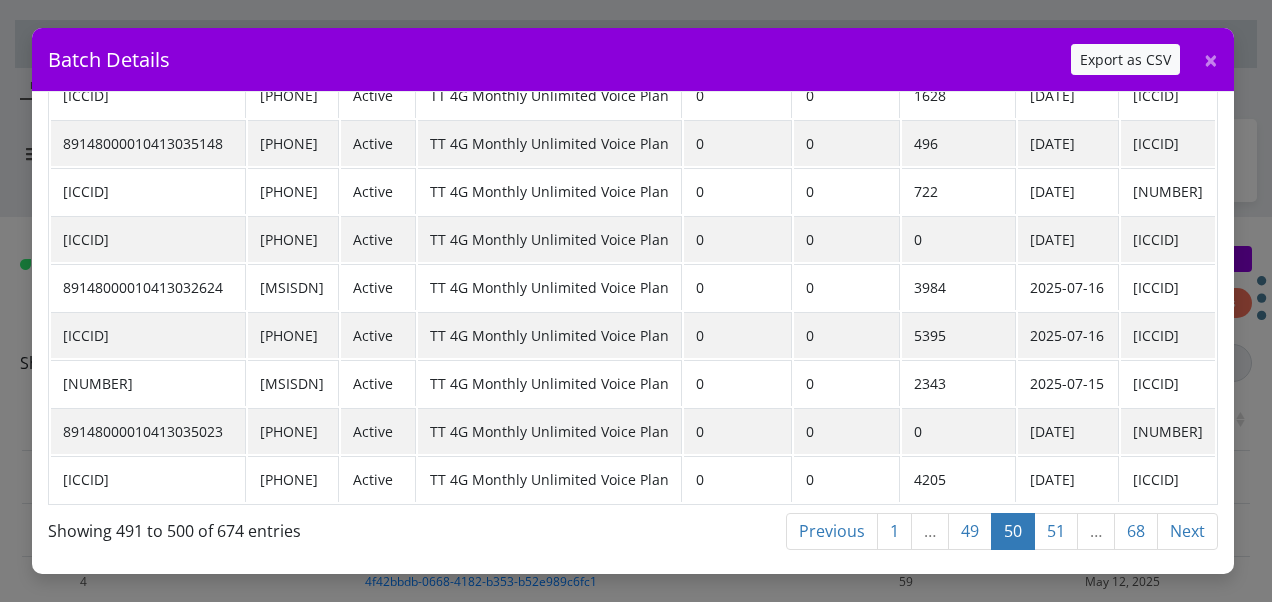 click on "49" at bounding box center [832, 531] 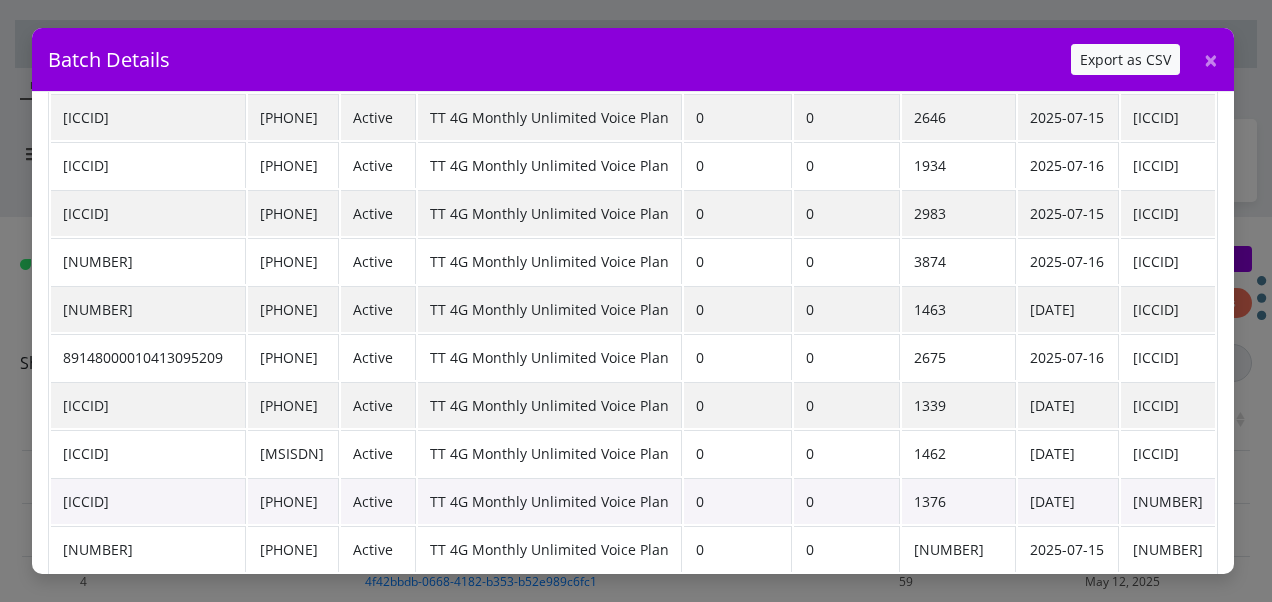 scroll, scrollTop: 191, scrollLeft: 0, axis: vertical 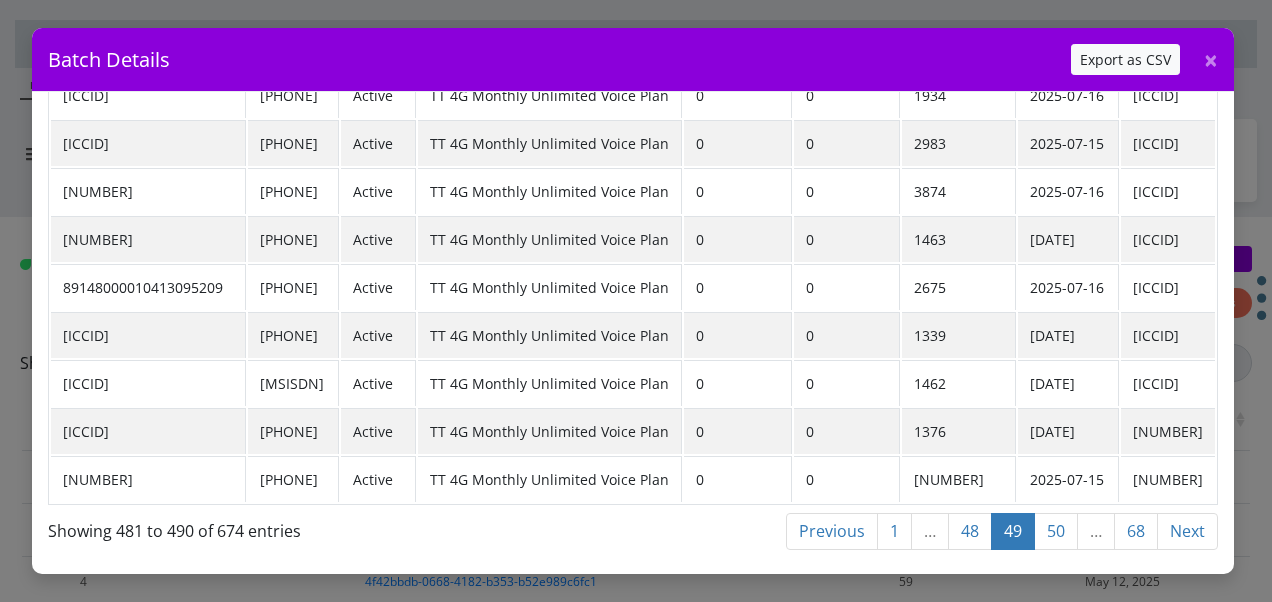 click on "48" at bounding box center (832, 531) 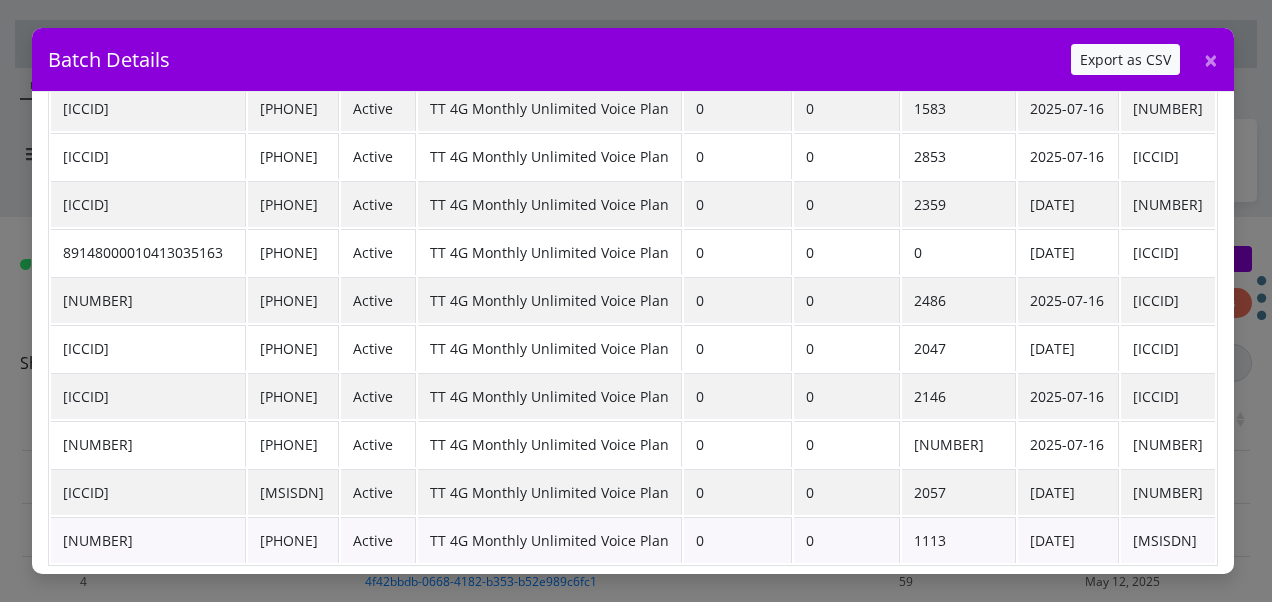 scroll, scrollTop: 191, scrollLeft: 0, axis: vertical 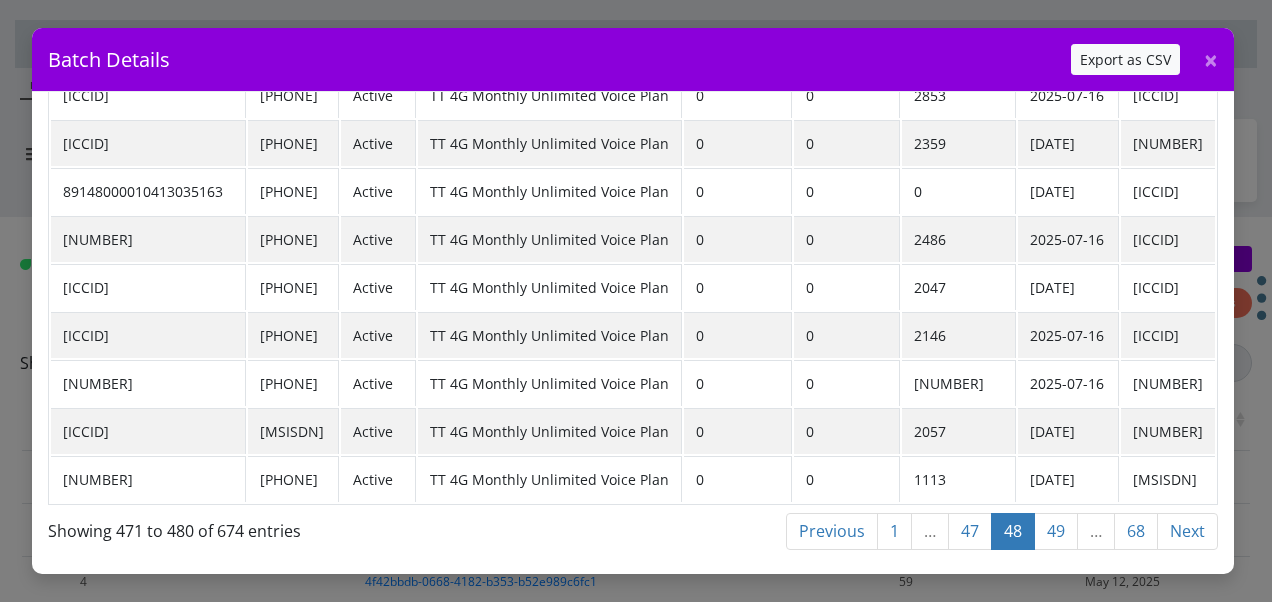 click on "47" at bounding box center (832, 531) 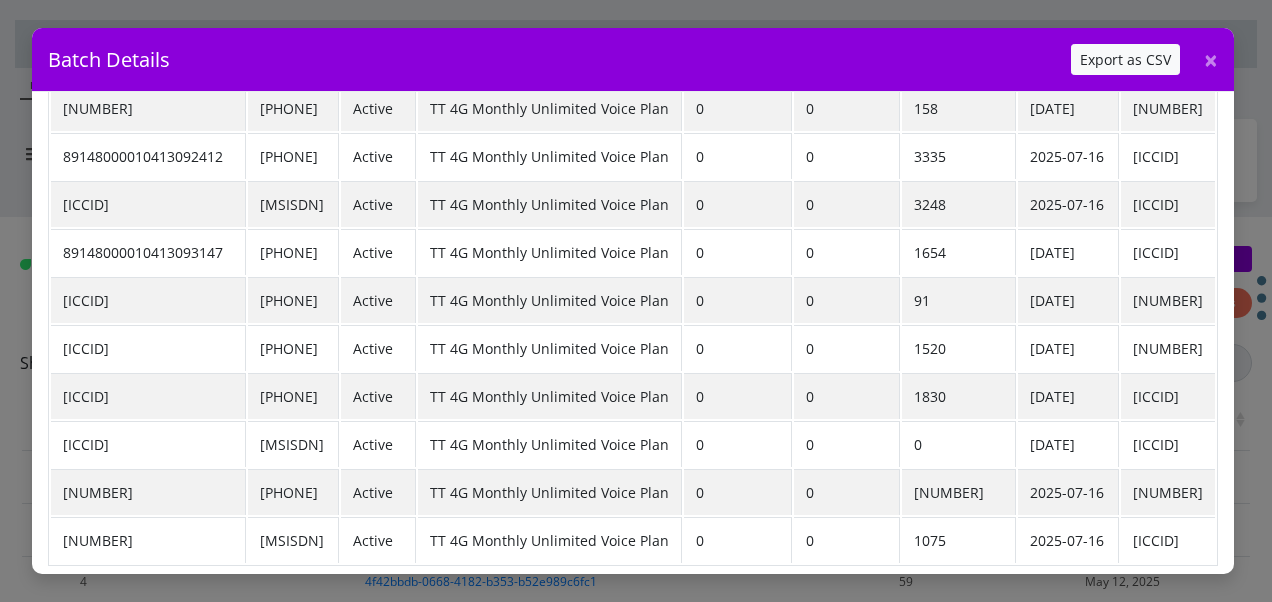scroll, scrollTop: 191, scrollLeft: 0, axis: vertical 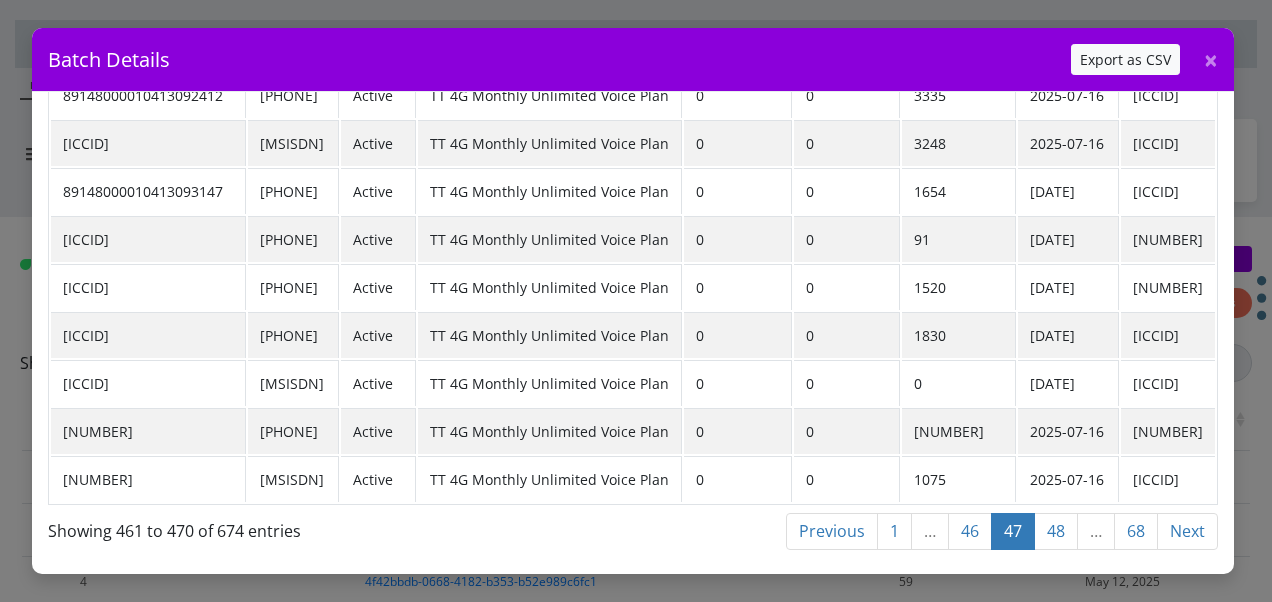 click on "46" at bounding box center (832, 531) 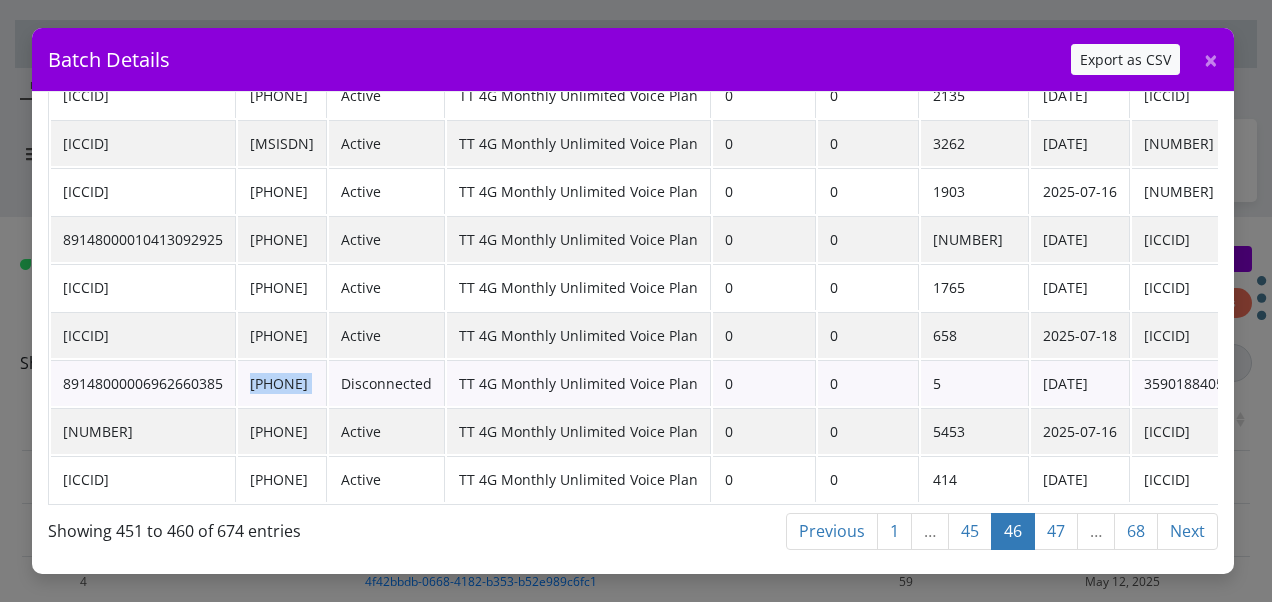 drag, startPoint x: 245, startPoint y: 374, endPoint x: 347, endPoint y: 362, distance: 102.70345 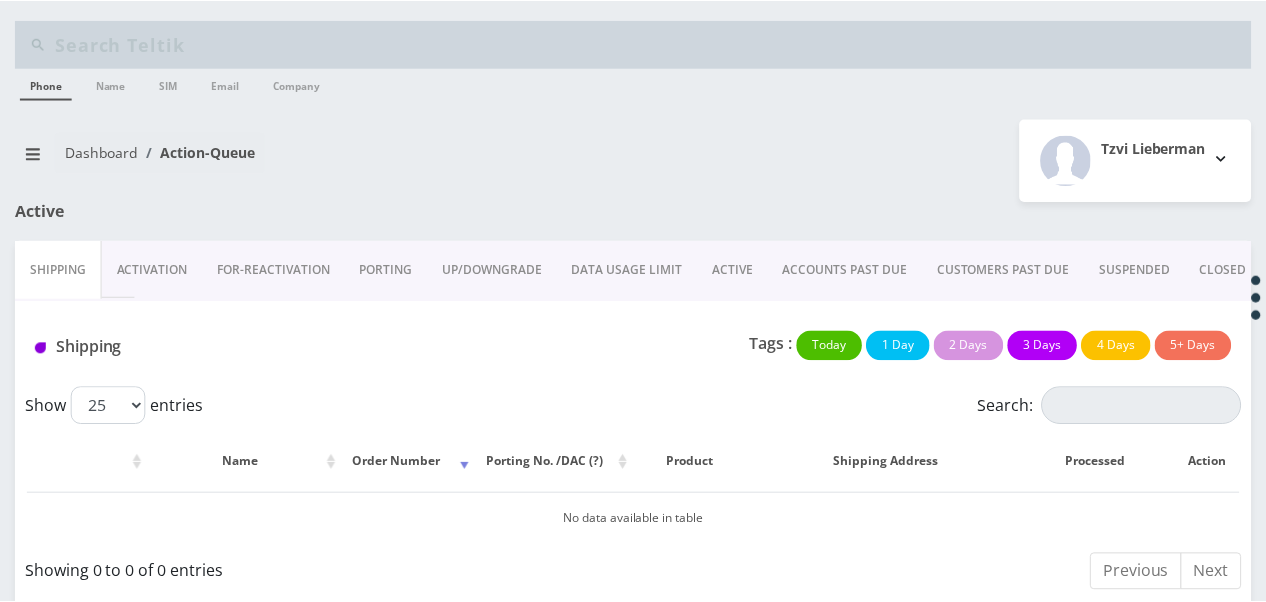 scroll, scrollTop: 0, scrollLeft: 0, axis: both 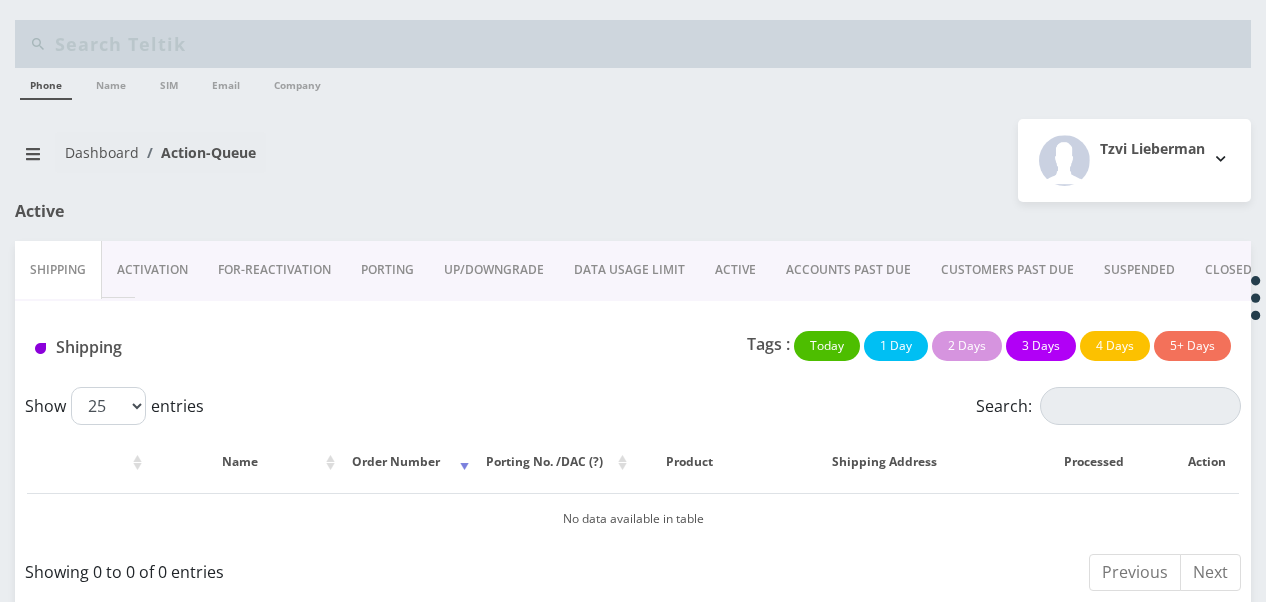 click on "ACTIVE" at bounding box center (735, 270) 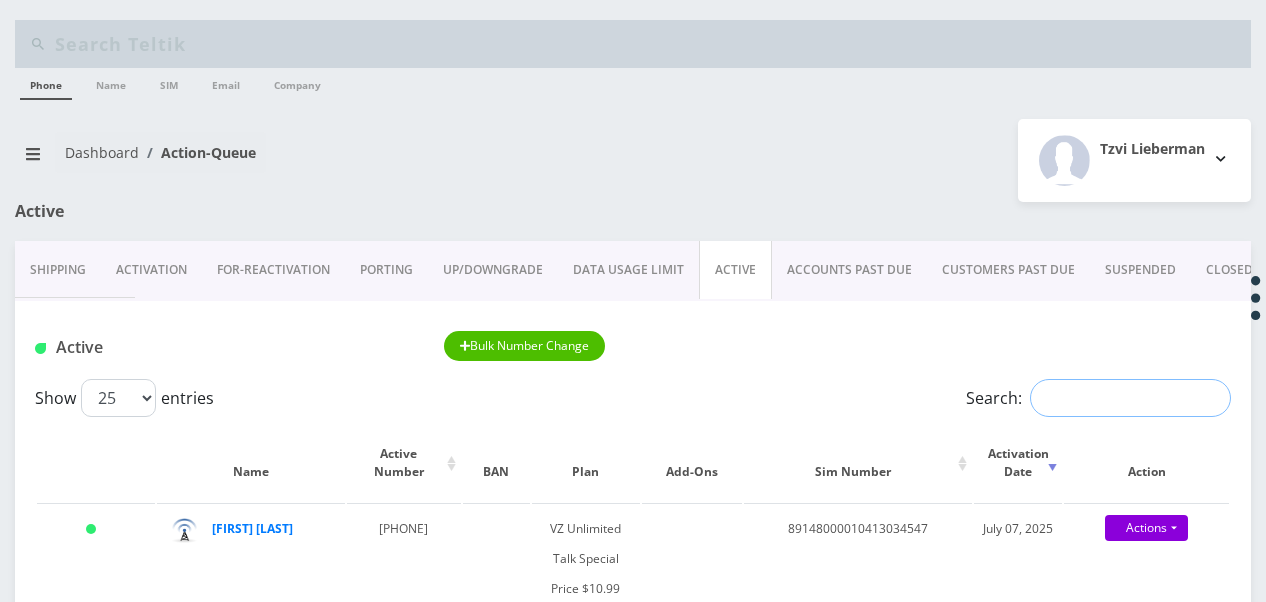 paste on "[PHONE]" 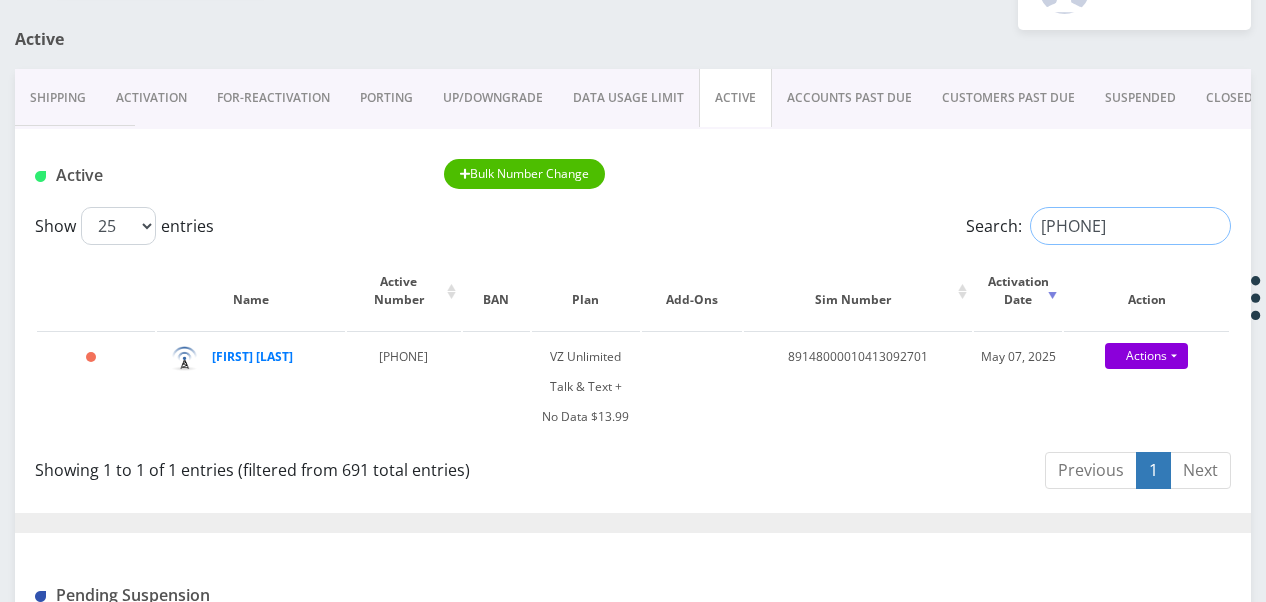 scroll, scrollTop: 200, scrollLeft: 0, axis: vertical 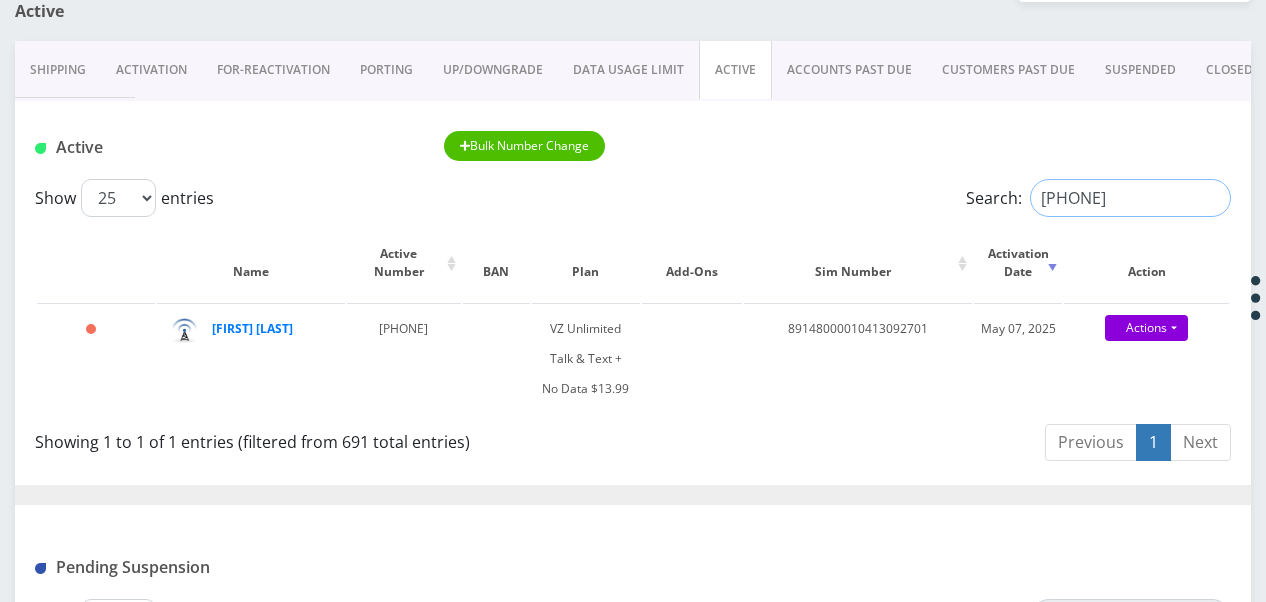 drag, startPoint x: 1155, startPoint y: 192, endPoint x: 922, endPoint y: 183, distance: 233.17375 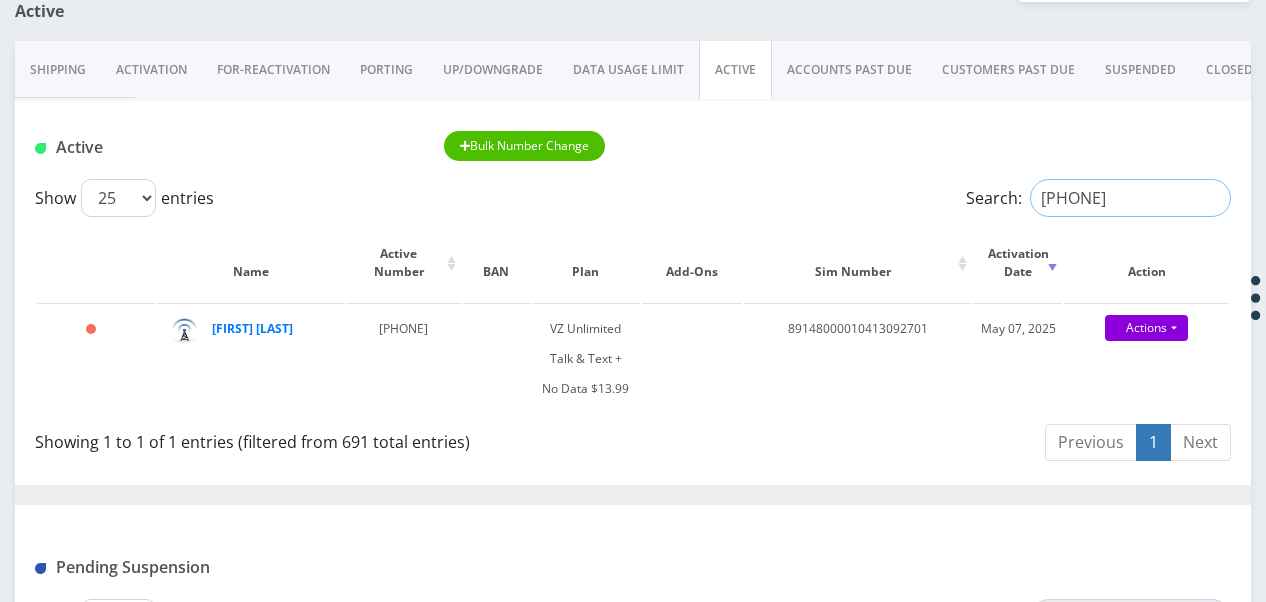 paste on "[PHONE]" 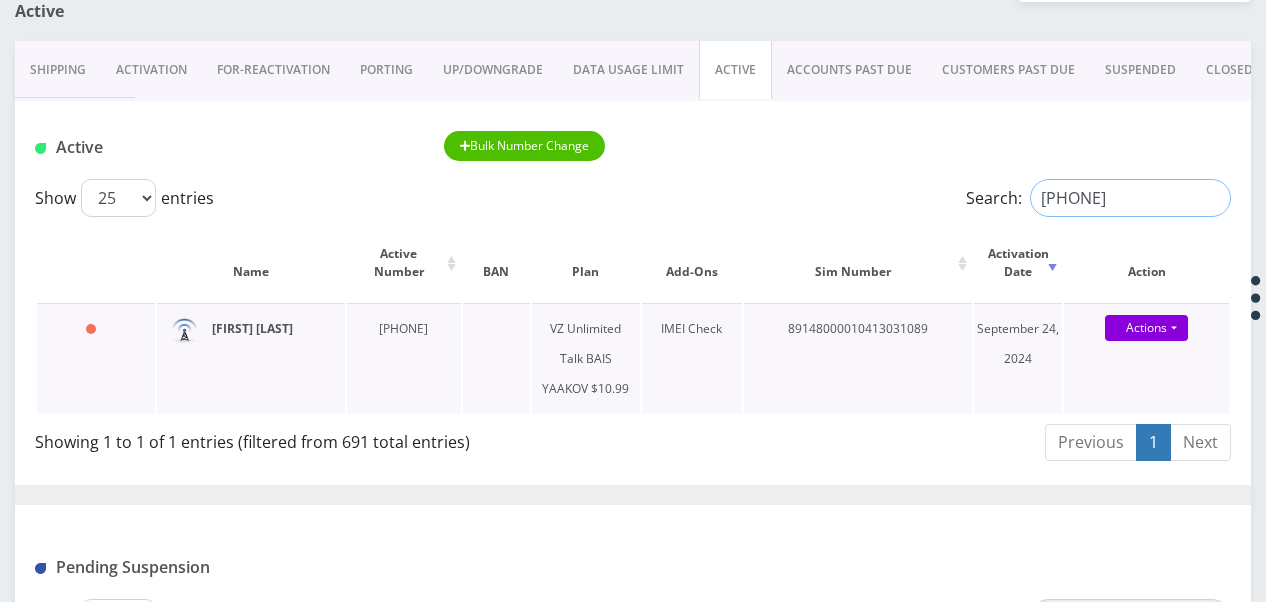 type on "[PHONE]" 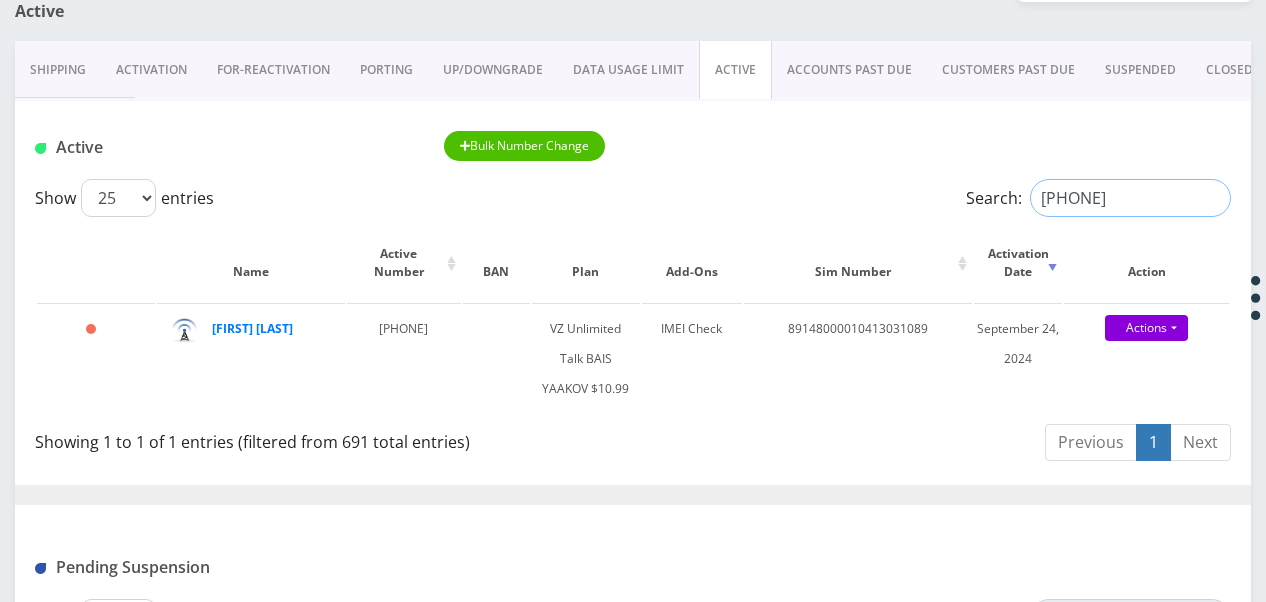 drag, startPoint x: 1140, startPoint y: 201, endPoint x: 858, endPoint y: 178, distance: 282.9364 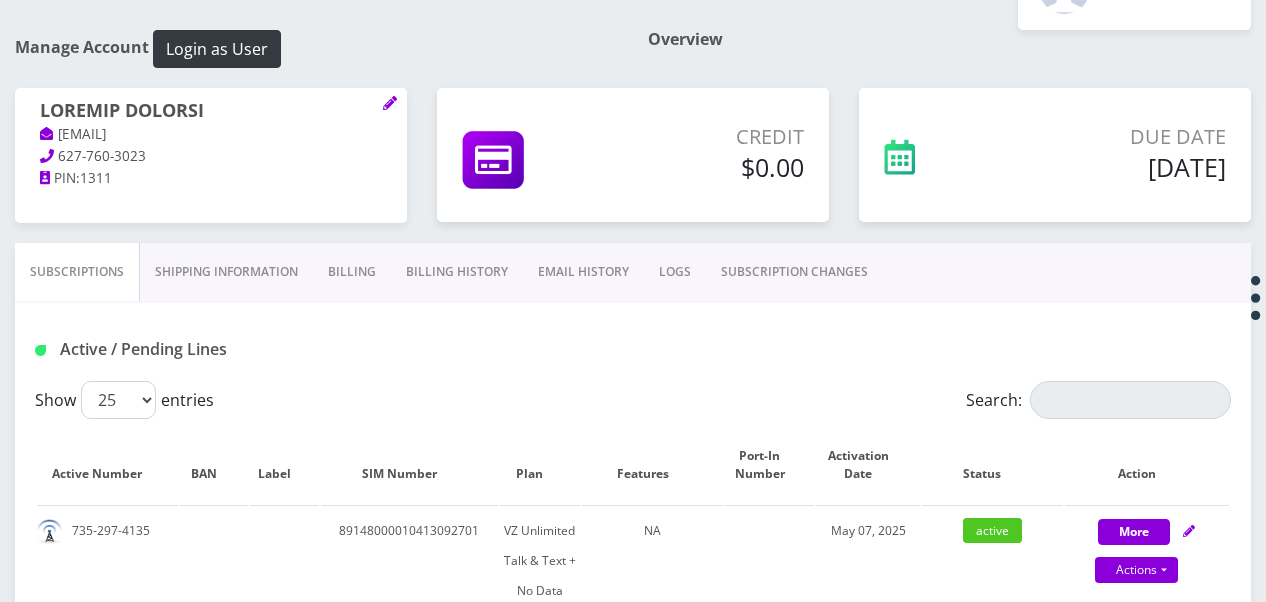 scroll, scrollTop: 400, scrollLeft: 0, axis: vertical 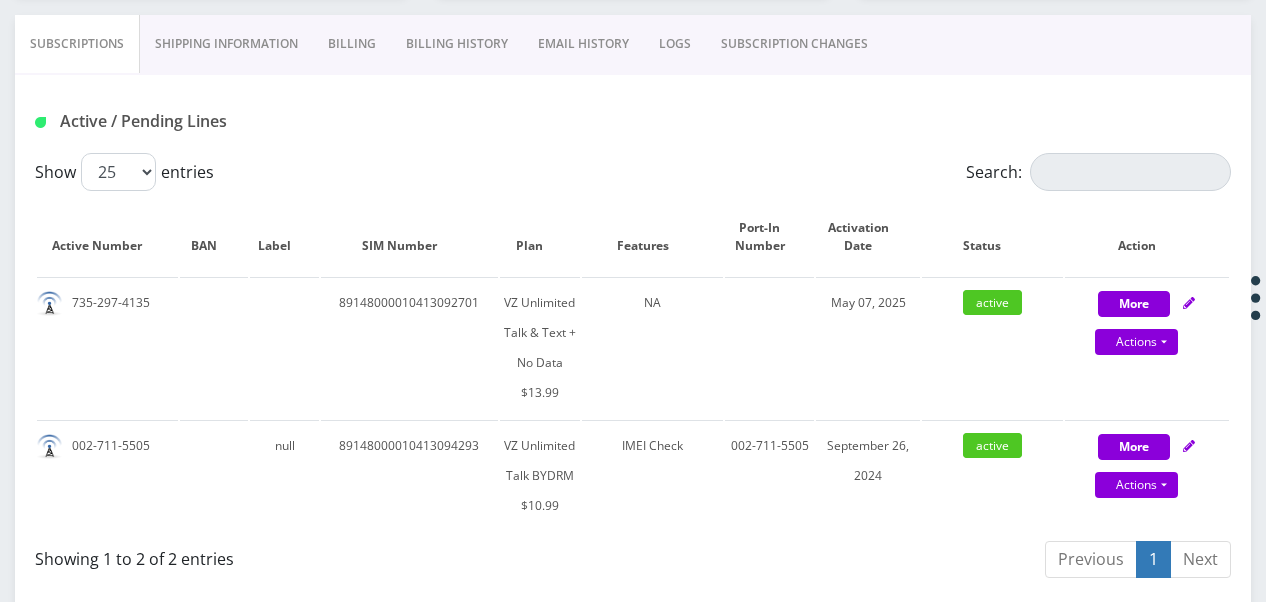click on "SUBSCRIPTION CHANGES" at bounding box center (794, 44) 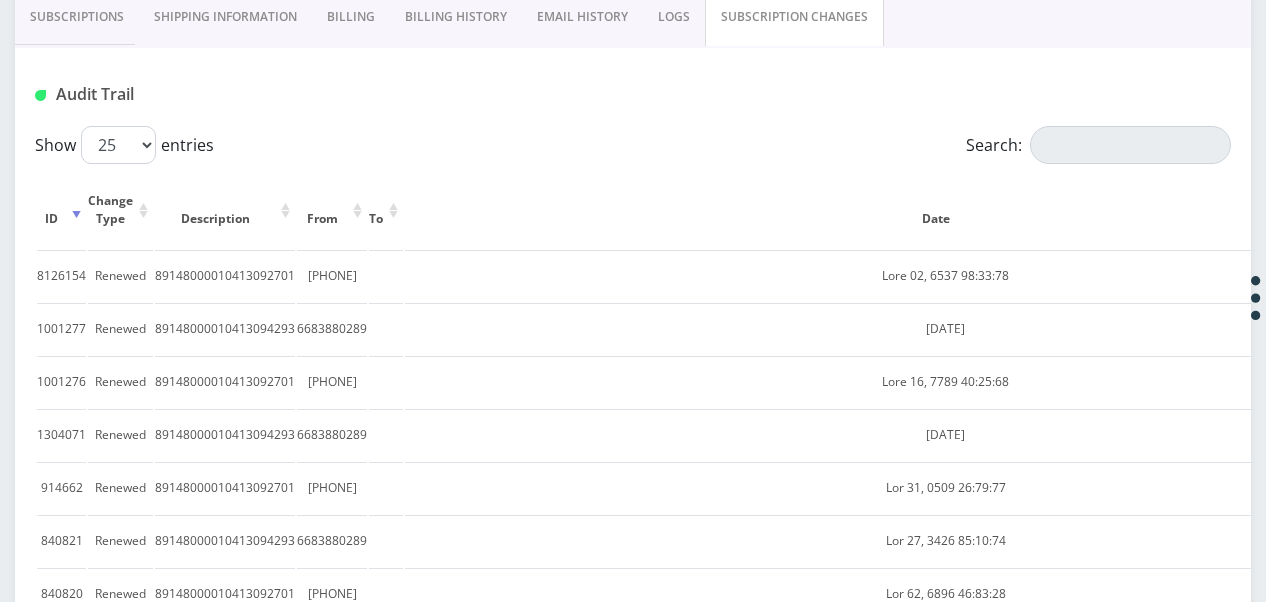 scroll, scrollTop: 331, scrollLeft: 0, axis: vertical 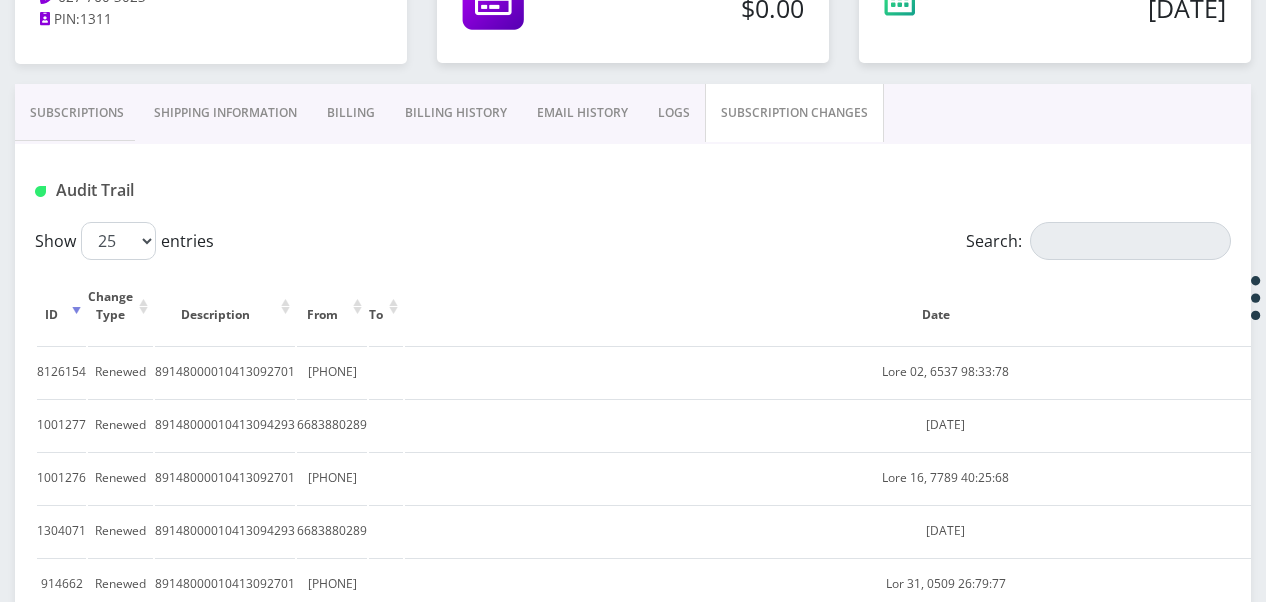 click on "Subscriptions" at bounding box center (77, 113) 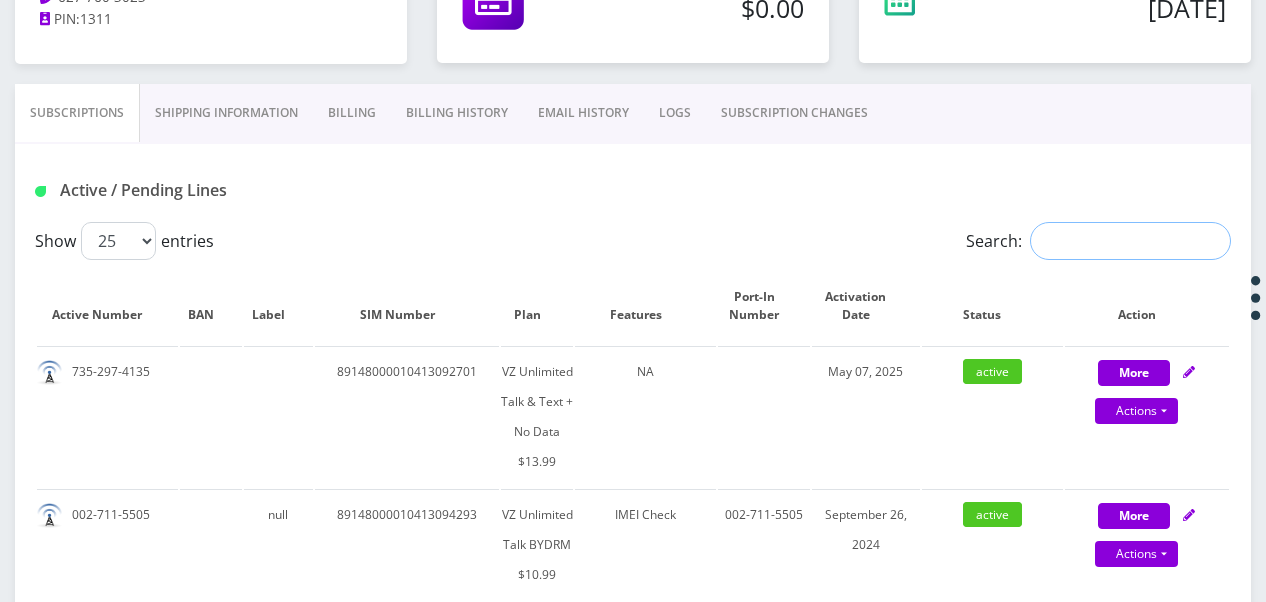 drag, startPoint x: 1060, startPoint y: 213, endPoint x: 1078, endPoint y: 228, distance: 23.43075 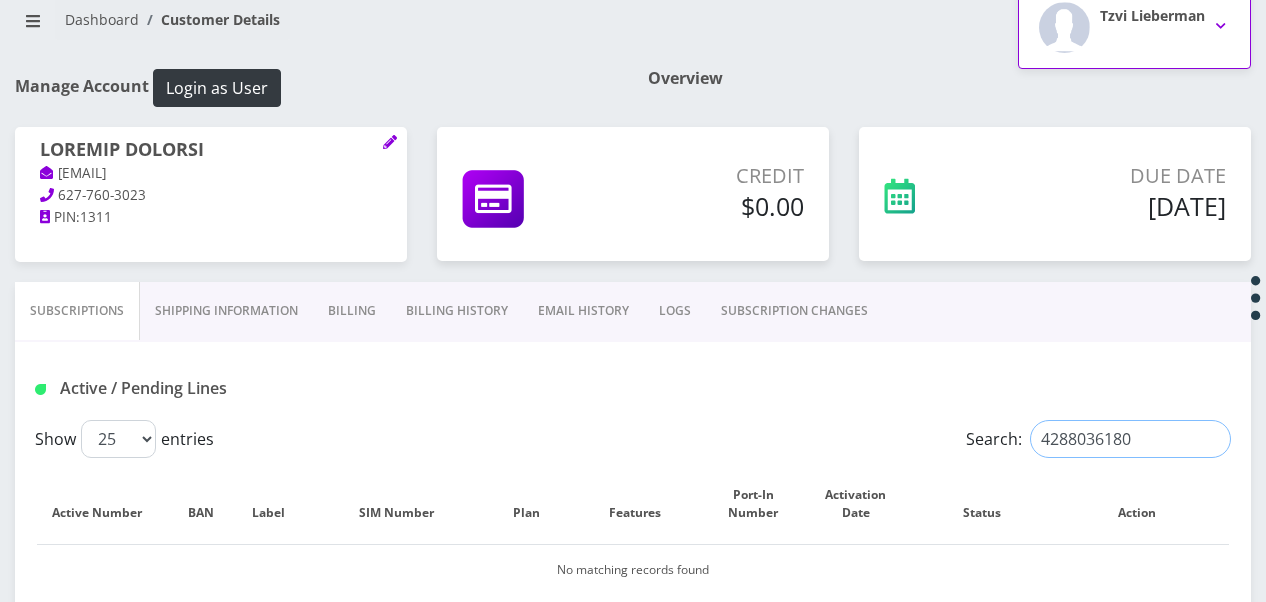 scroll, scrollTop: 131, scrollLeft: 0, axis: vertical 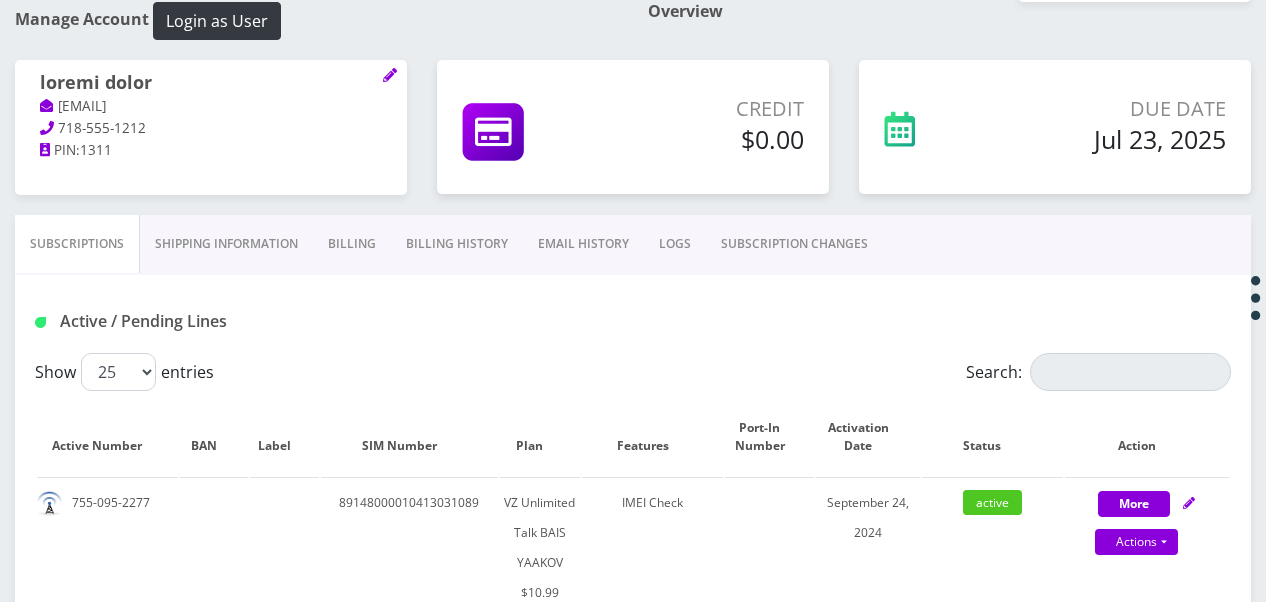 click on "SUBSCRIPTION CHANGES" at bounding box center [794, 244] 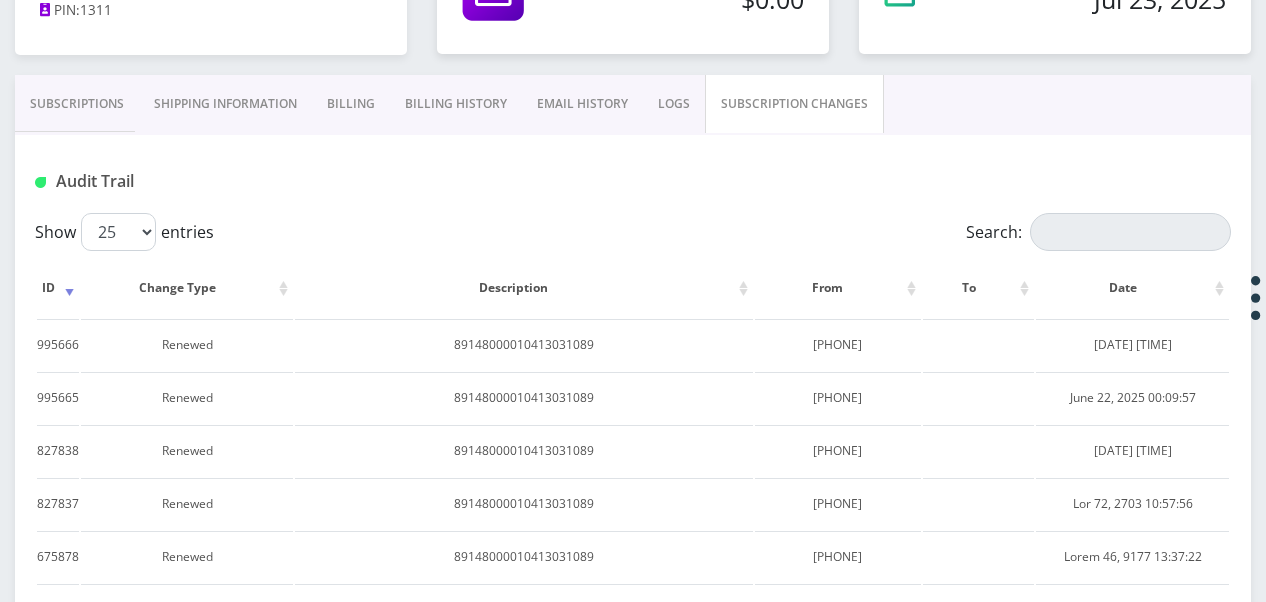 scroll, scrollTop: 268, scrollLeft: 0, axis: vertical 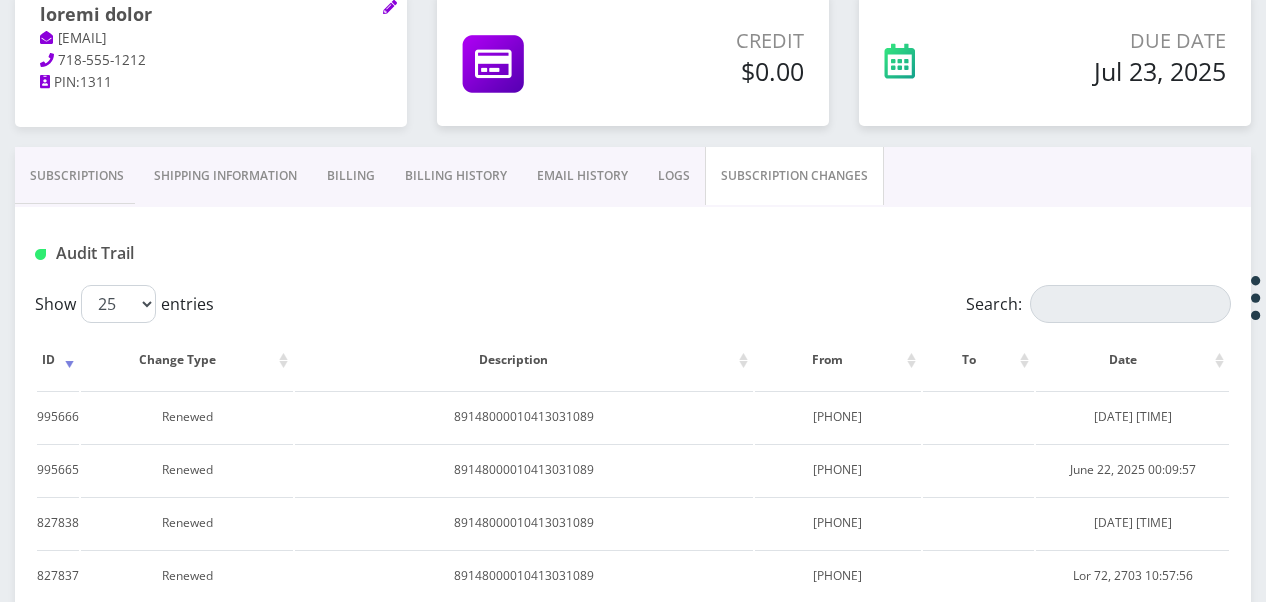 click on "Subscriptions" at bounding box center (77, 176) 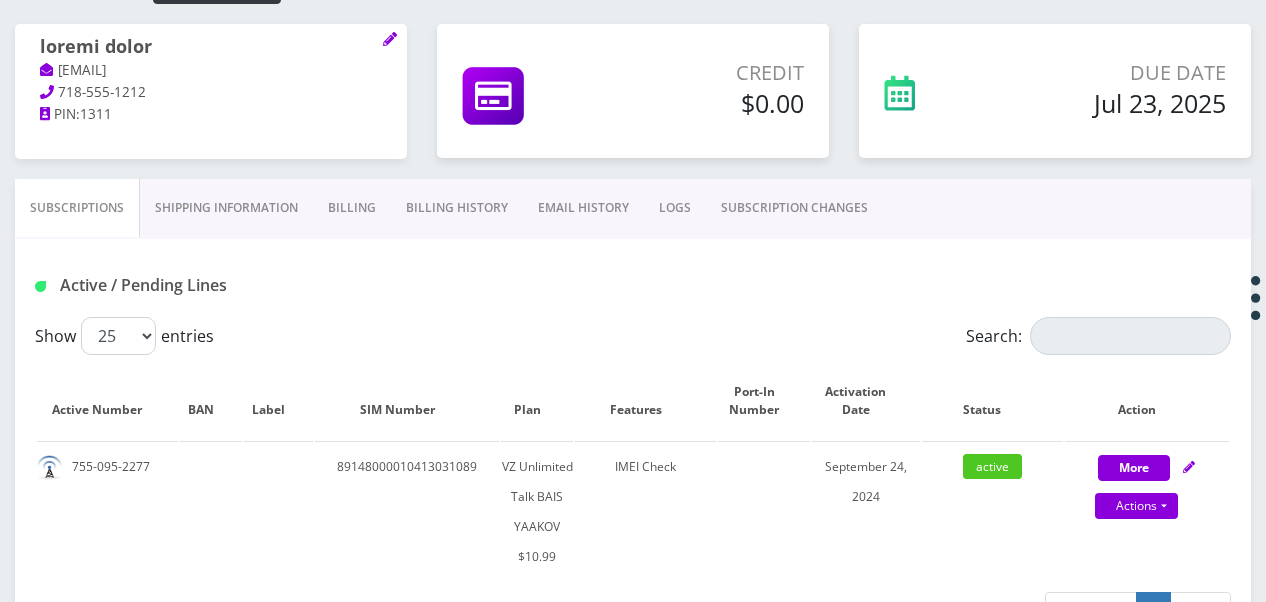 scroll, scrollTop: 234, scrollLeft: 0, axis: vertical 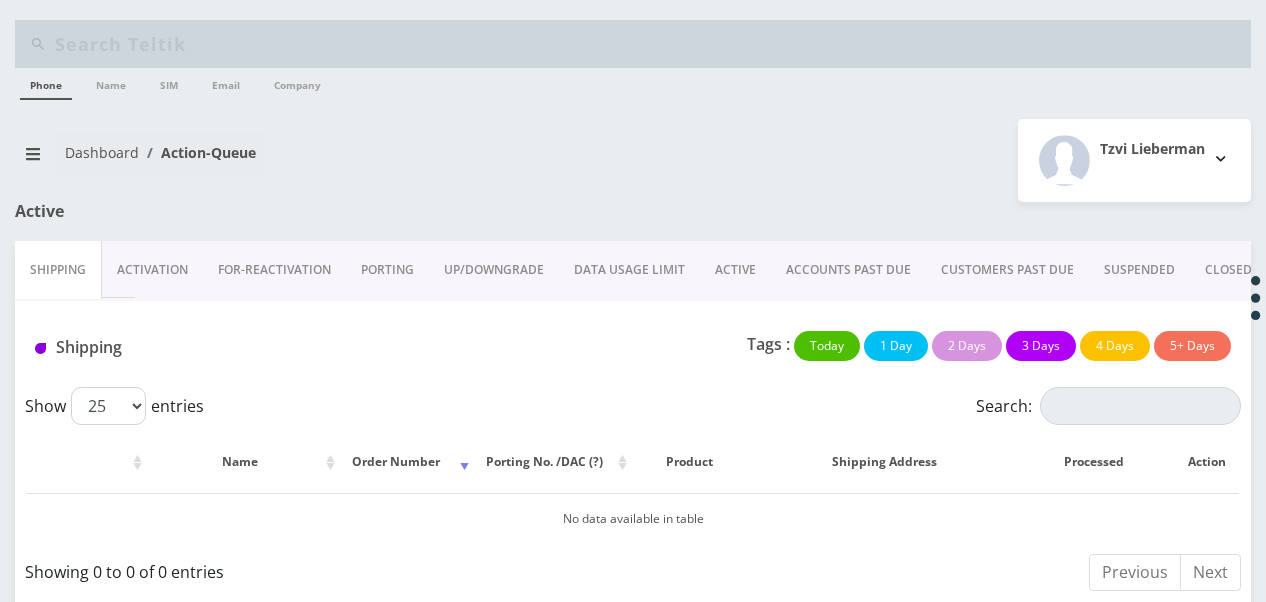 drag, startPoint x: 736, startPoint y: 276, endPoint x: 807, endPoint y: 290, distance: 72.36712 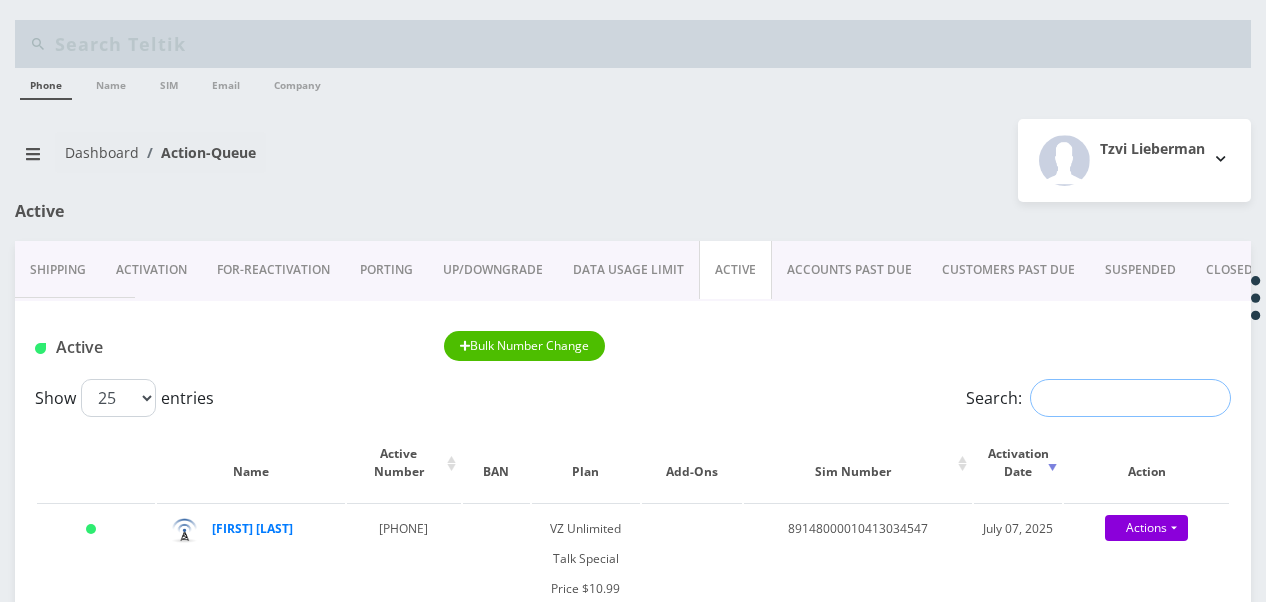 paste on "[PHONE]" 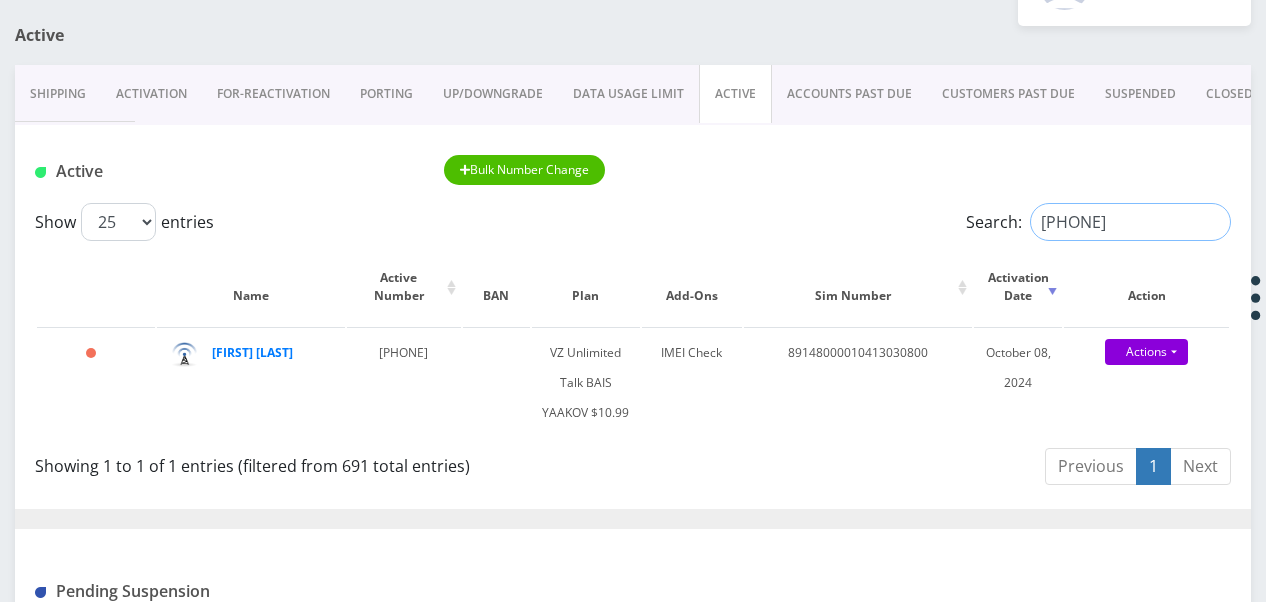 scroll, scrollTop: 200, scrollLeft: 0, axis: vertical 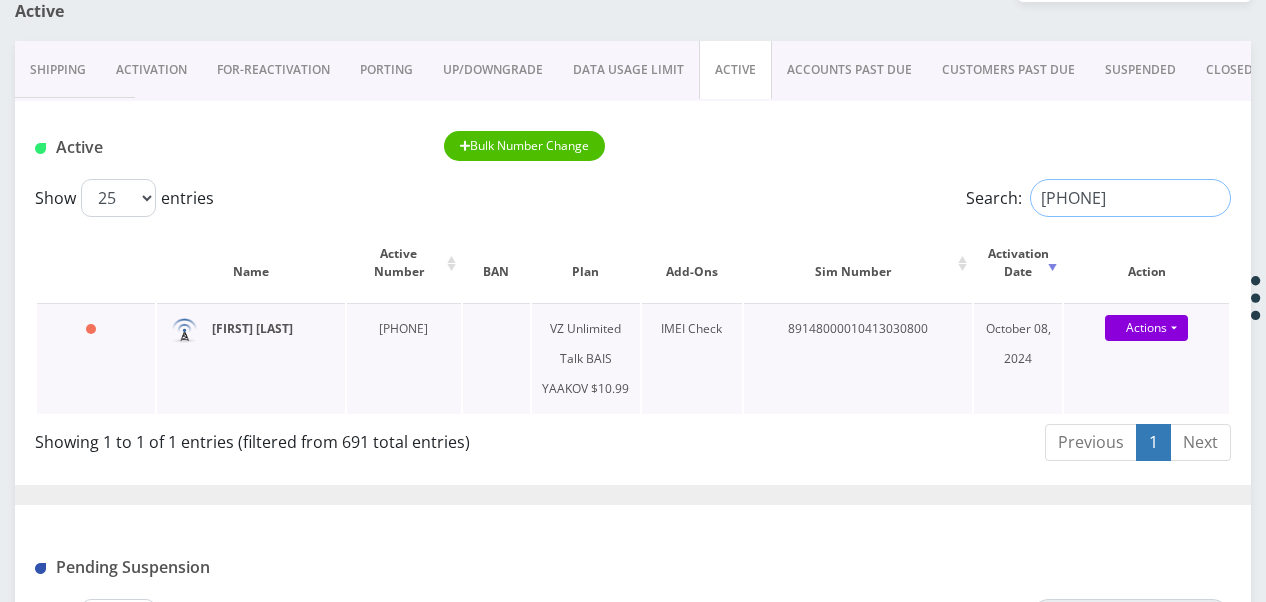 type on "[PHONE]" 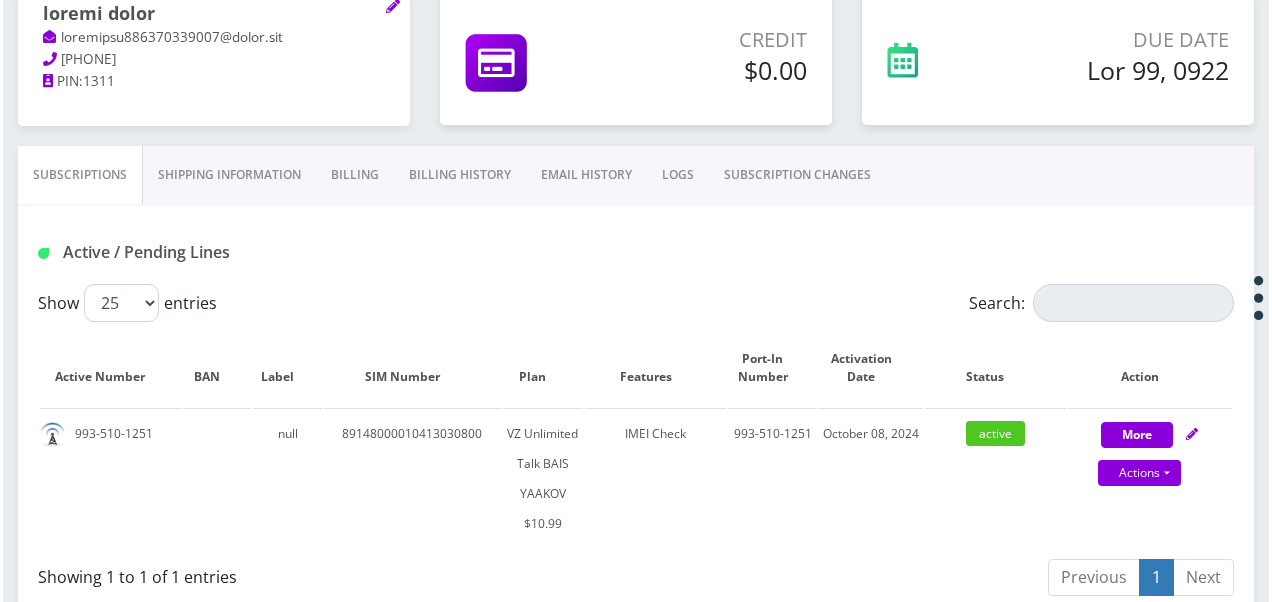 scroll, scrollTop: 300, scrollLeft: 0, axis: vertical 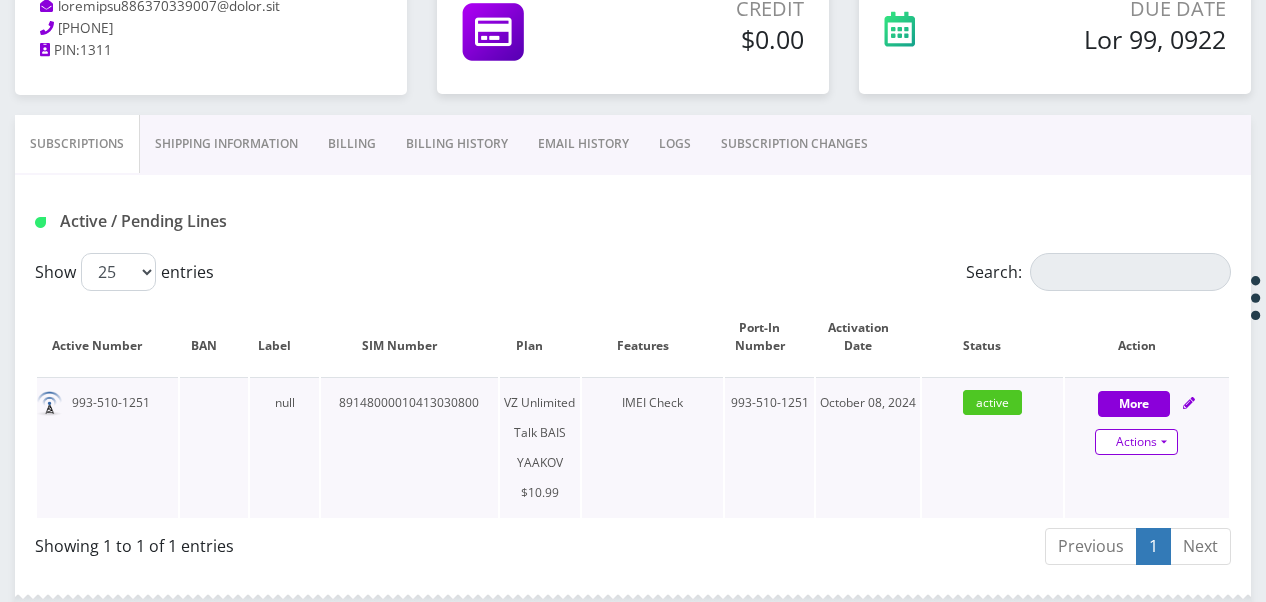 click on "Actions" at bounding box center [1136, 442] 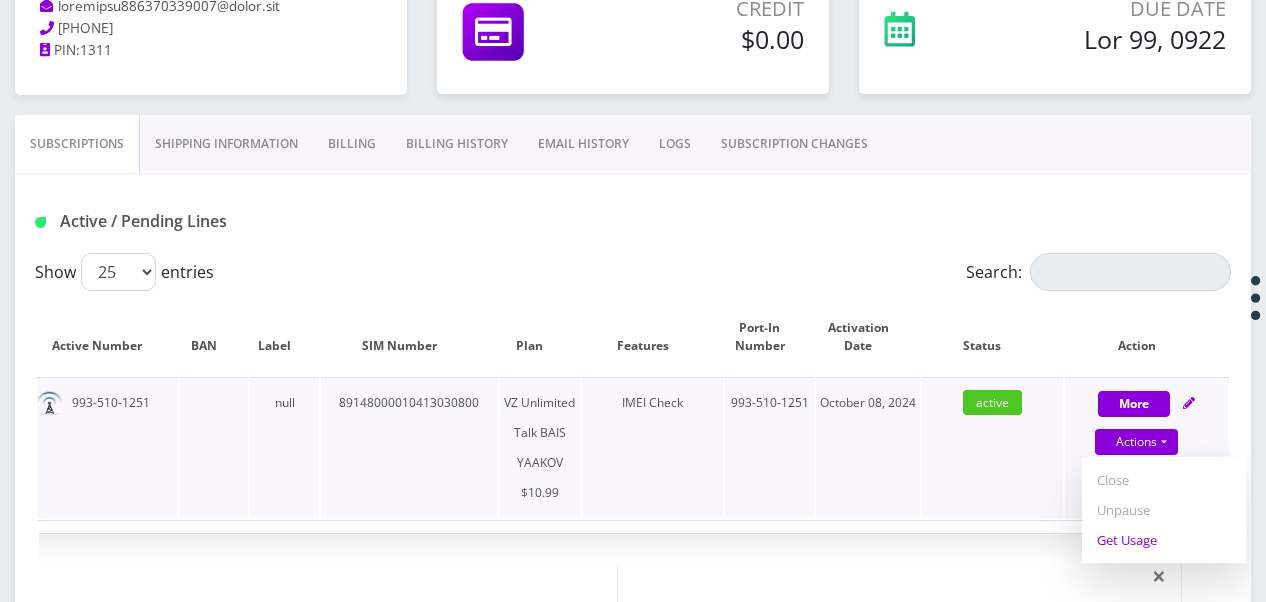 click on "Get Usage" at bounding box center [1164, 540] 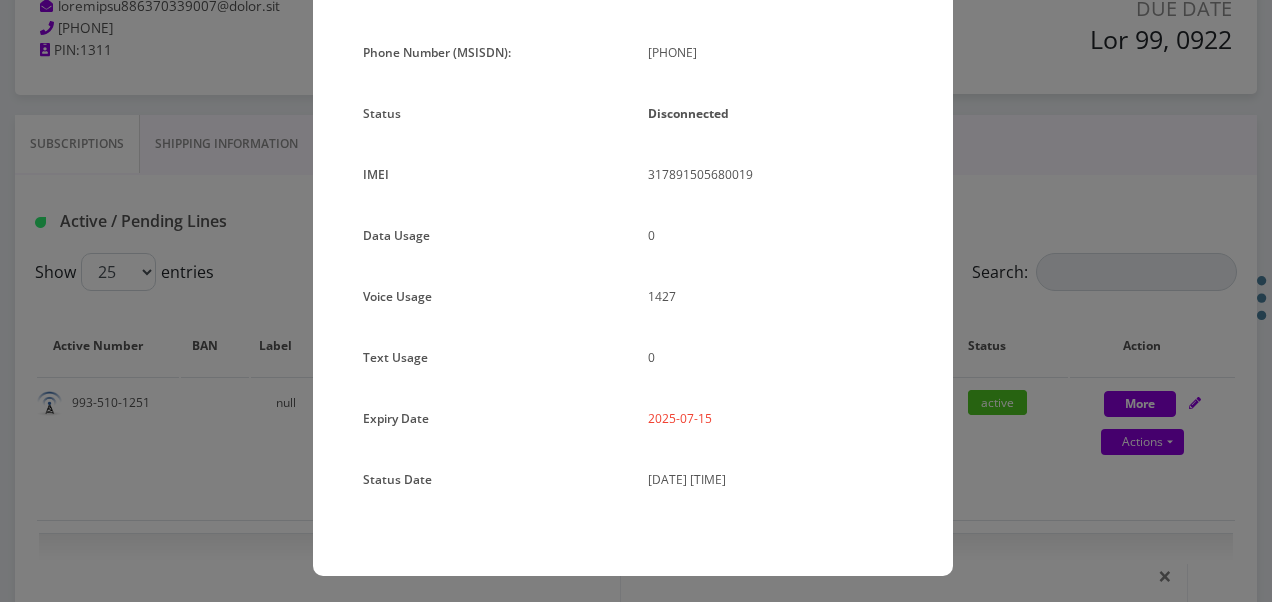 scroll, scrollTop: 192, scrollLeft: 0, axis: vertical 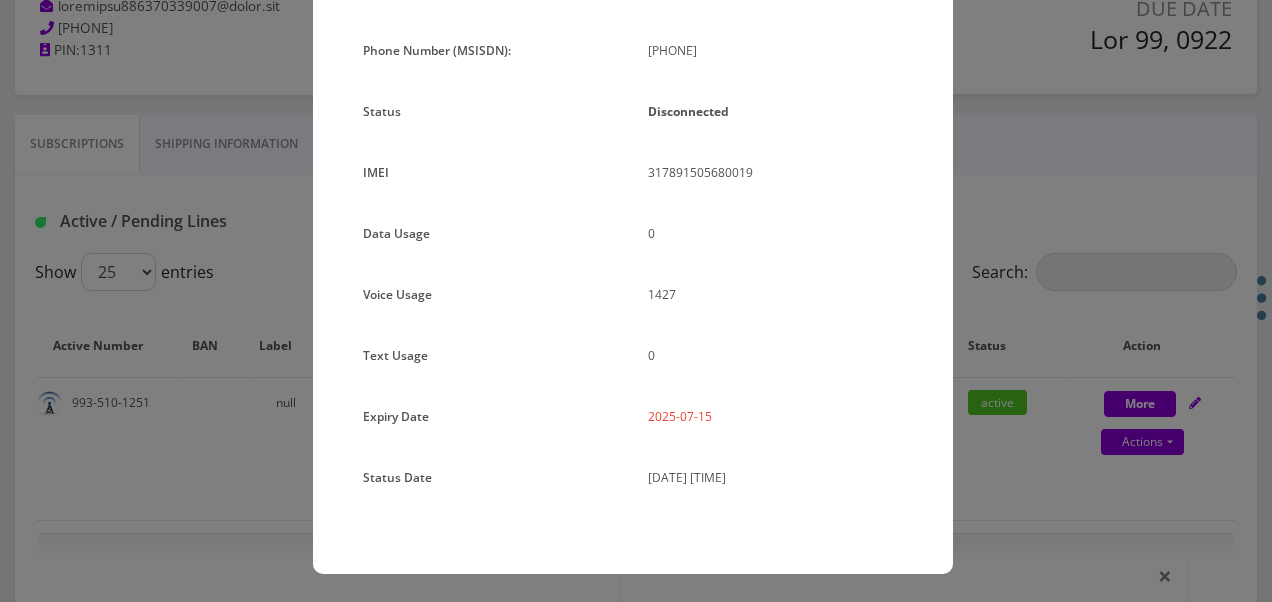 click on "×
Loremipsumdo Sita
Cons Adip
EL 8S Doeiusm Temporinc Utlab Etdo
Magna Aliqua (ENIMAD):
2849404741
Minimv
Quisnostrude
ULLA
849192187266049
3 5" at bounding box center [636, 301] 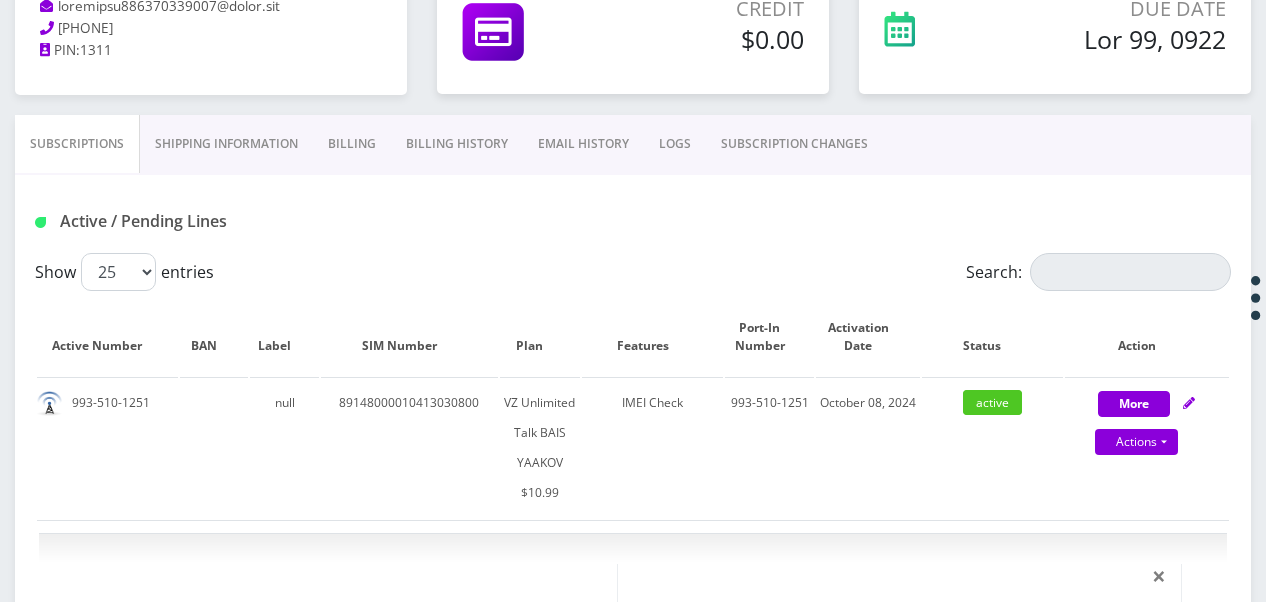 click on "Billing" at bounding box center (352, 144) 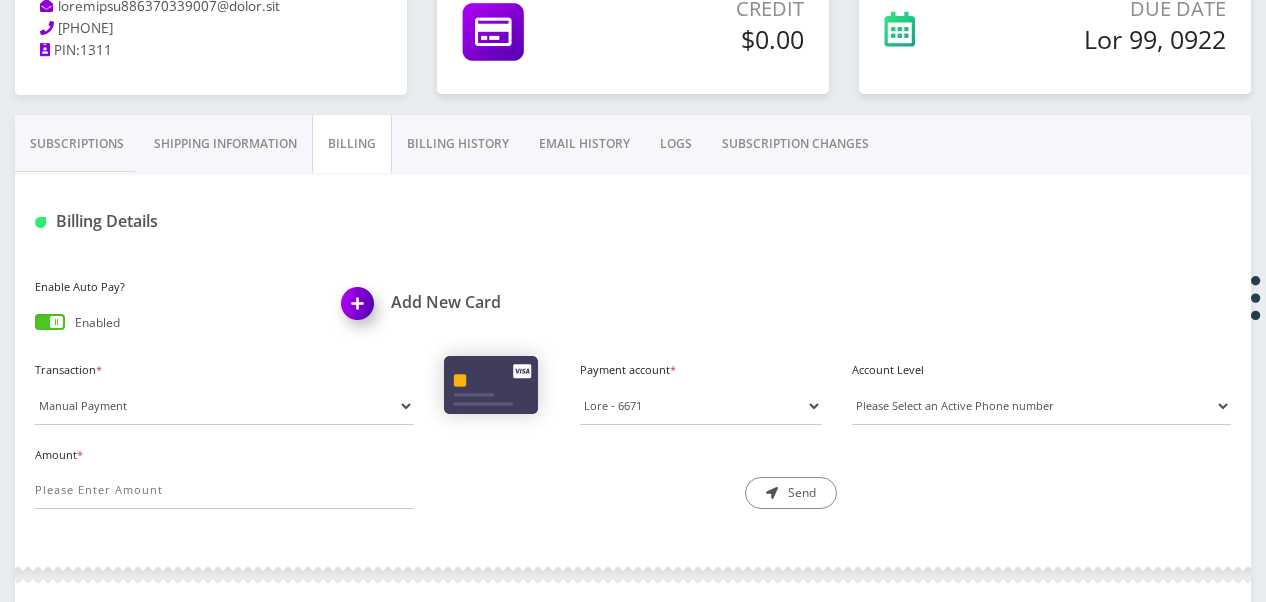 click on "Shipping Information" at bounding box center [225, 144] 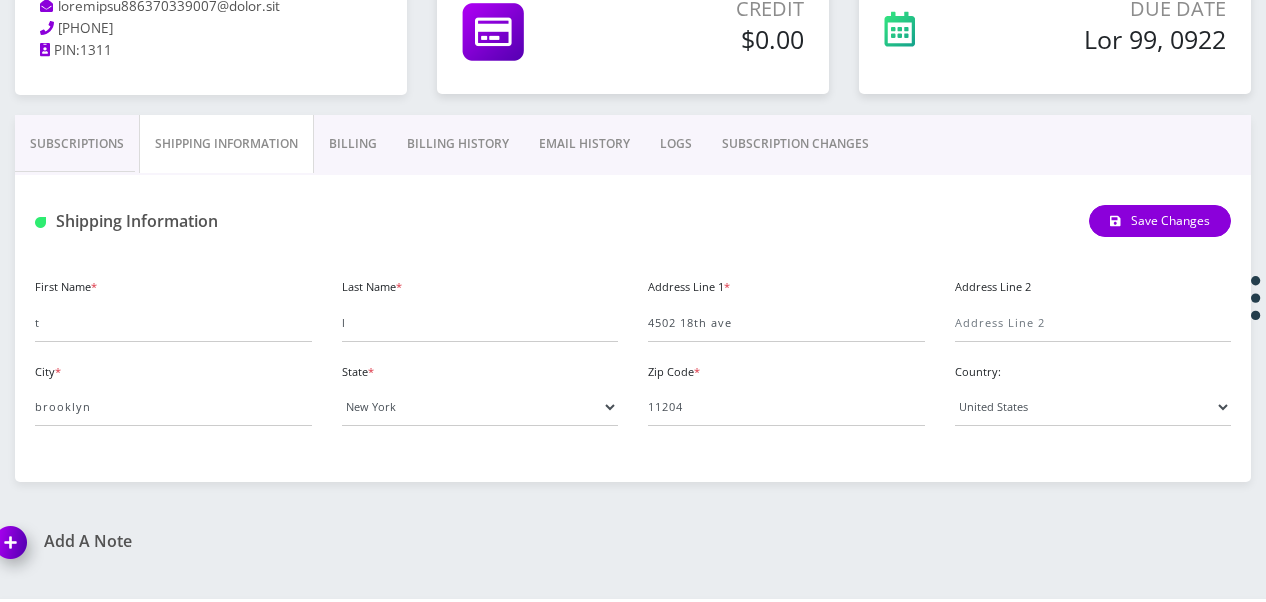 click on "Billing" at bounding box center (353, 144) 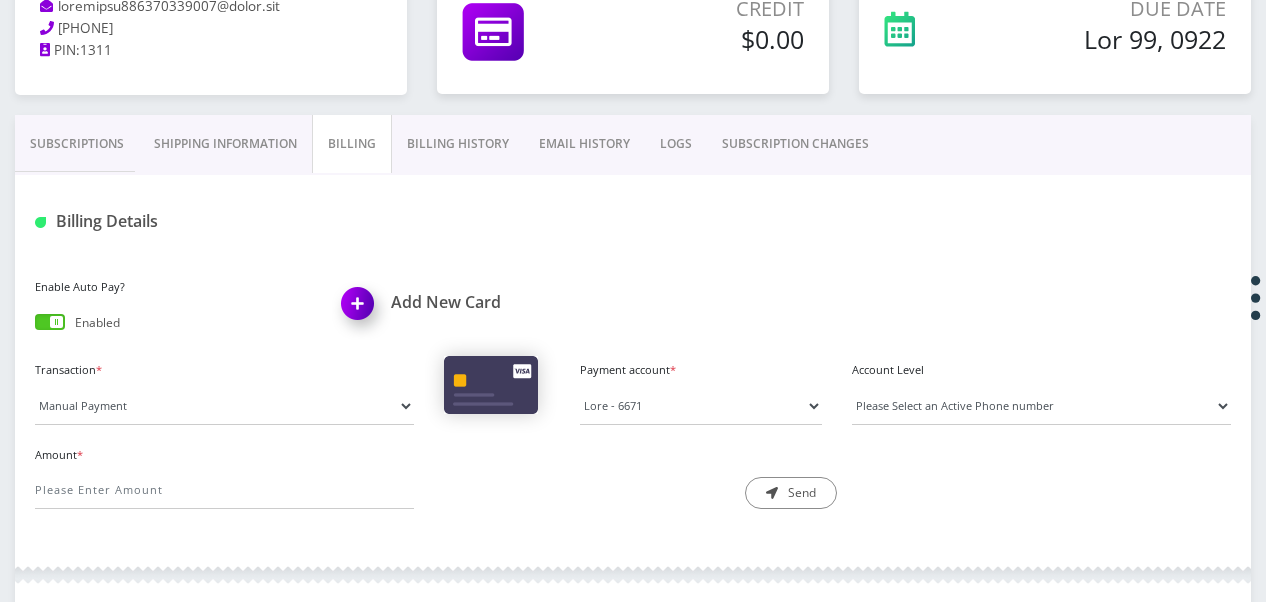 click at bounding box center [50, 322] 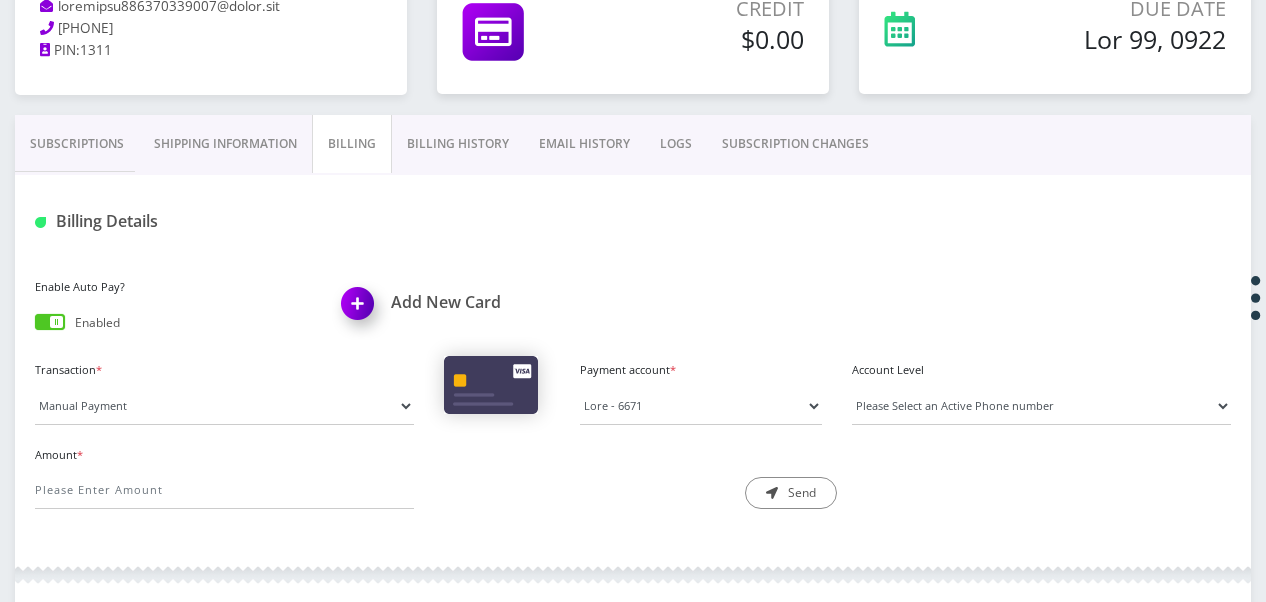 click at bounding box center (35, 326) 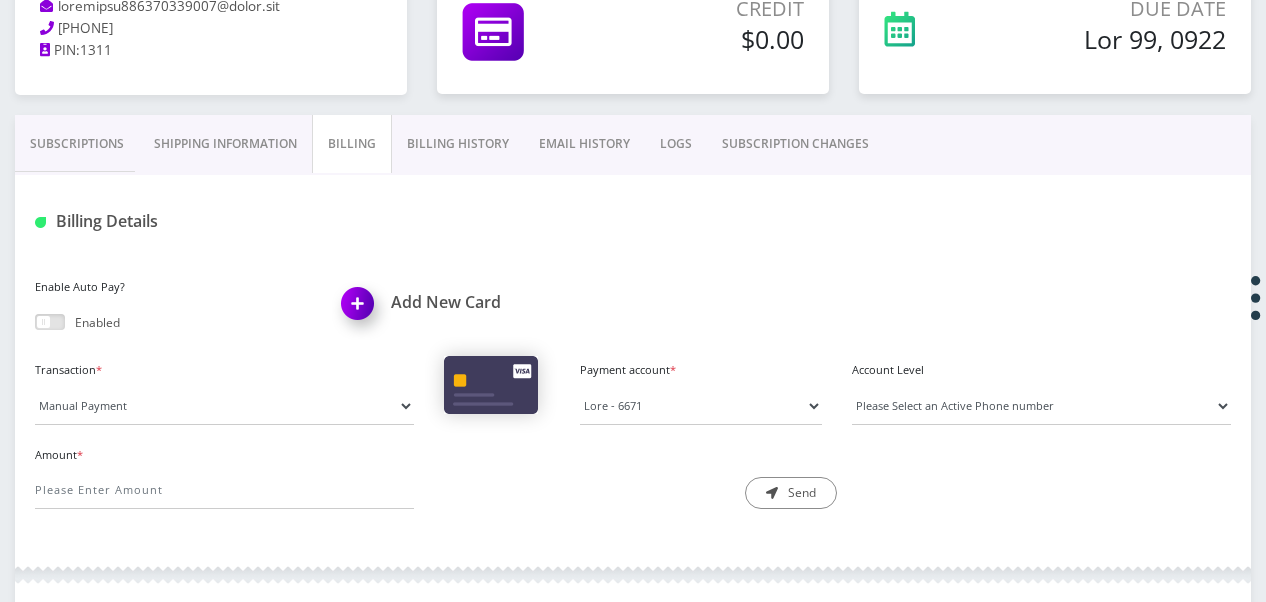 click on "Subscriptions" at bounding box center (77, 144) 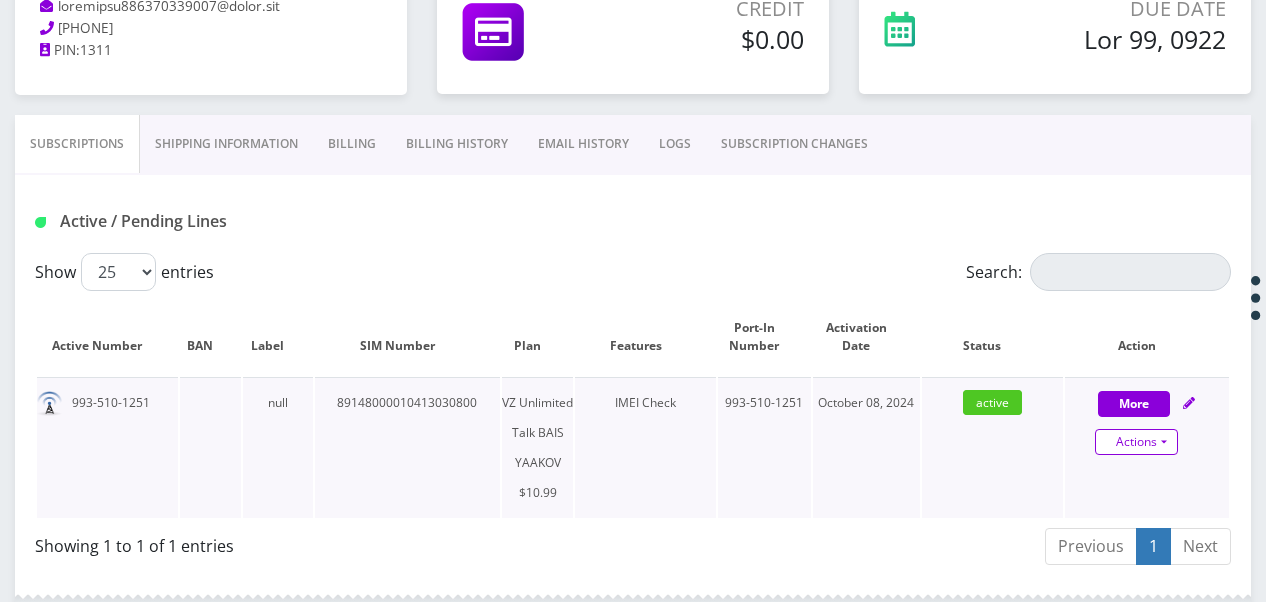 click on "Actions" at bounding box center [1136, 442] 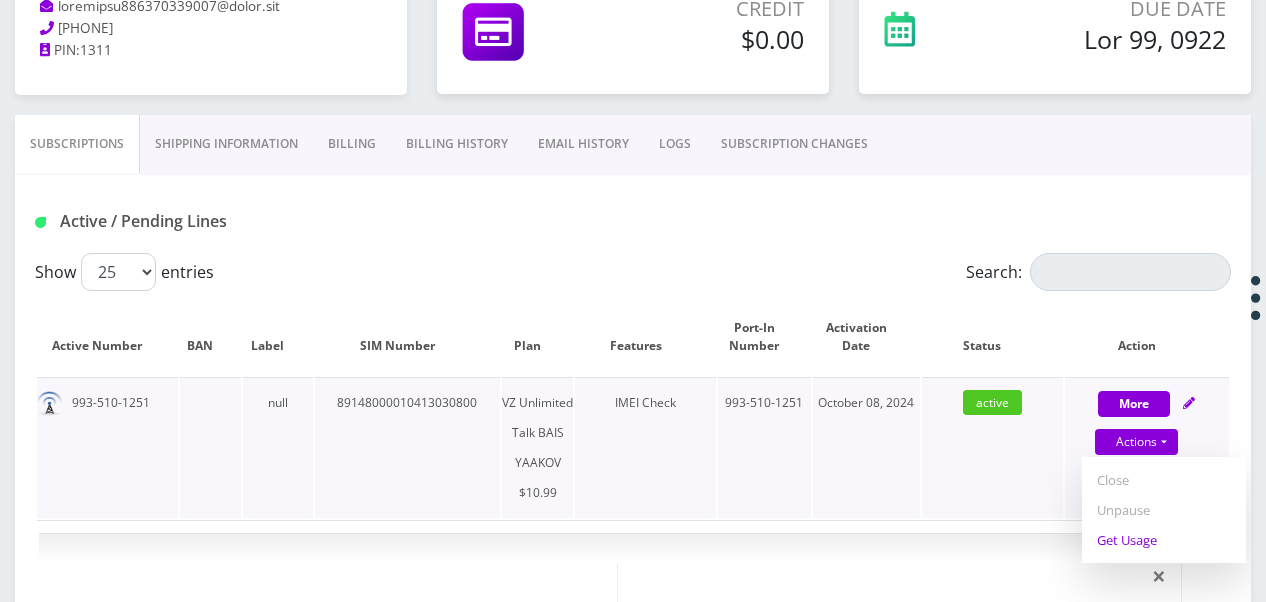 click on "Get Usage" at bounding box center (1164, 540) 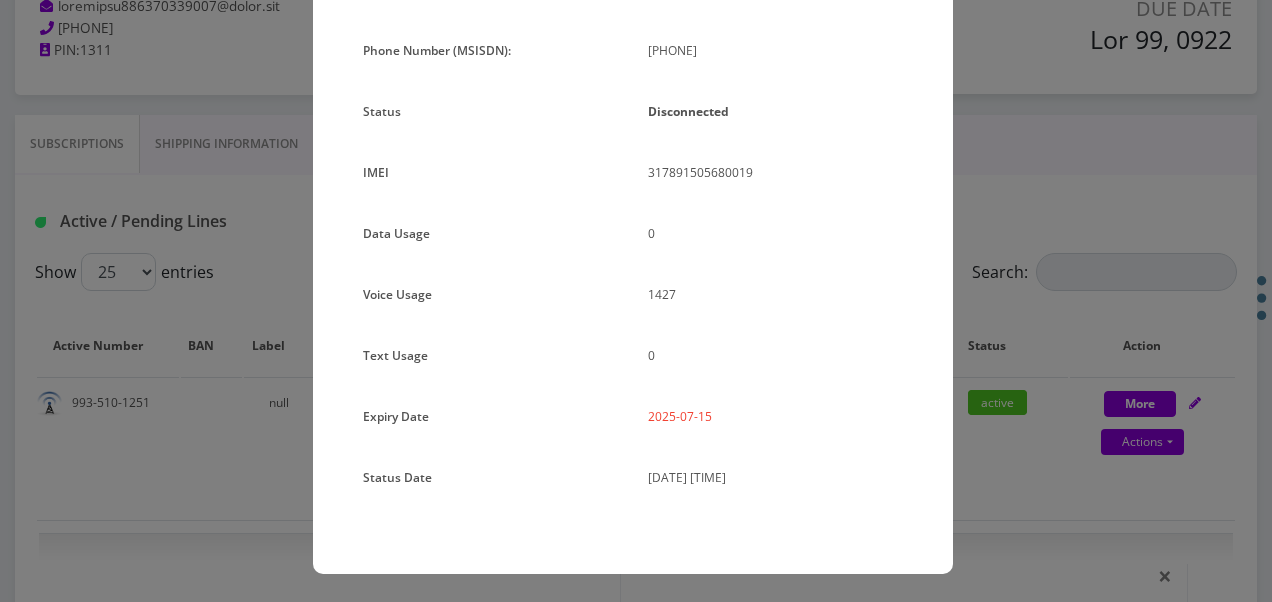 scroll, scrollTop: 0, scrollLeft: 0, axis: both 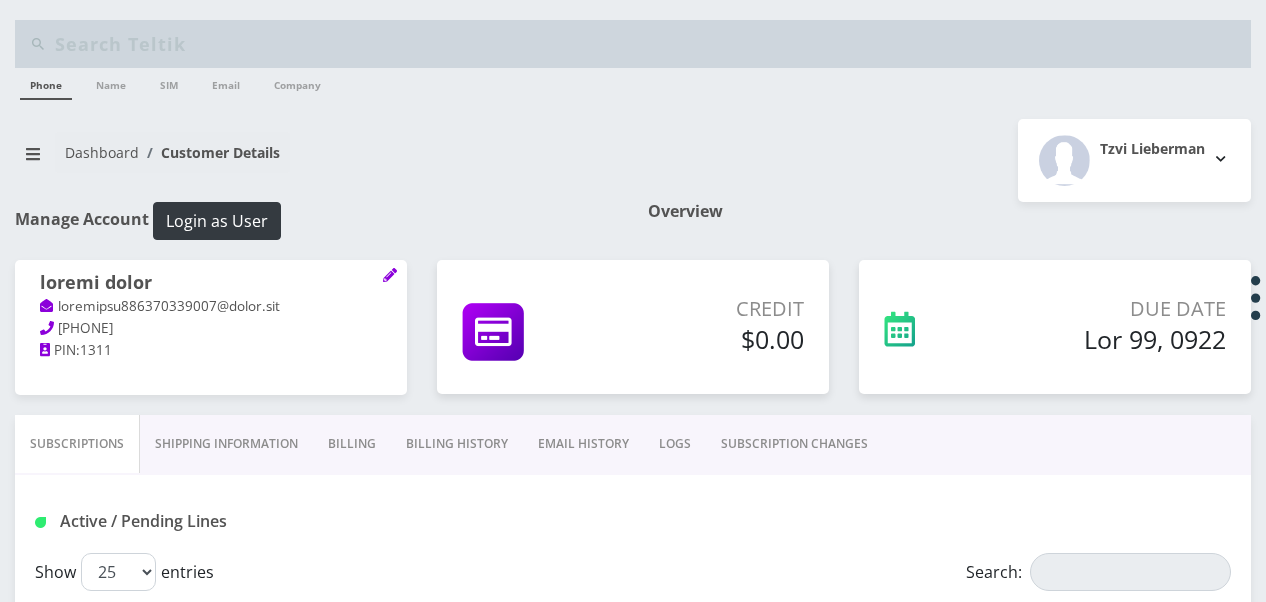 click on "Billing" at bounding box center (352, 444) 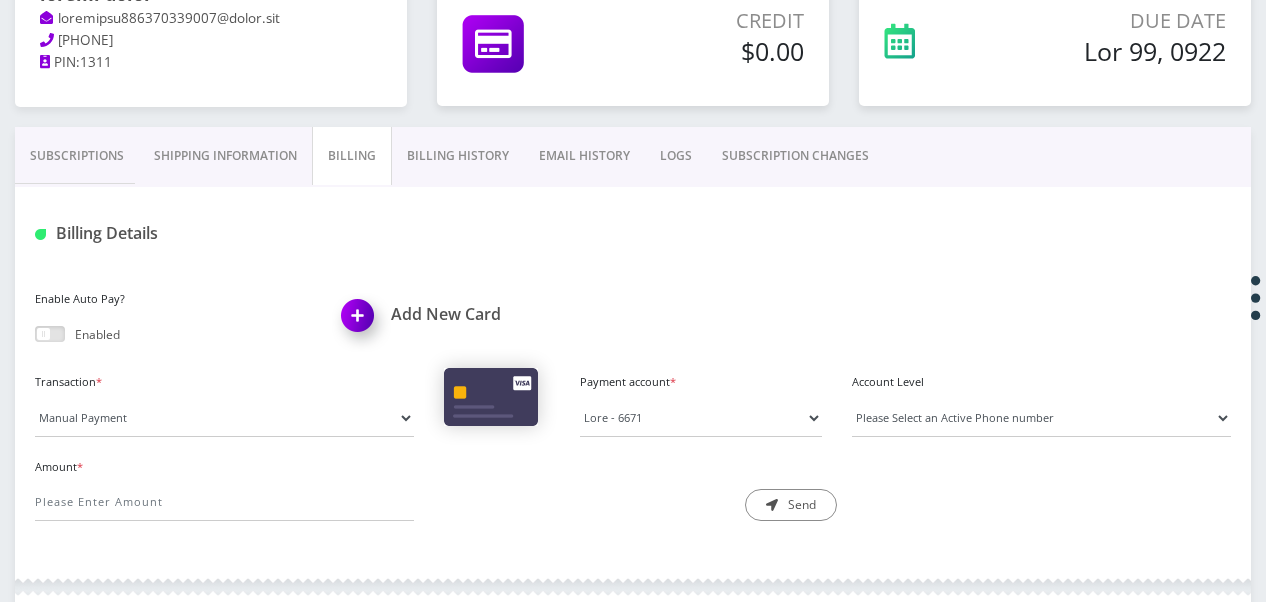 scroll, scrollTop: 100, scrollLeft: 0, axis: vertical 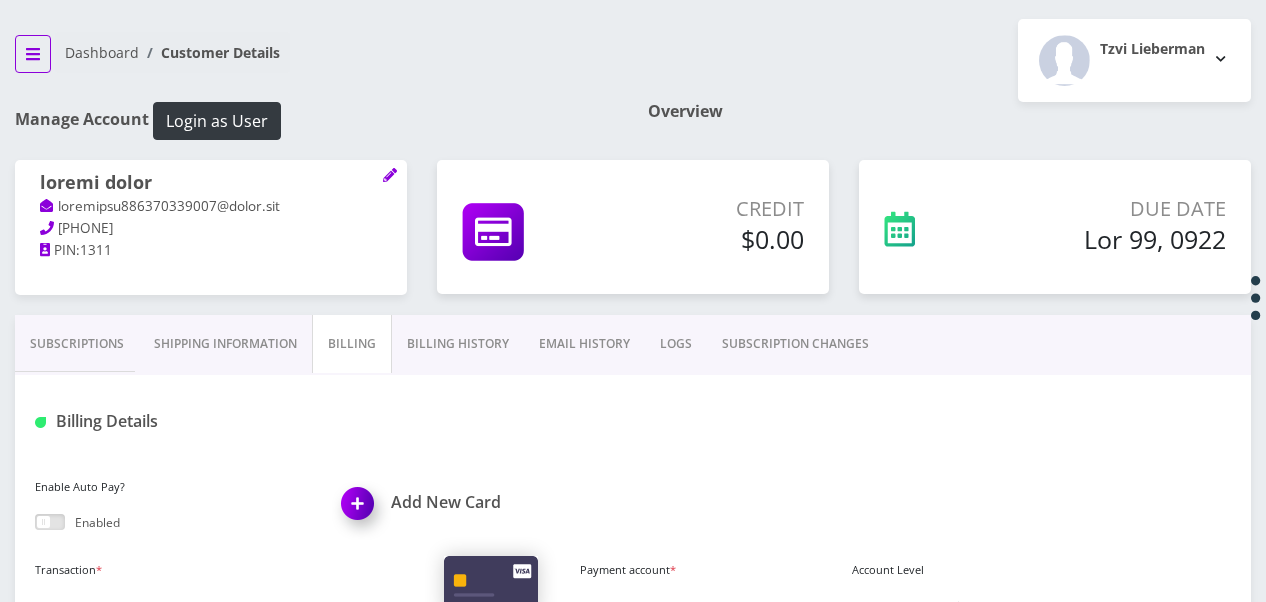 click at bounding box center (33, 54) 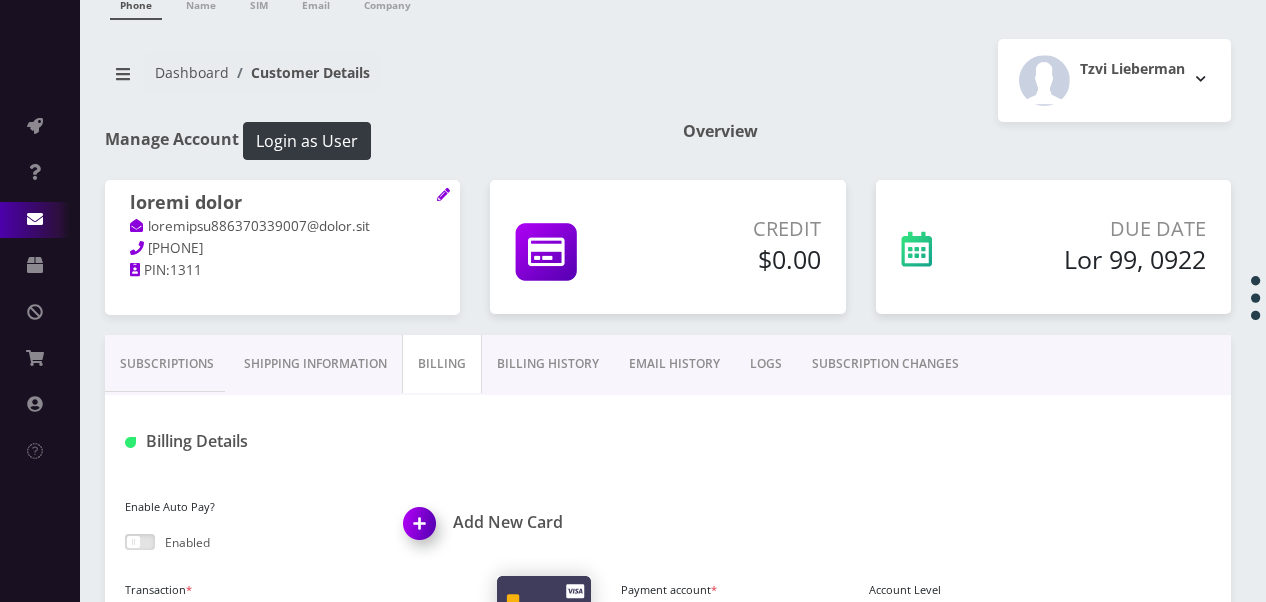 click on "Email Template" at bounding box center (40, 220) 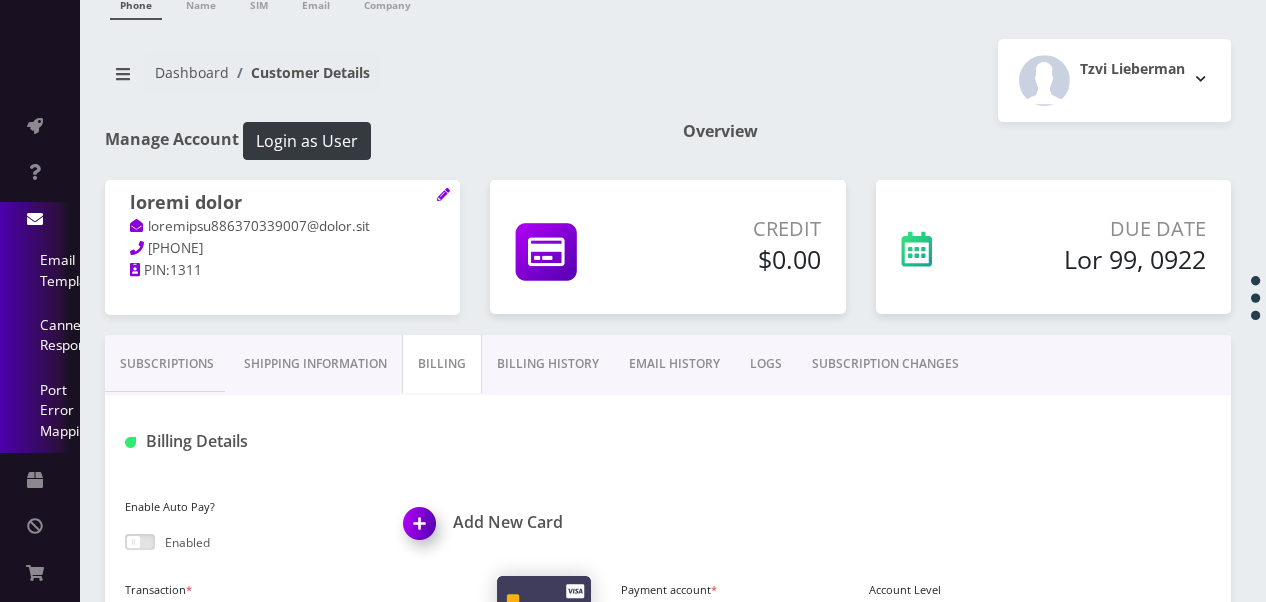 click on "Email Template" at bounding box center (40, 220) 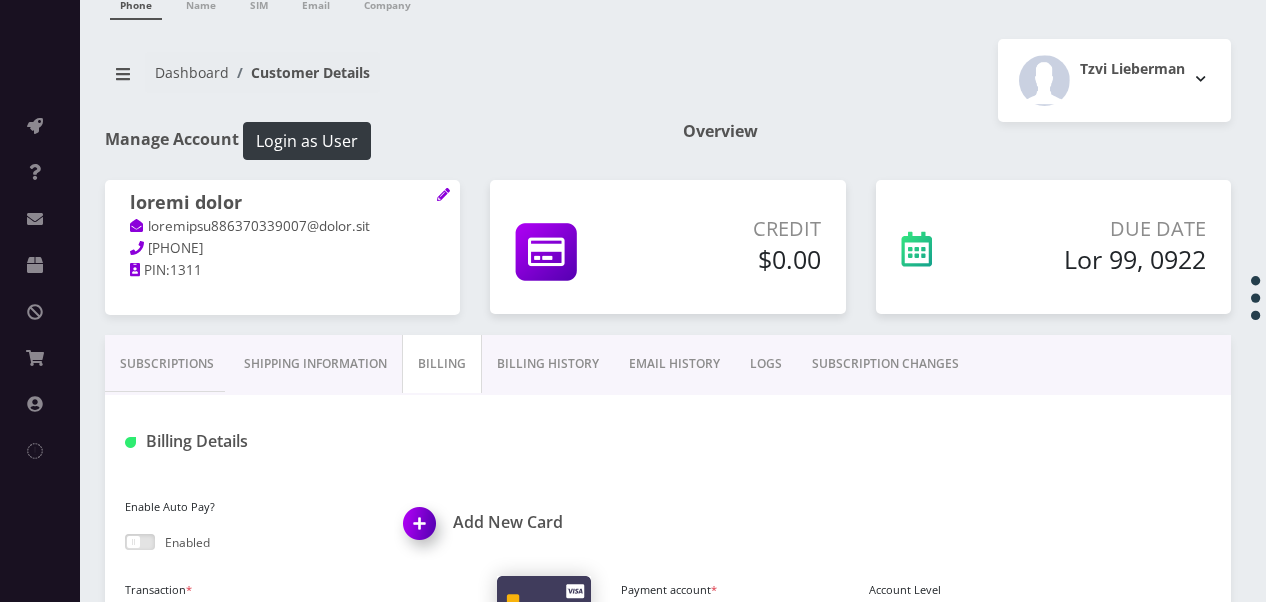 drag, startPoint x: 29, startPoint y: 274, endPoint x: 56, endPoint y: 313, distance: 47.434166 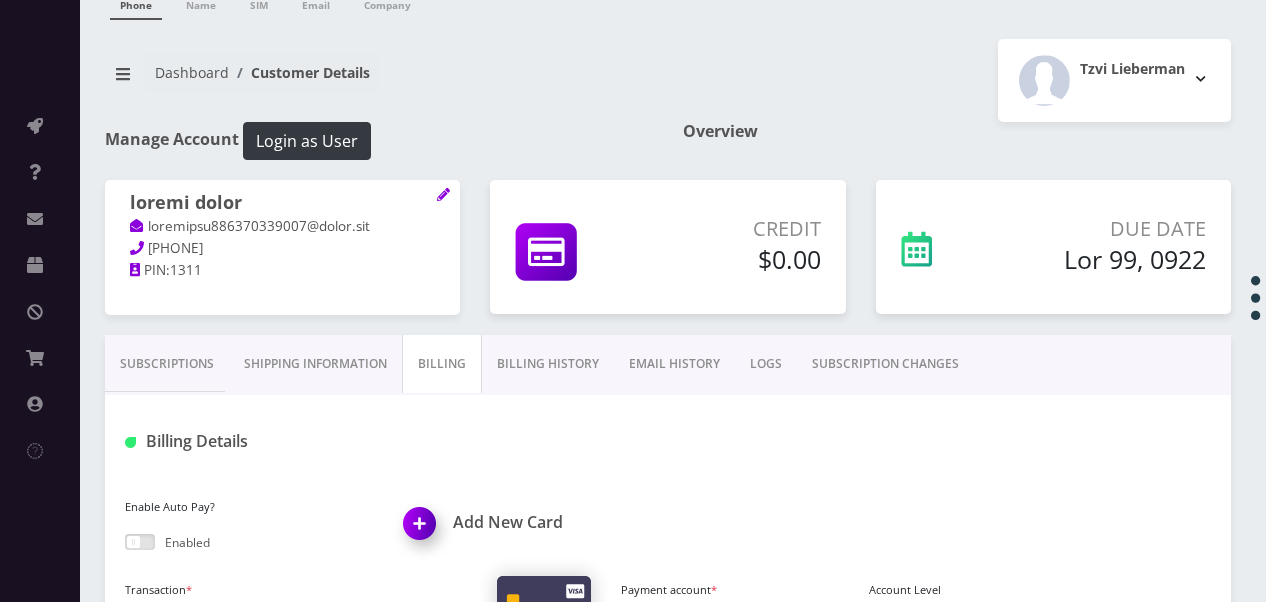 click on "Products" at bounding box center [40, 266] 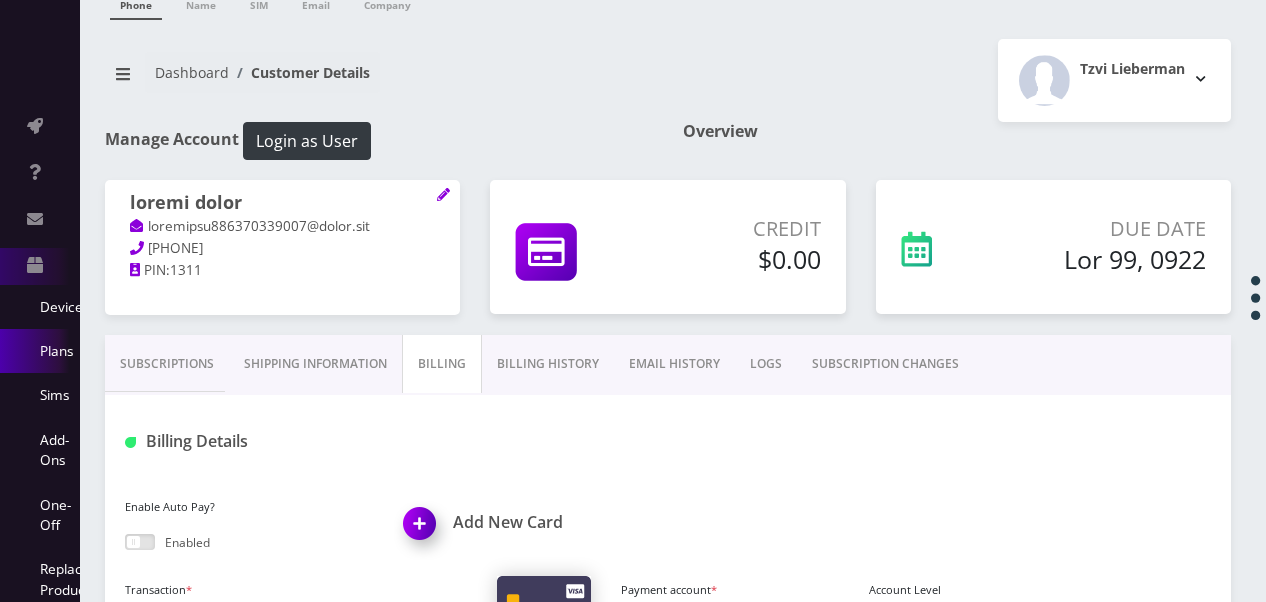 click on "Plans" at bounding box center (40, 351) 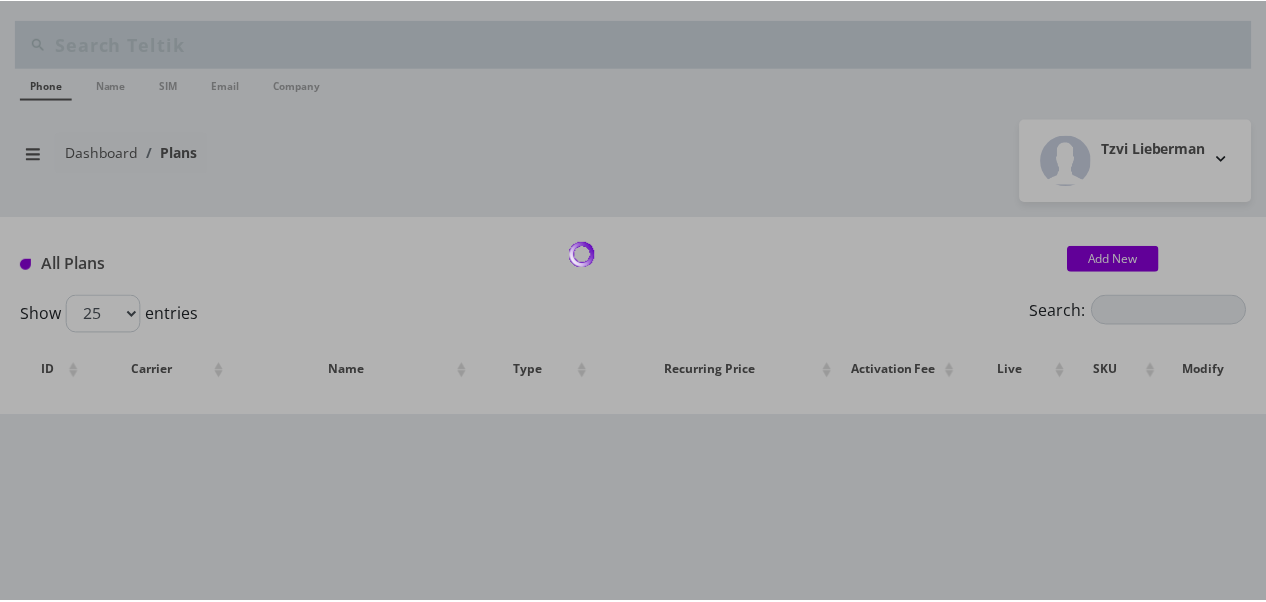 scroll, scrollTop: 0, scrollLeft: 0, axis: both 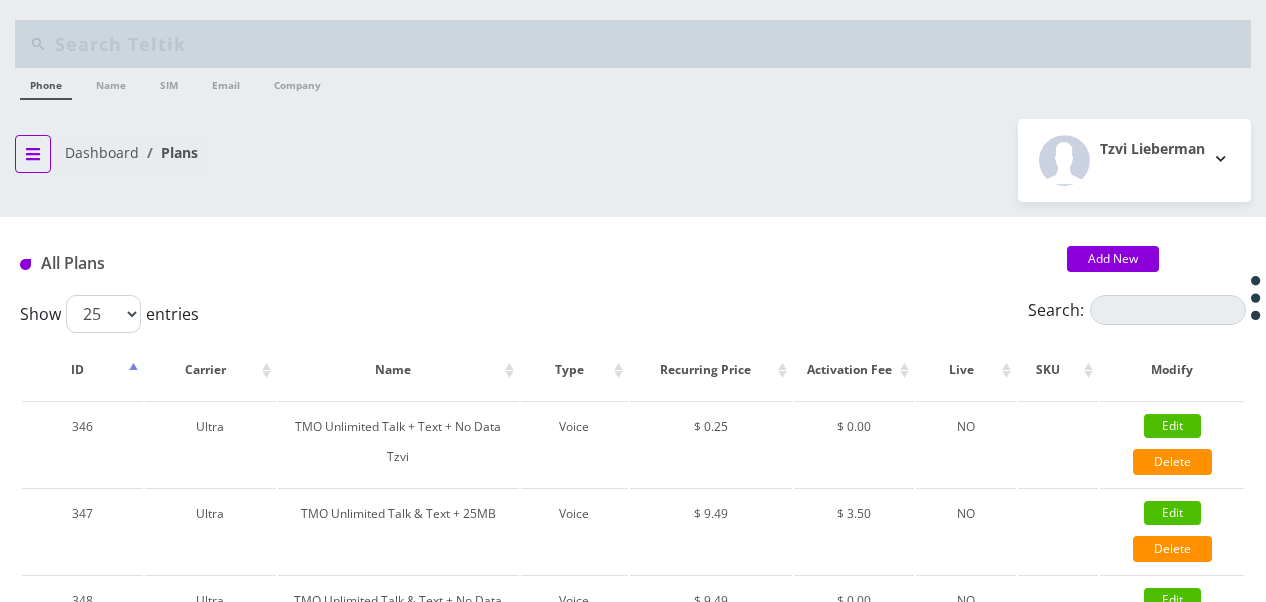 click at bounding box center [33, 154] 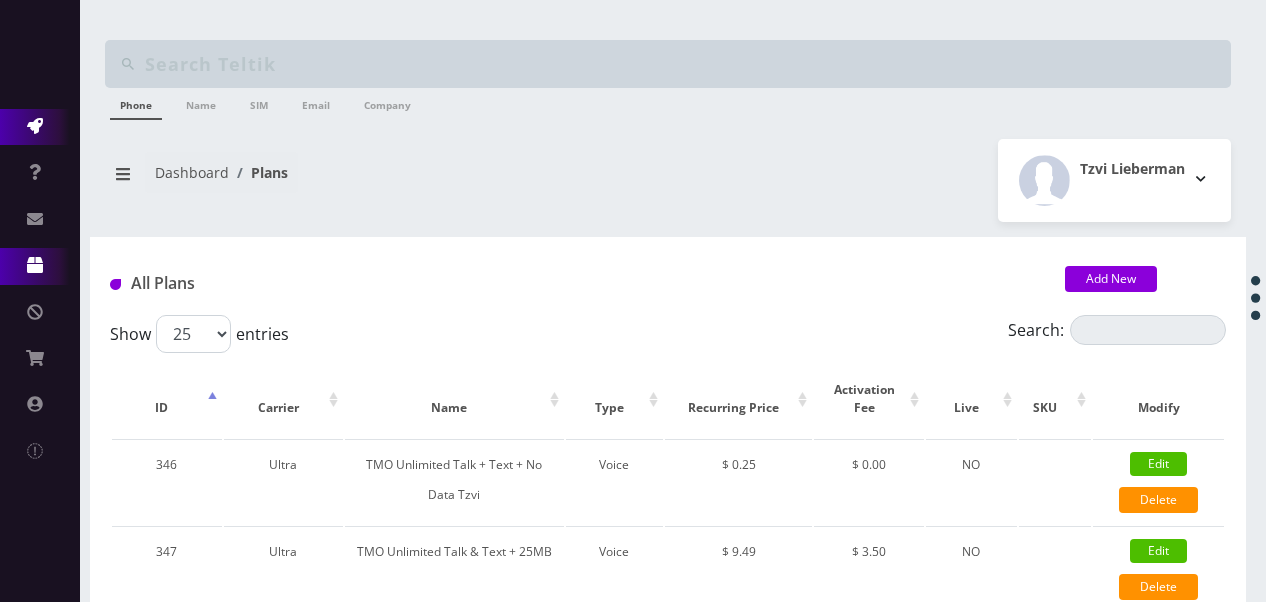 click on "Action Queues" at bounding box center (40, 127) 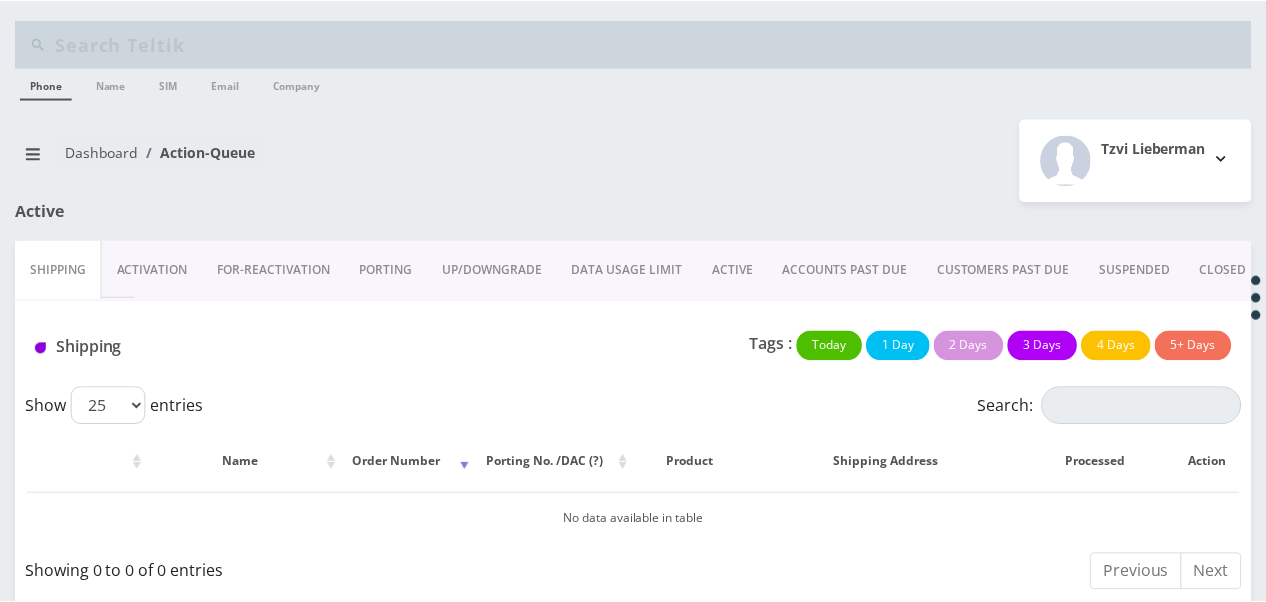 scroll, scrollTop: 0, scrollLeft: 0, axis: both 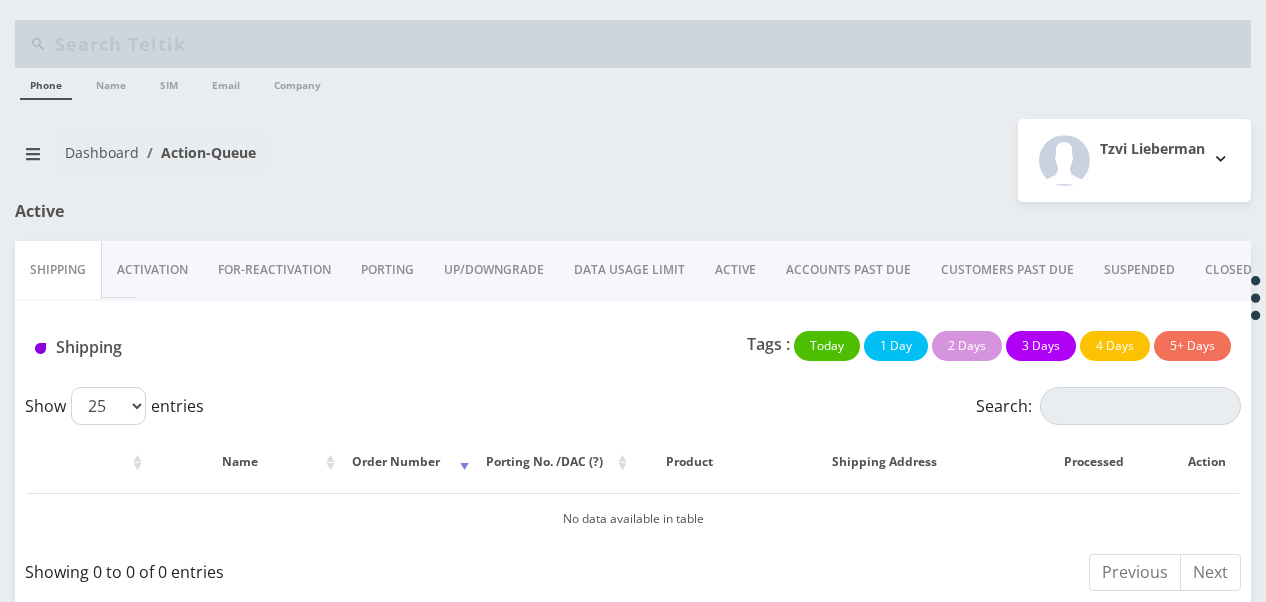 click on "ACTIVE" at bounding box center (735, 270) 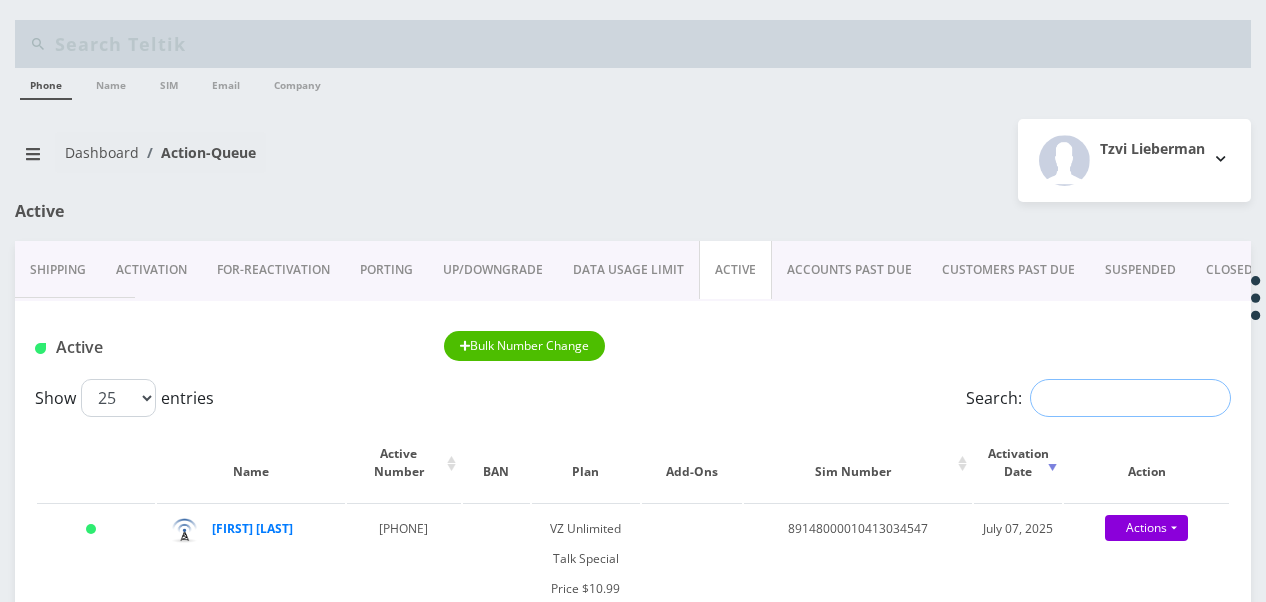 paste on "[PHONE]" 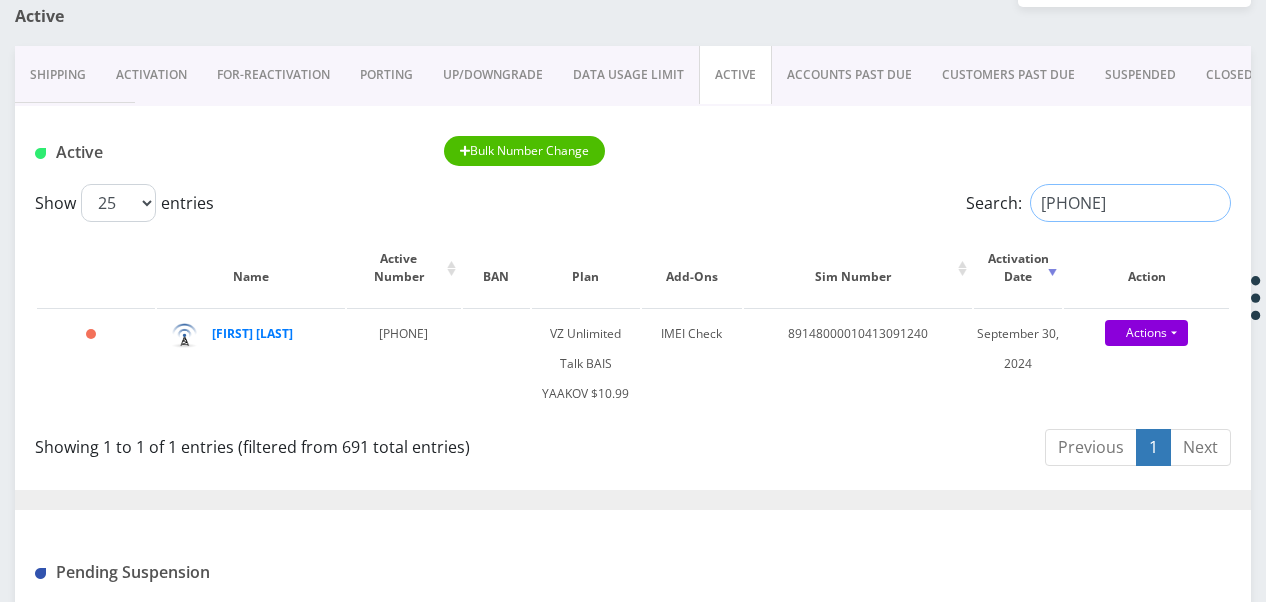 scroll, scrollTop: 200, scrollLeft: 0, axis: vertical 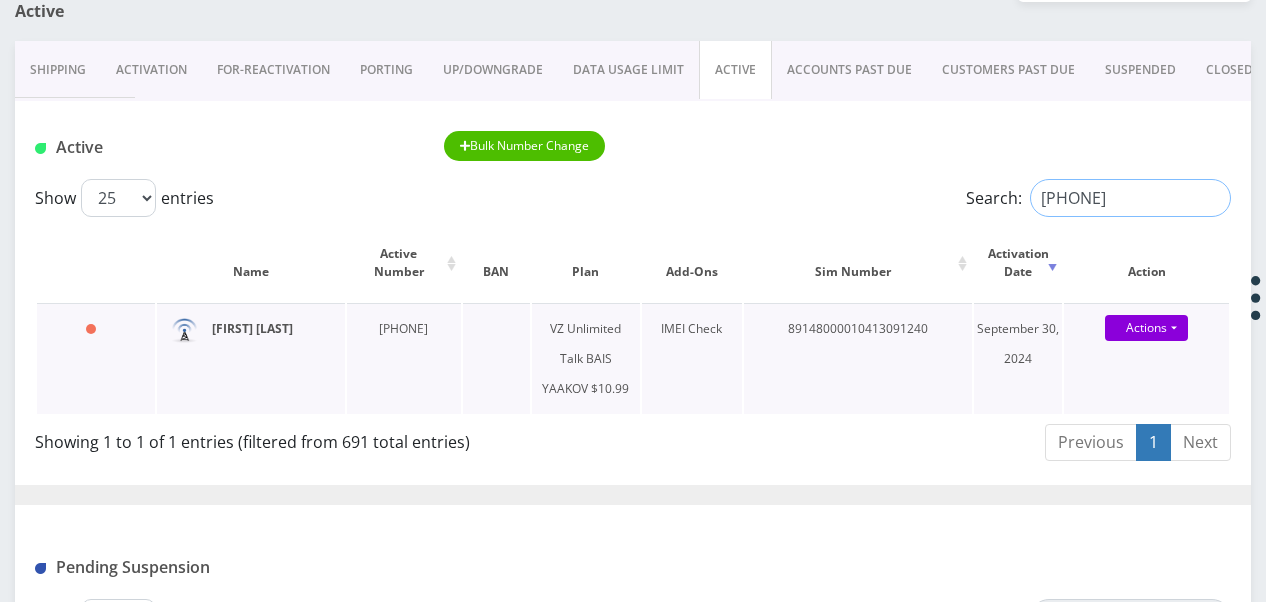 type on "[PHONE]" 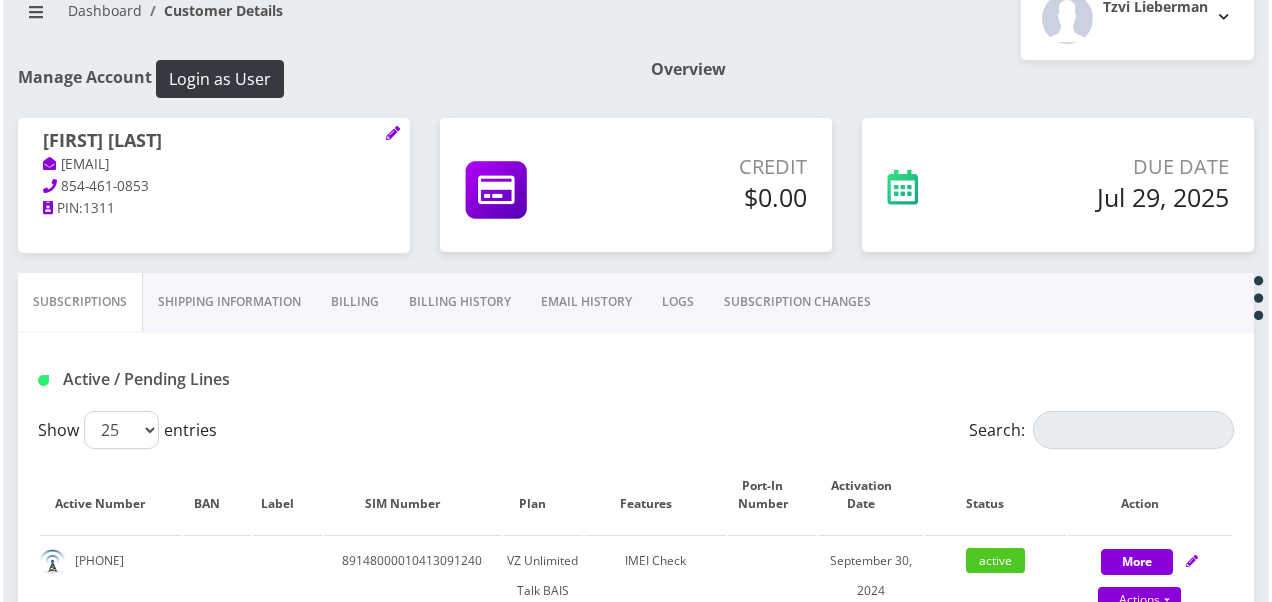 scroll, scrollTop: 300, scrollLeft: 0, axis: vertical 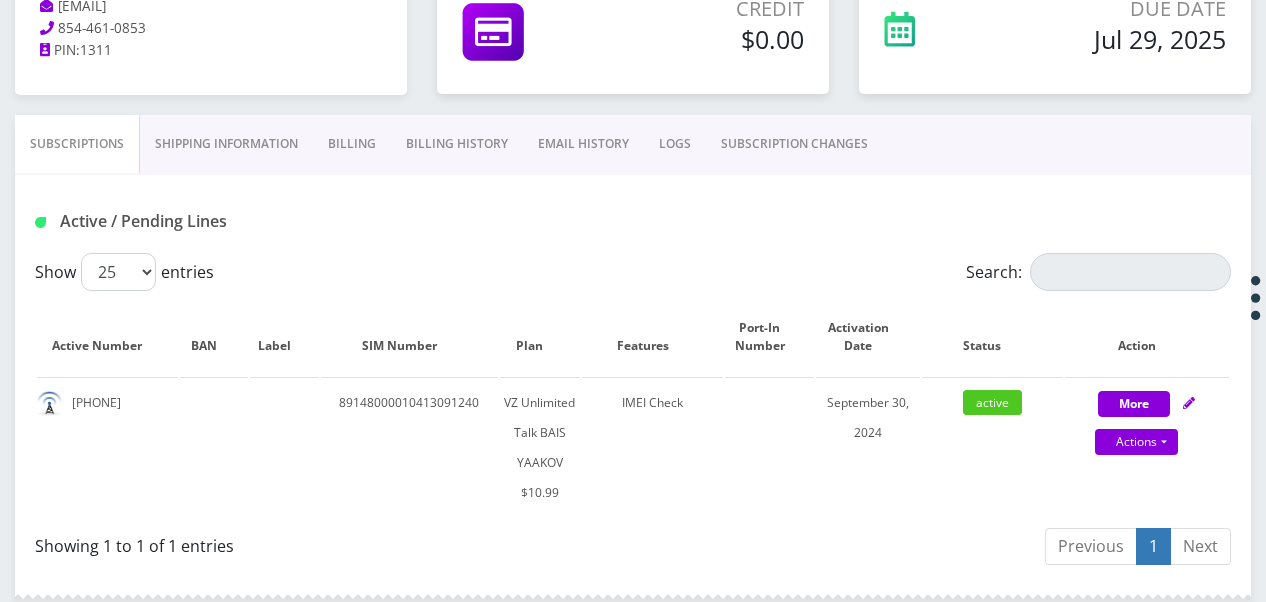click on "SUBSCRIPTION CHANGES" at bounding box center (794, 144) 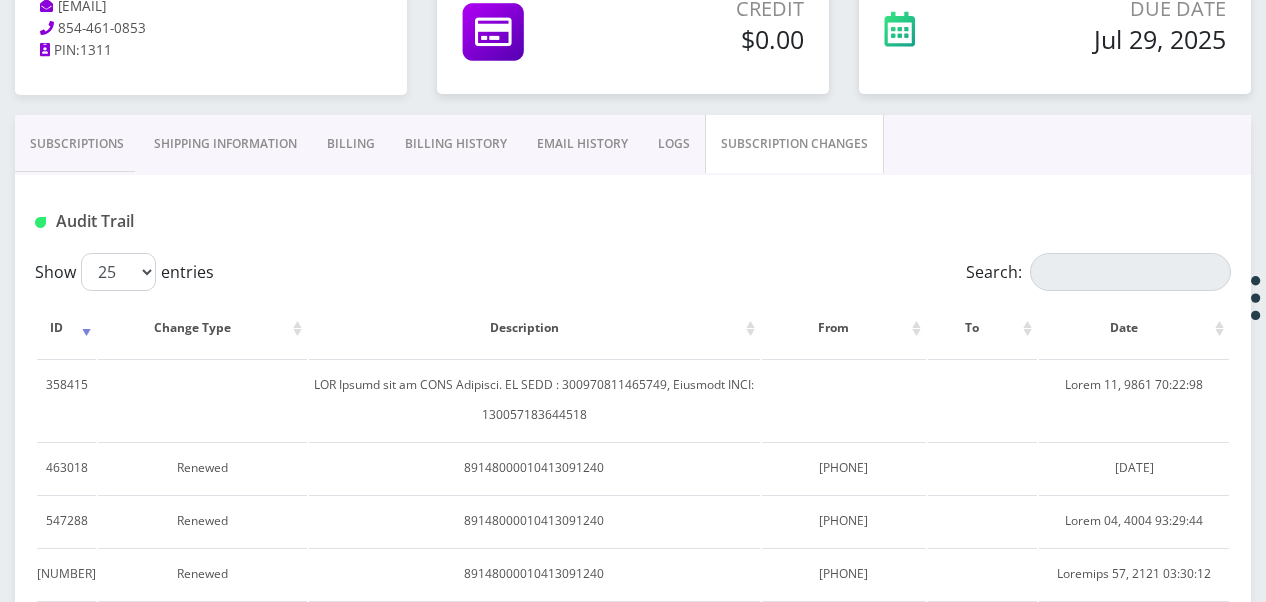 click on "Subscriptions" at bounding box center (77, 144) 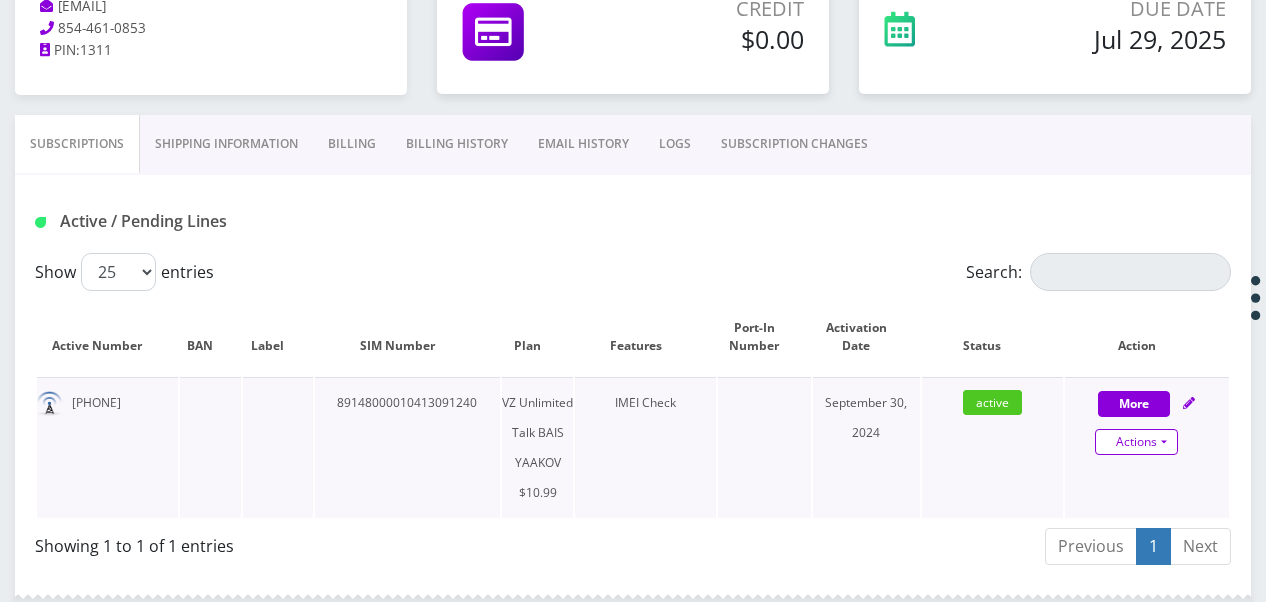 click on "Actions" at bounding box center [1136, 442] 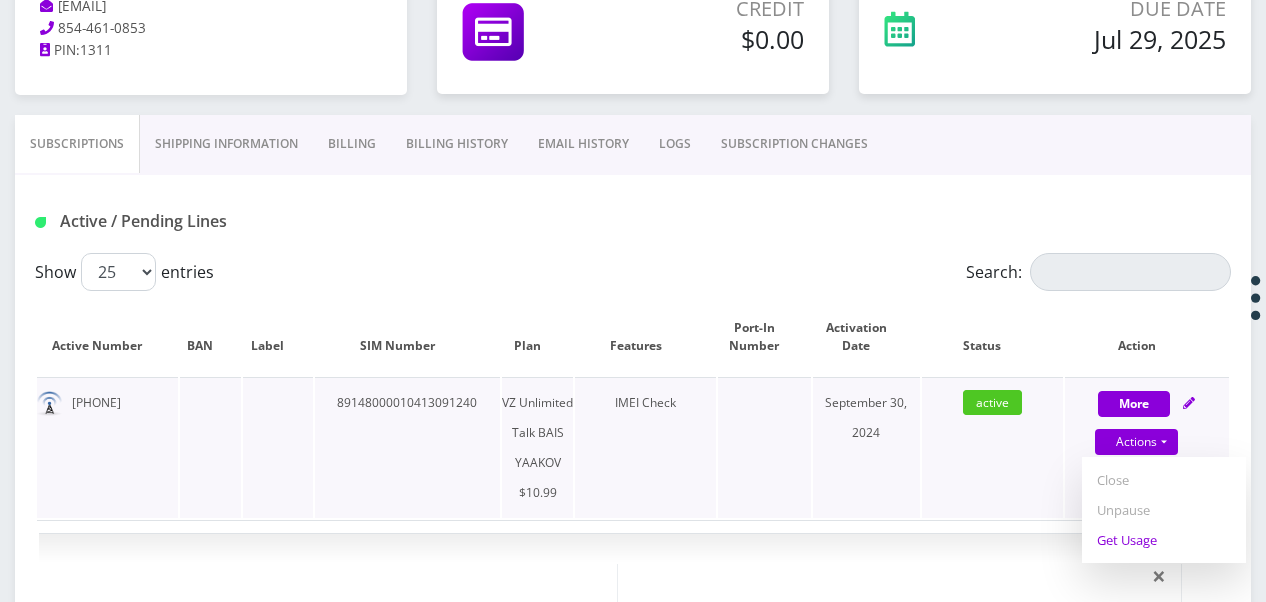 click on "Get Usage" at bounding box center [1164, 540] 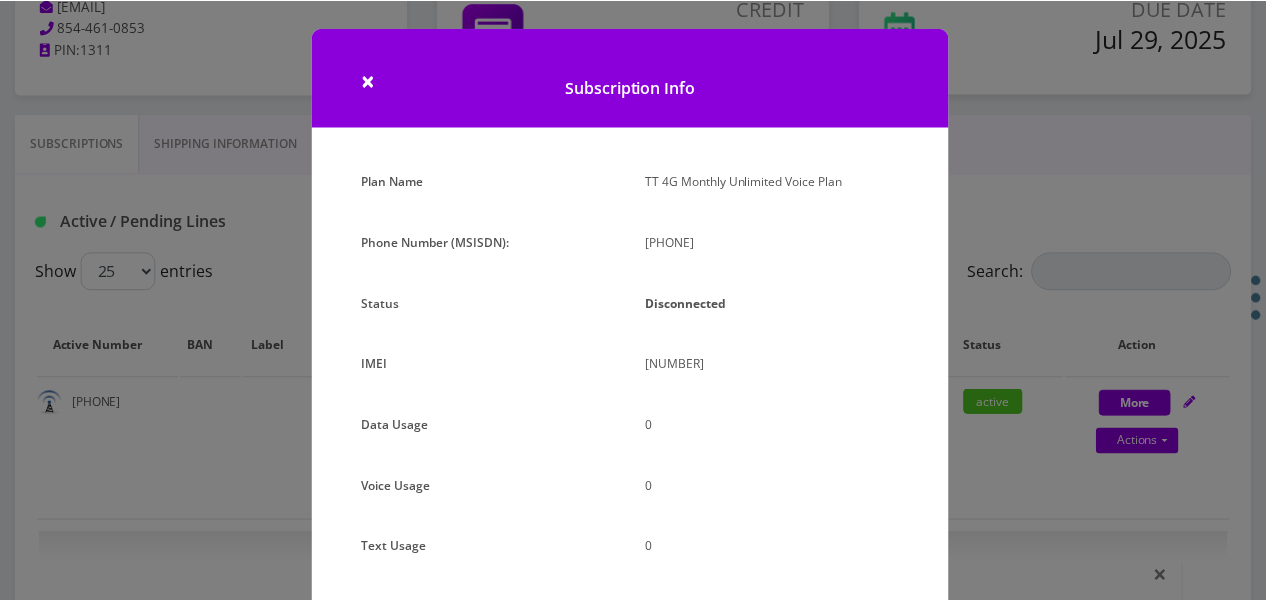 scroll, scrollTop: 100, scrollLeft: 0, axis: vertical 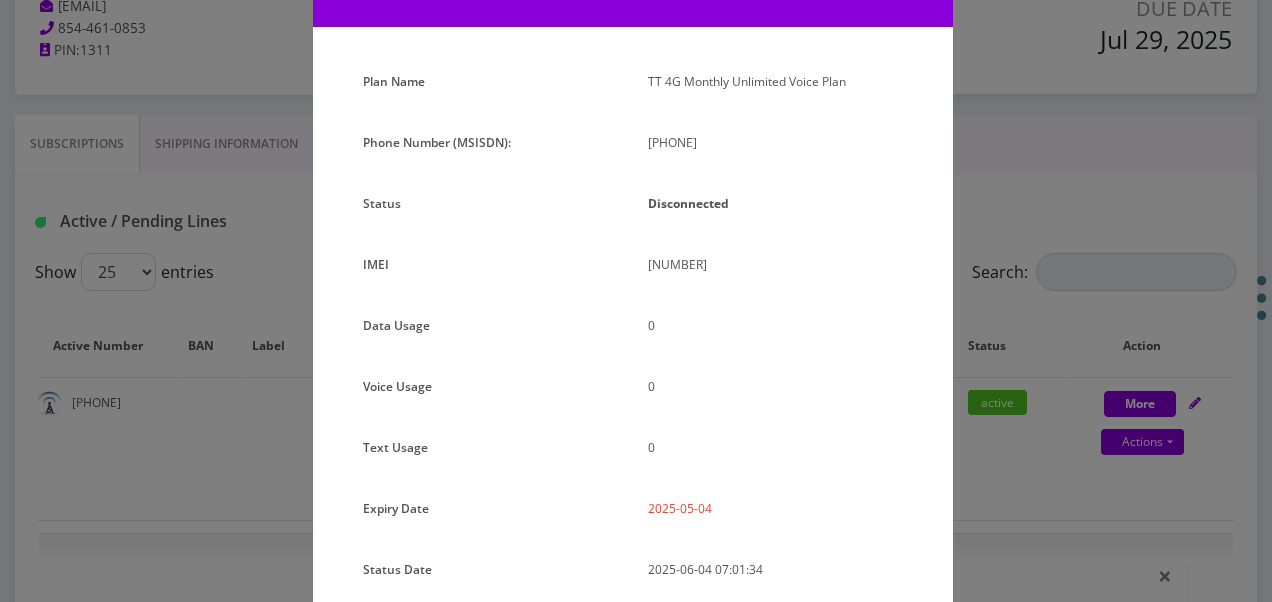 click on "×
Loremipsumdo Sita
Cons Adip
EL 1S Doeiusm Temporinc Utlab Etdo
Magna Aliqua (ENIMAD):
9584043085
Minimv
Quisnostrude
ULLA
909582586214801
6 1 1" at bounding box center [636, 301] 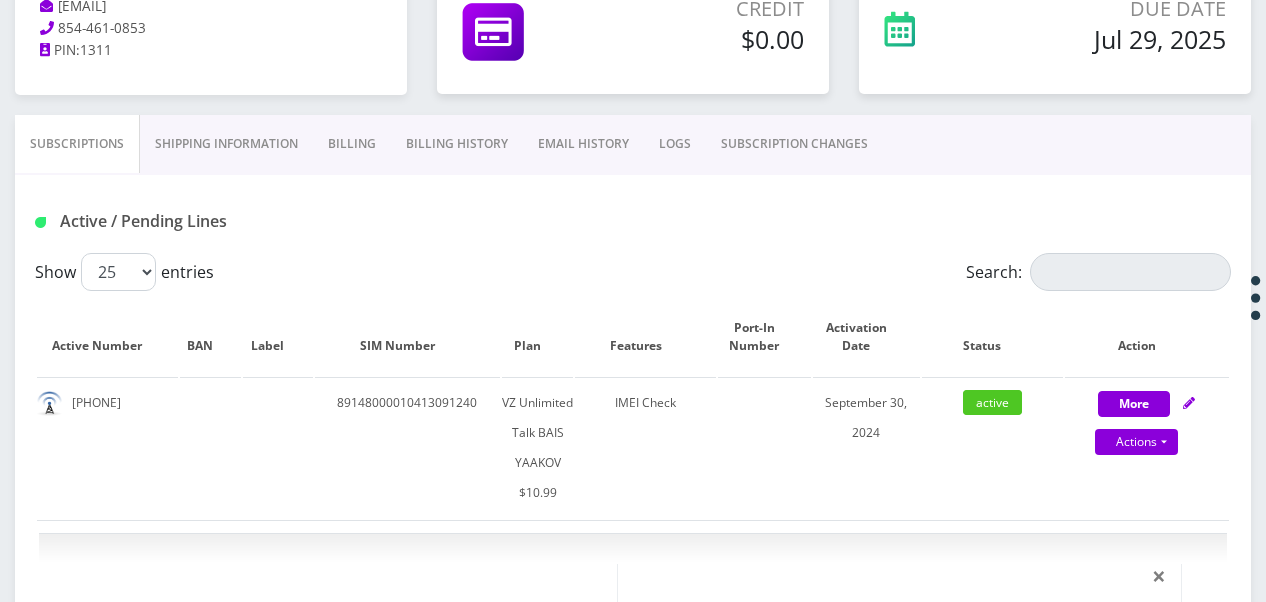 click on "Billing" at bounding box center [352, 144] 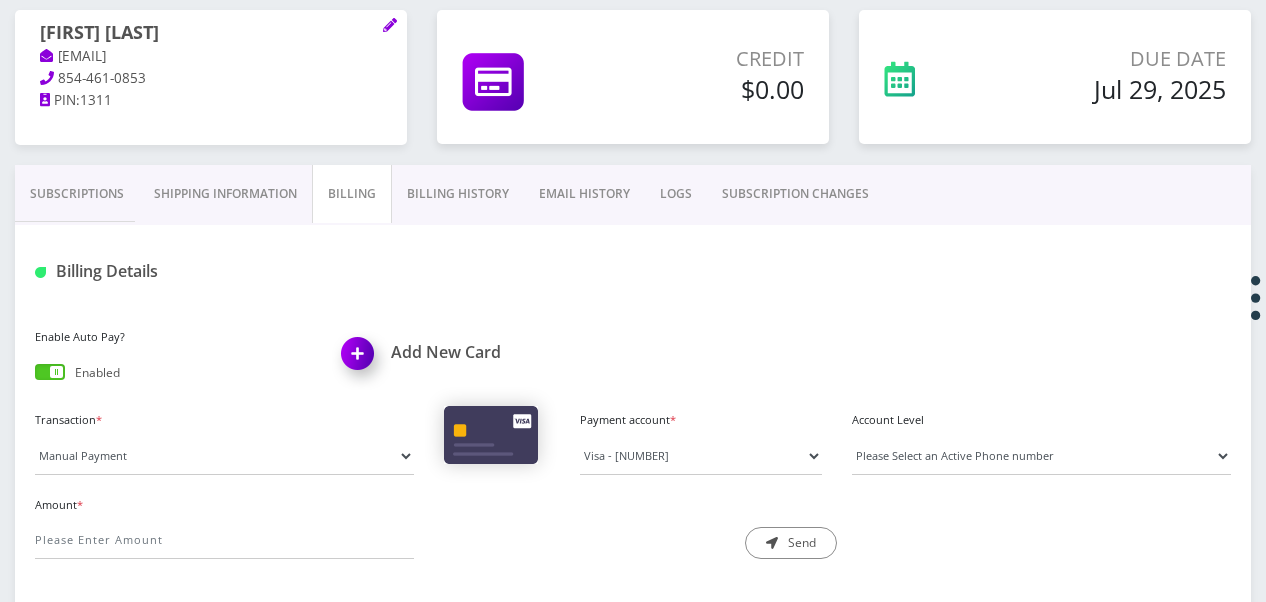 drag, startPoint x: 436, startPoint y: 181, endPoint x: 447, endPoint y: 220, distance: 40.5216 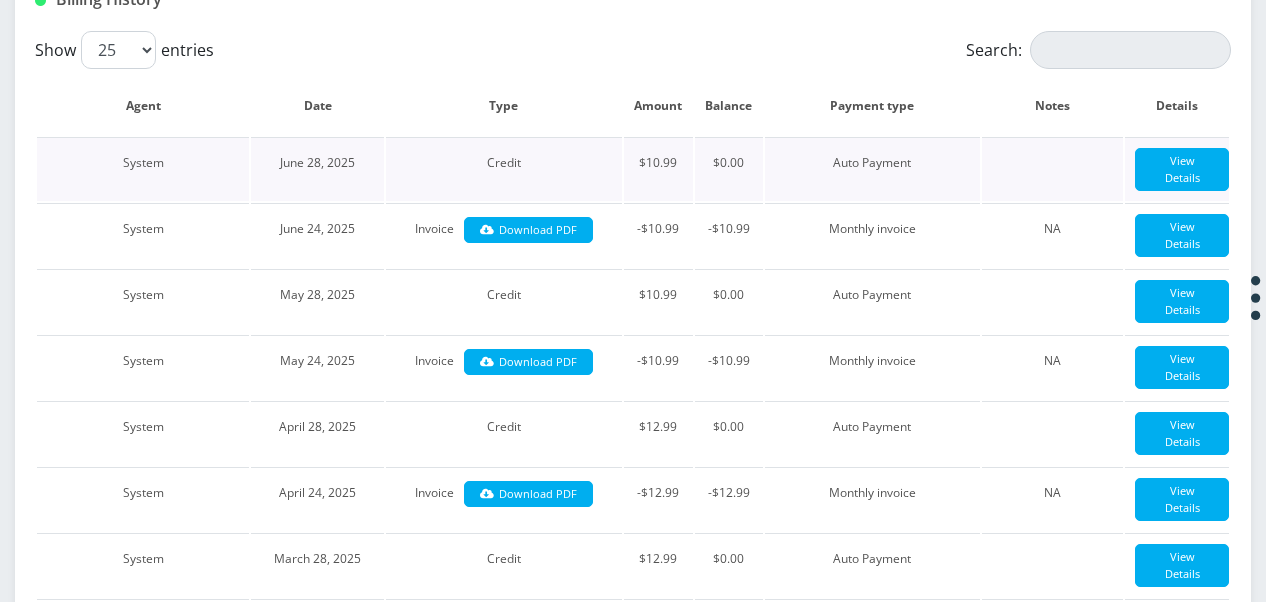 scroll, scrollTop: 316, scrollLeft: 0, axis: vertical 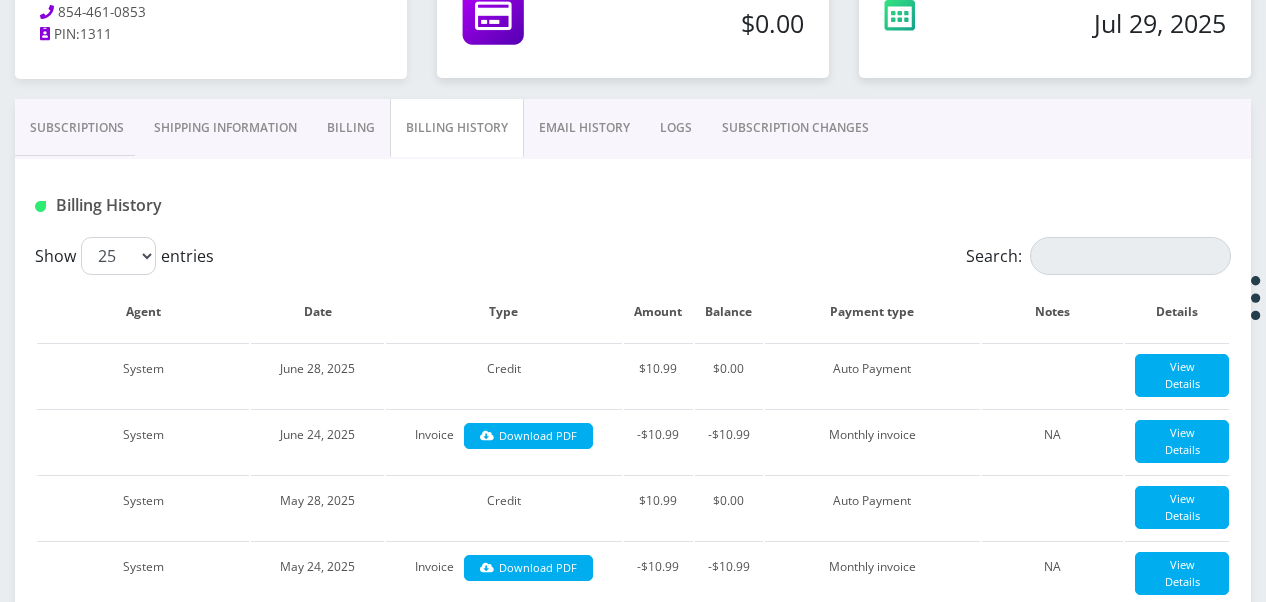 click on "Subscriptions" at bounding box center [77, 128] 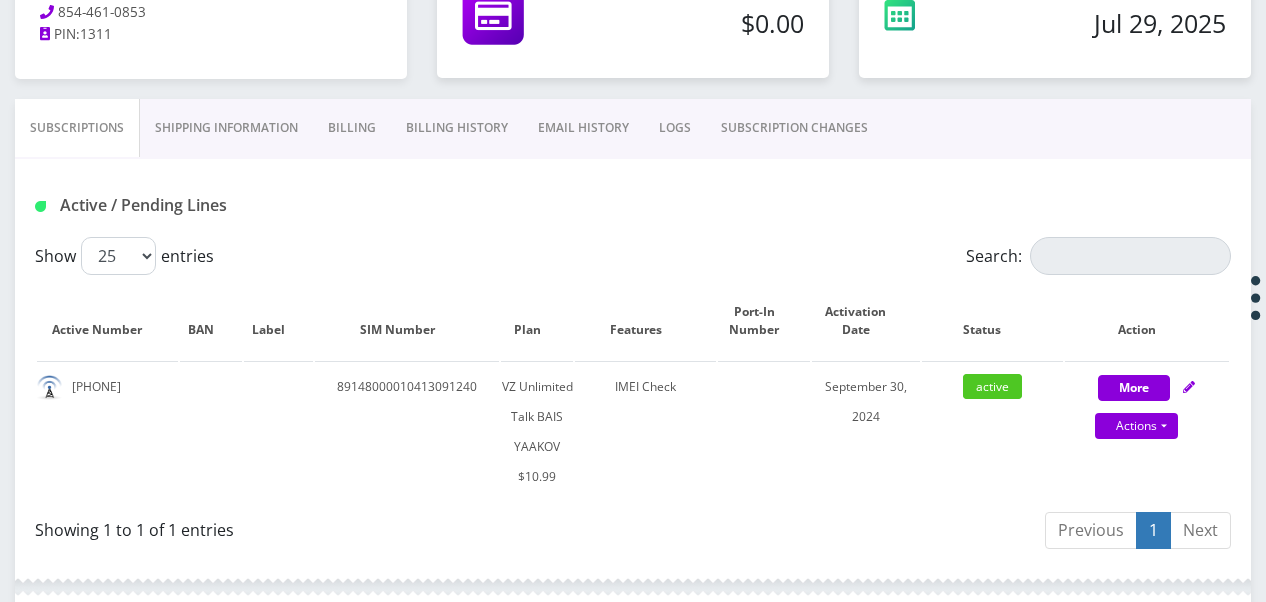 click on "Billing" at bounding box center (352, 128) 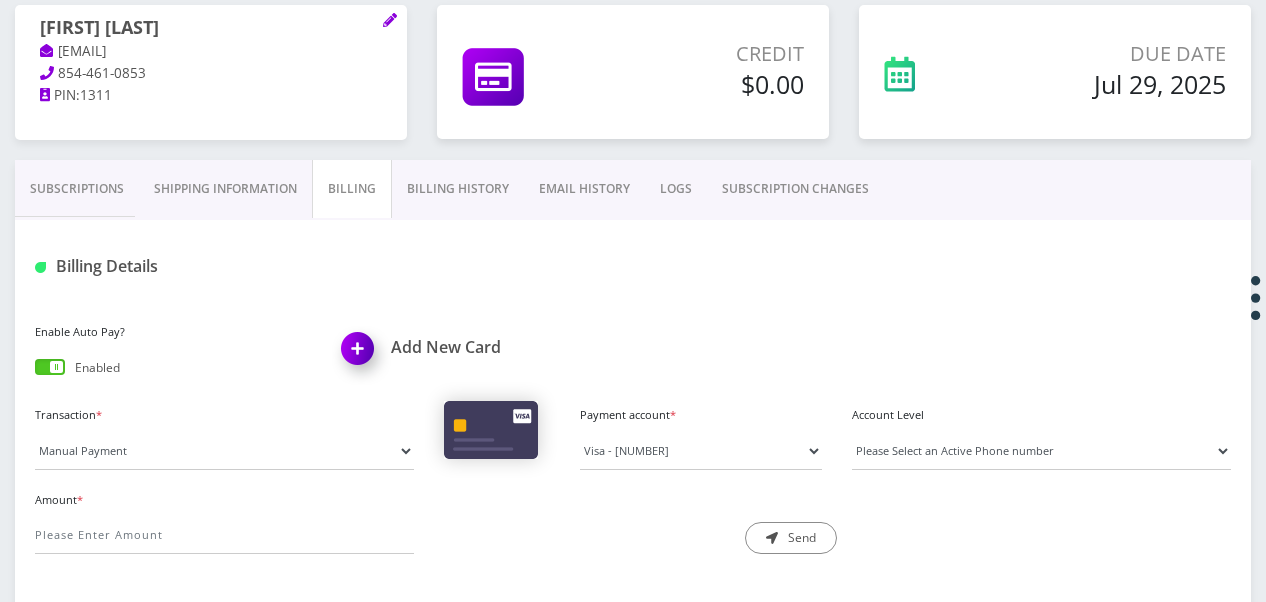 scroll, scrollTop: 216, scrollLeft: 0, axis: vertical 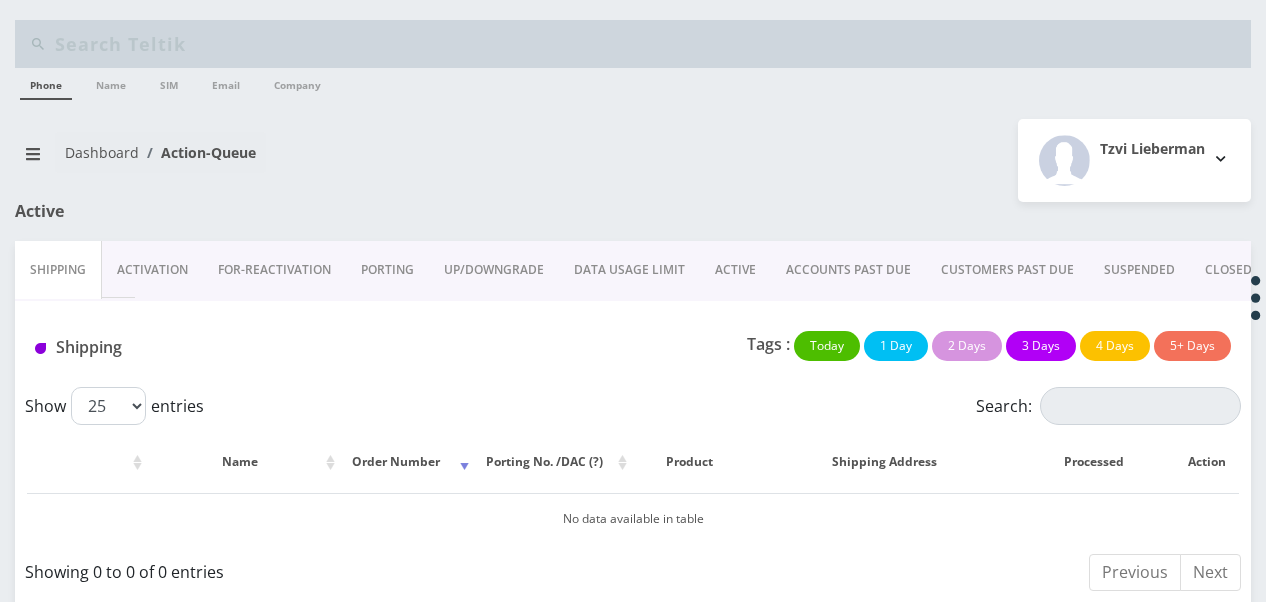 click on "DATA USAGE LIMIT" at bounding box center [629, 270] 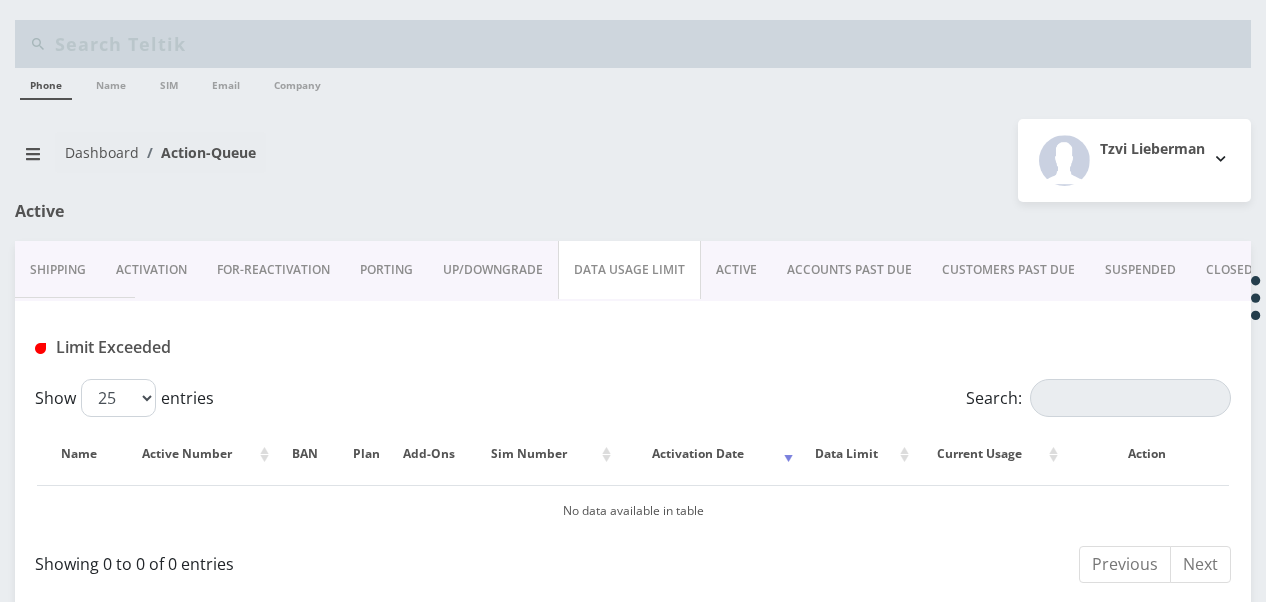 click on "ACTIVE" at bounding box center [736, 270] 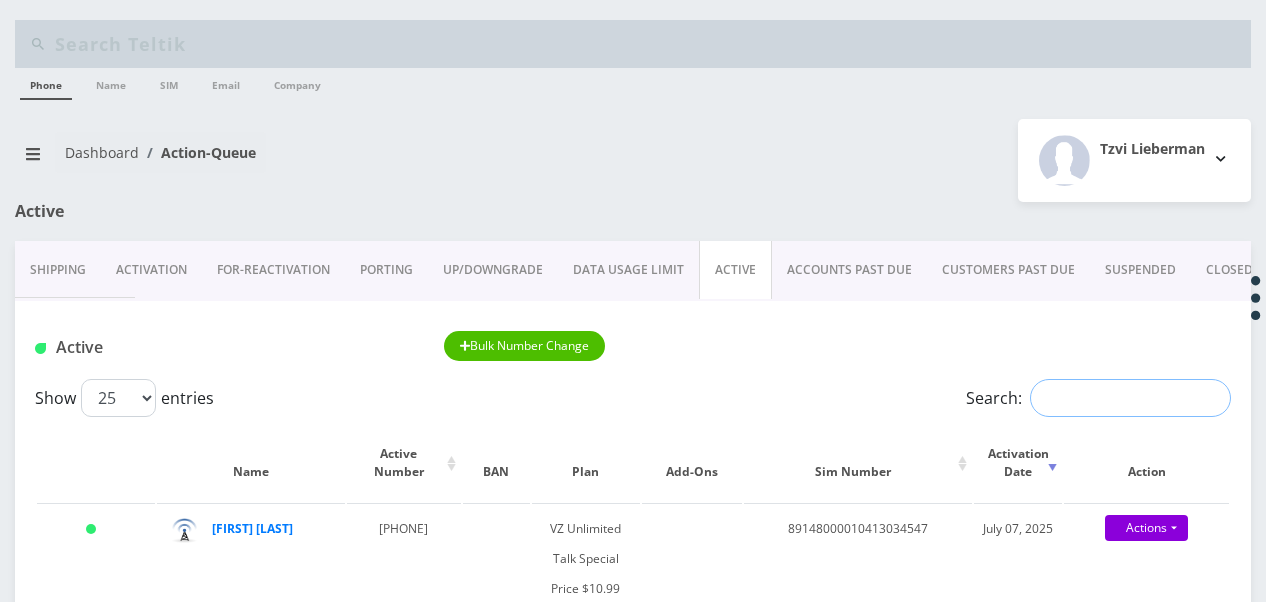 paste on "[PHONE]" 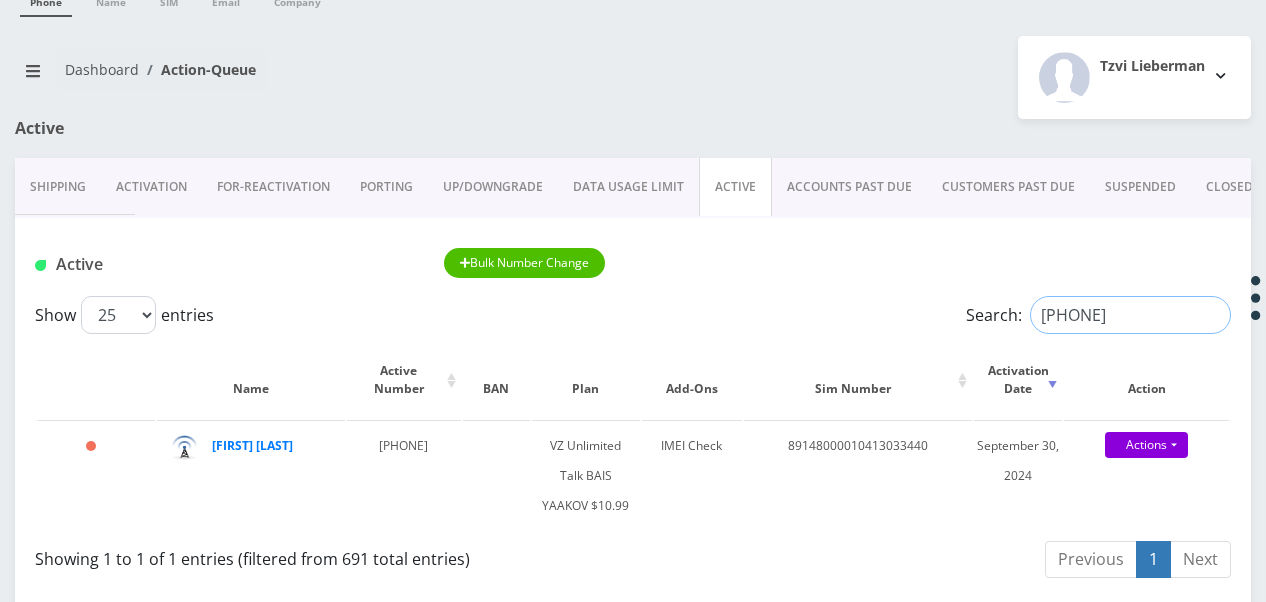 scroll, scrollTop: 200, scrollLeft: 0, axis: vertical 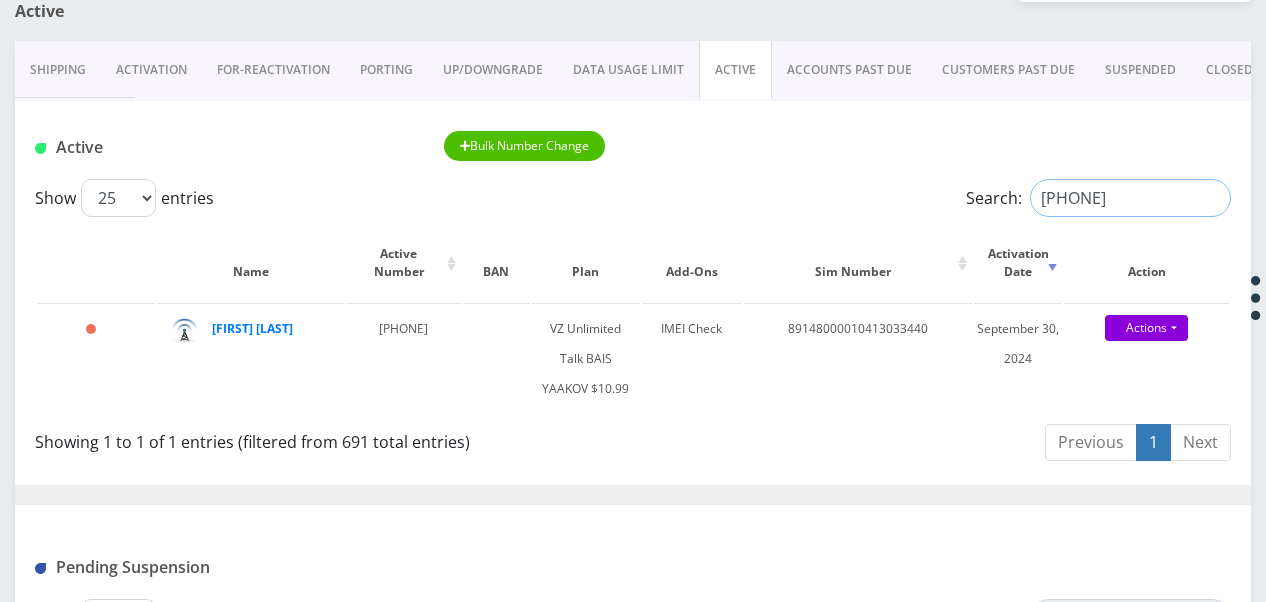 drag, startPoint x: 1154, startPoint y: 198, endPoint x: 932, endPoint y: 190, distance: 222.1441 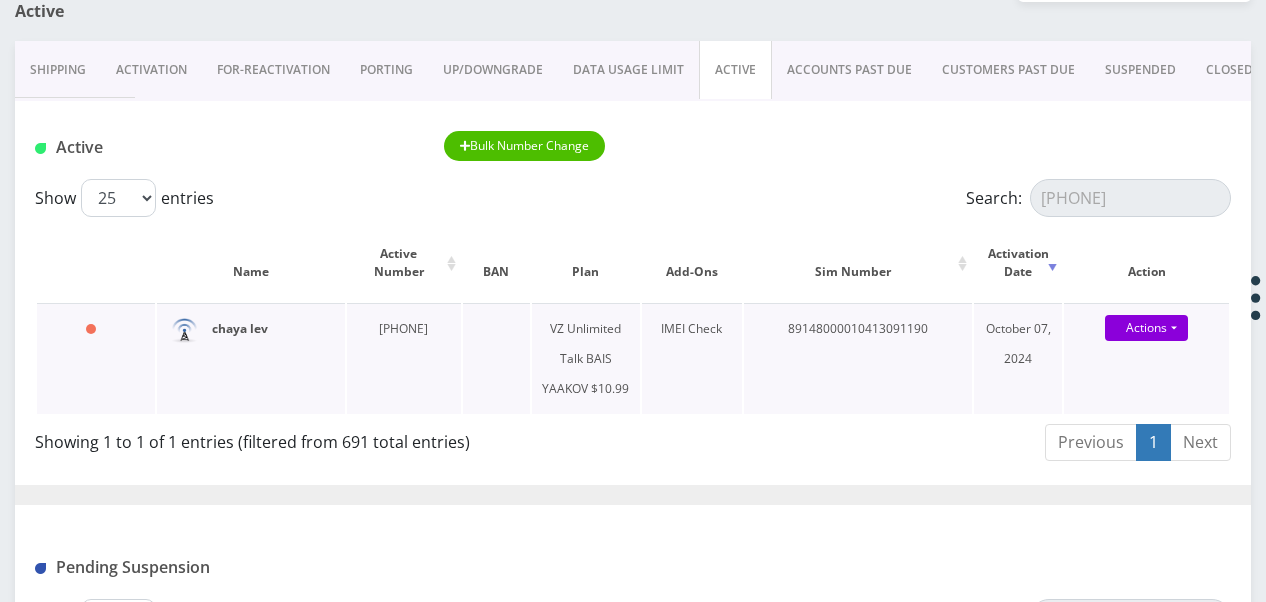 drag, startPoint x: 250, startPoint y: 345, endPoint x: 239, endPoint y: 336, distance: 14.21267 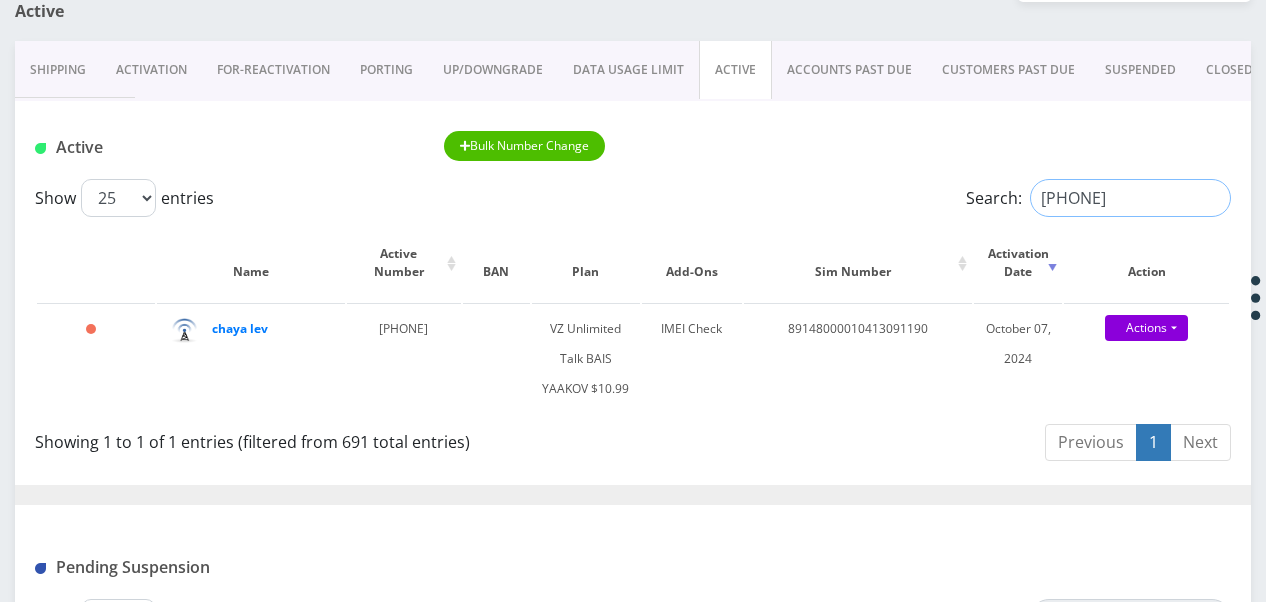 drag, startPoint x: 1135, startPoint y: 203, endPoint x: 1071, endPoint y: 204, distance: 64.00781 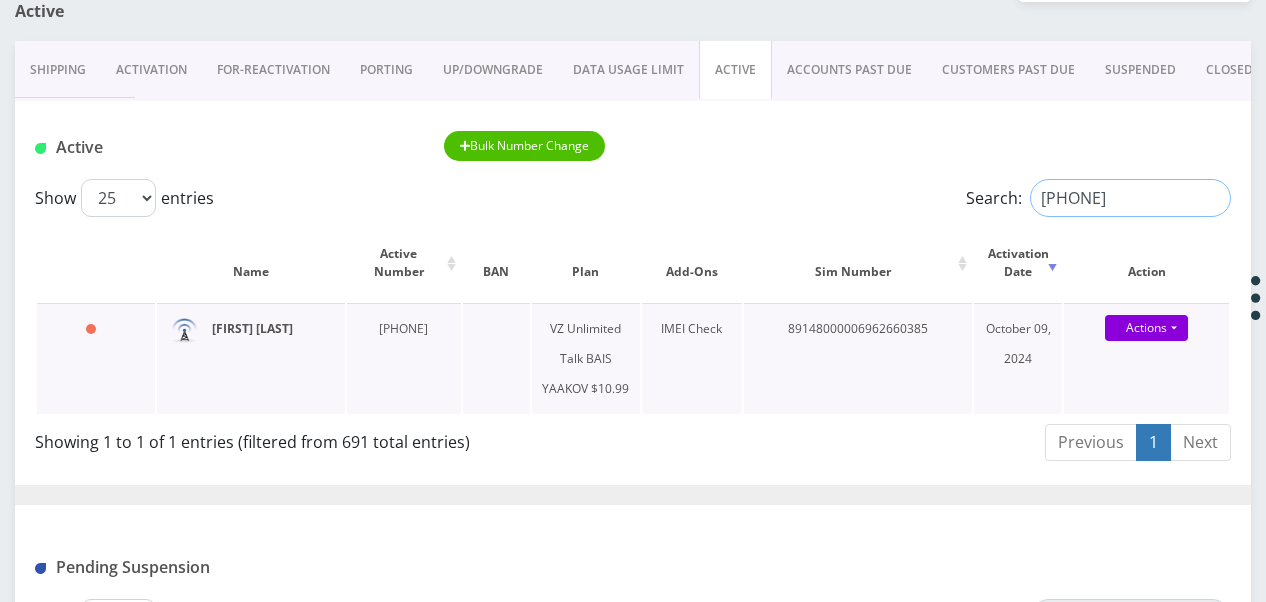 type on "[PHONE]" 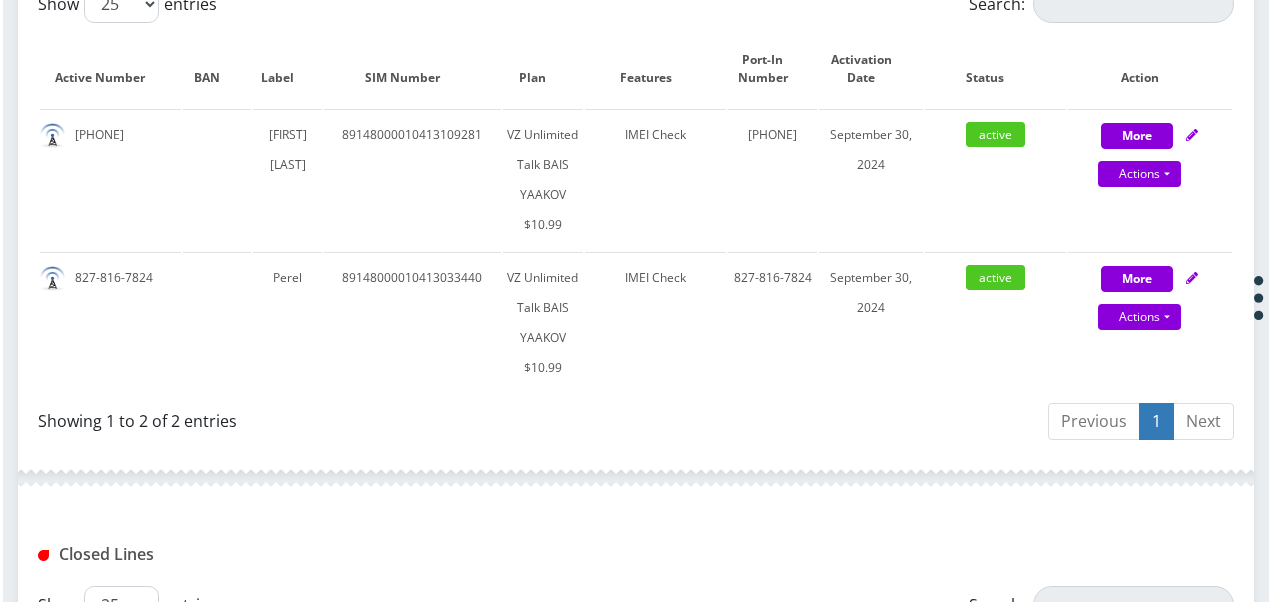 scroll, scrollTop: 600, scrollLeft: 0, axis: vertical 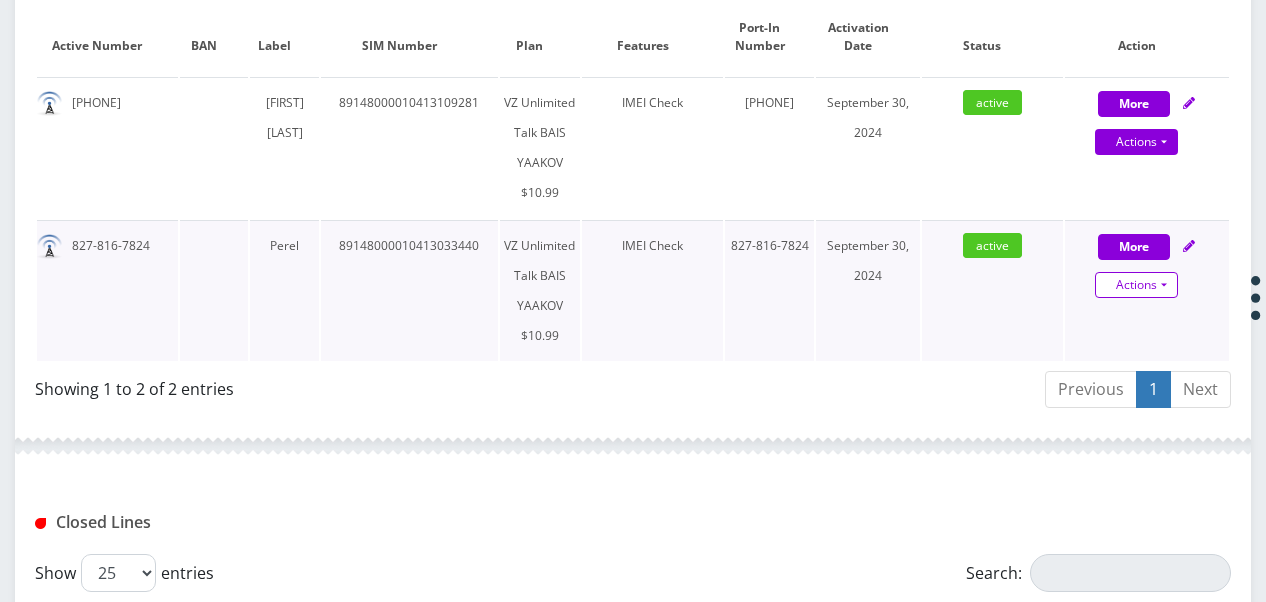 click on "Actions" at bounding box center [1136, 285] 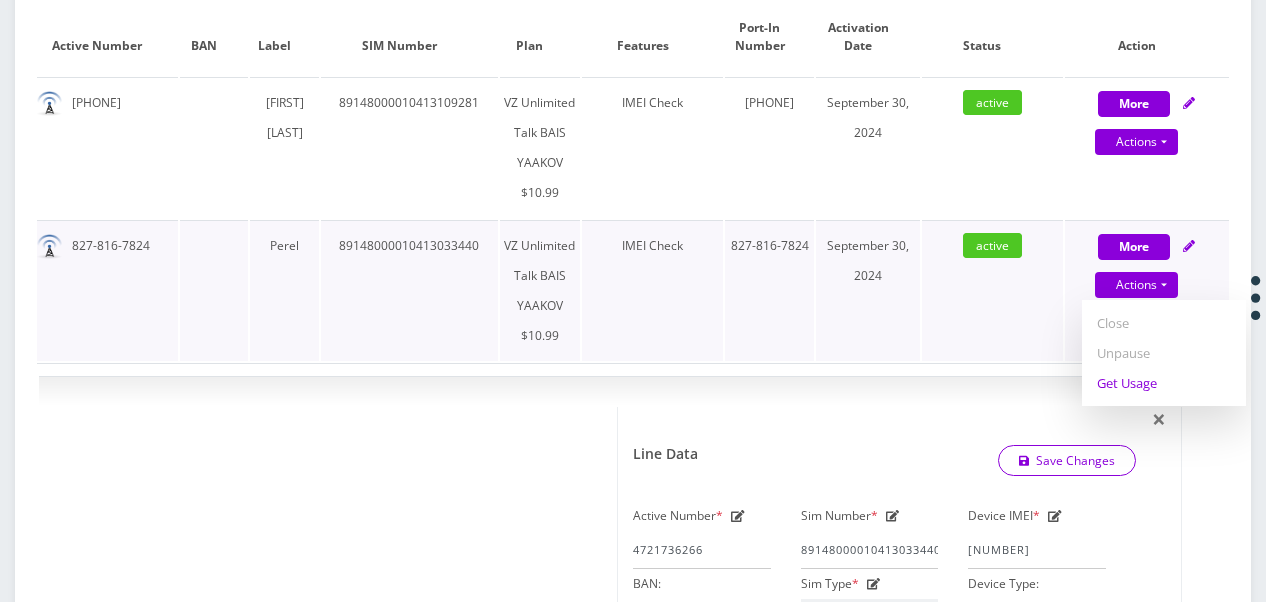 click on "Get Usage" at bounding box center (1164, 383) 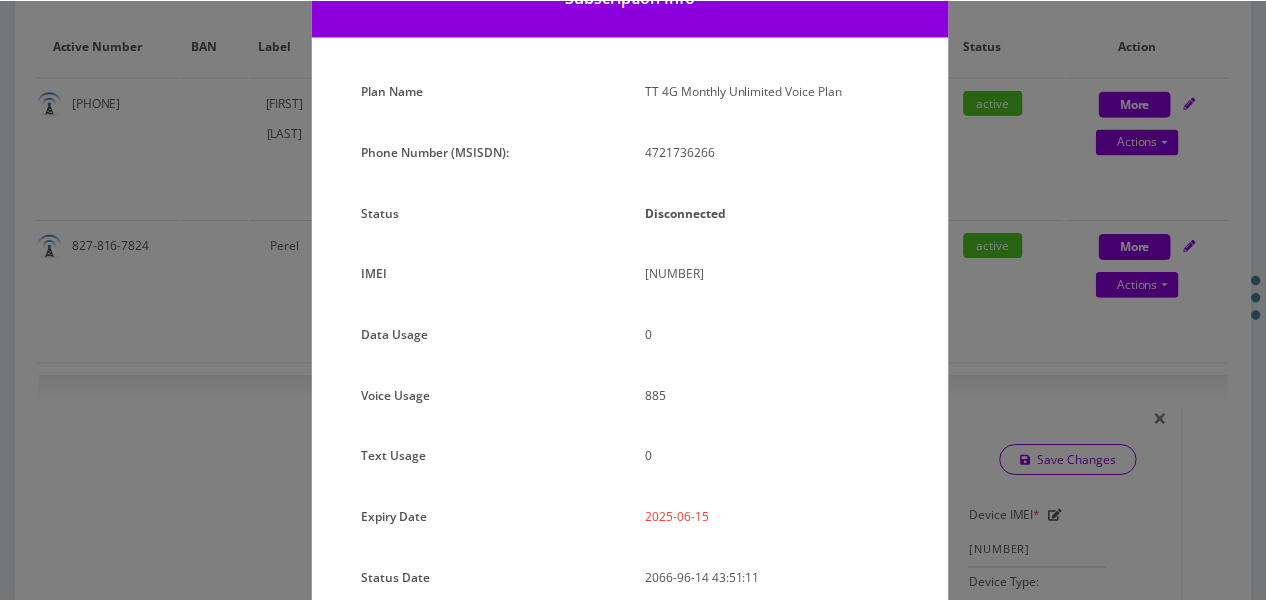 scroll, scrollTop: 192, scrollLeft: 0, axis: vertical 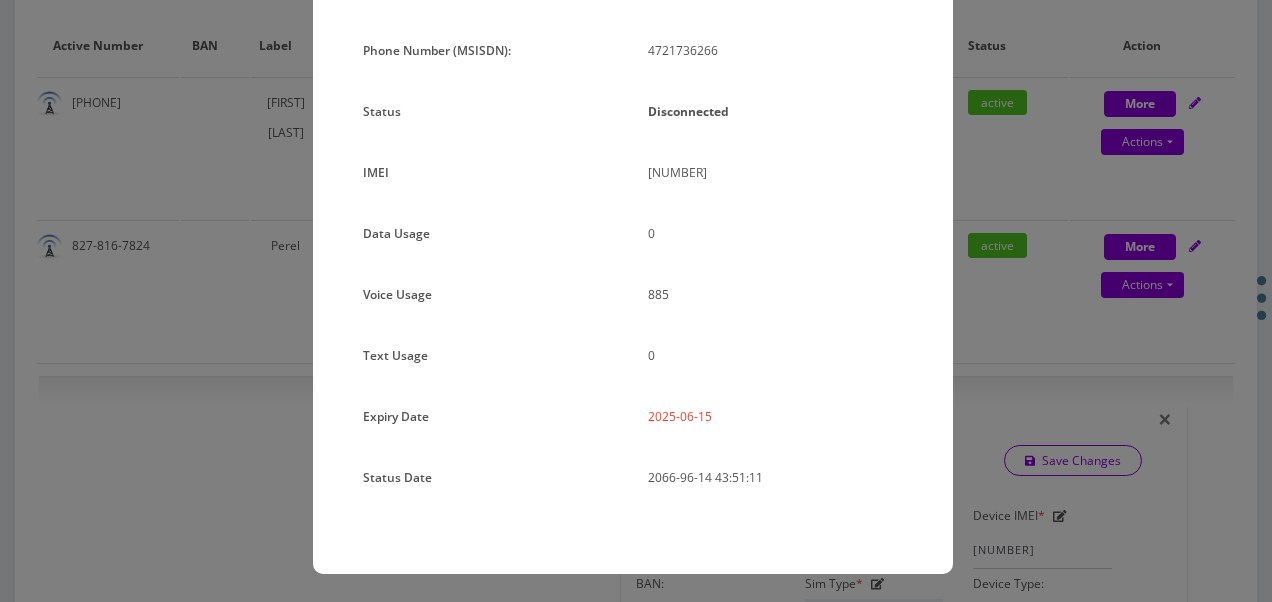 click on "×
Loremipsumdo Sita
Cons Adip
EL 6S Doeiusm Temporinc Utlab Etdo
Magna Aliqua (ENIMAD):
0647476856
Minimv
Quisnostrude
ULLA
633958107448979
5 795" at bounding box center [636, 301] 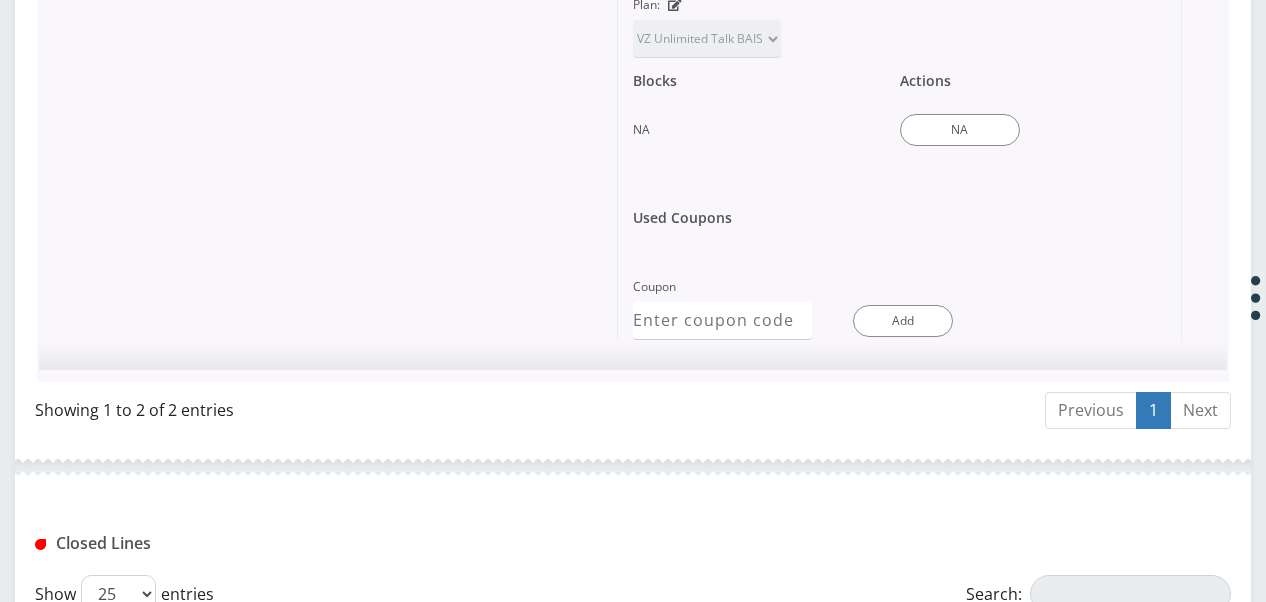 scroll, scrollTop: 1400, scrollLeft: 0, axis: vertical 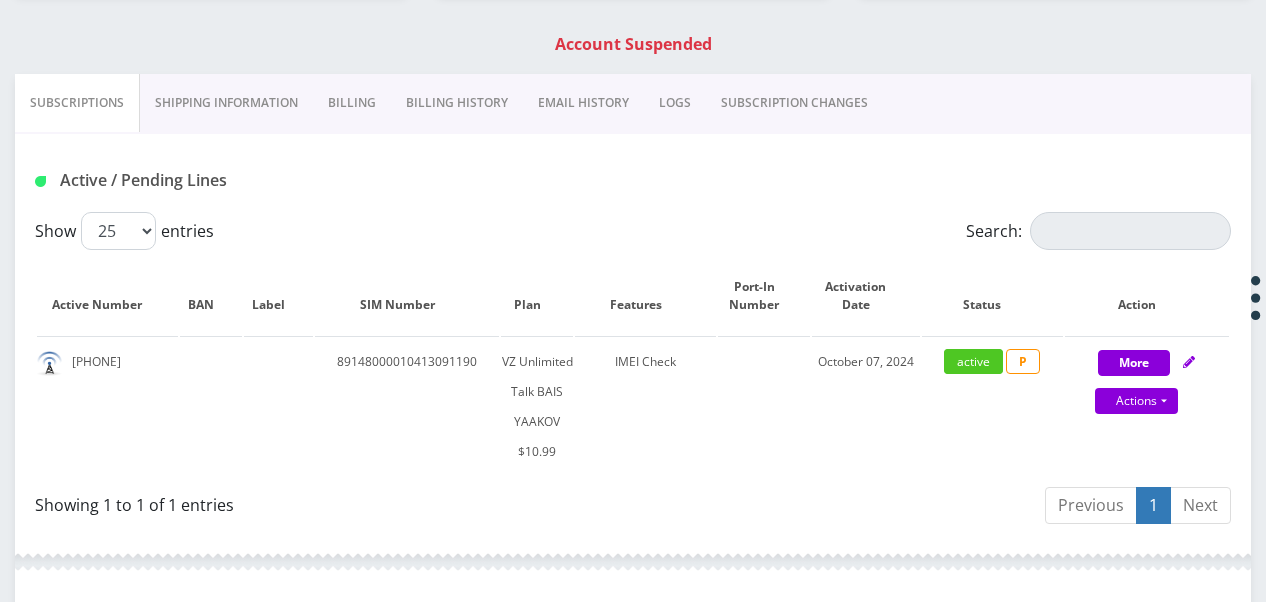 click on "Billing" at bounding box center [352, 103] 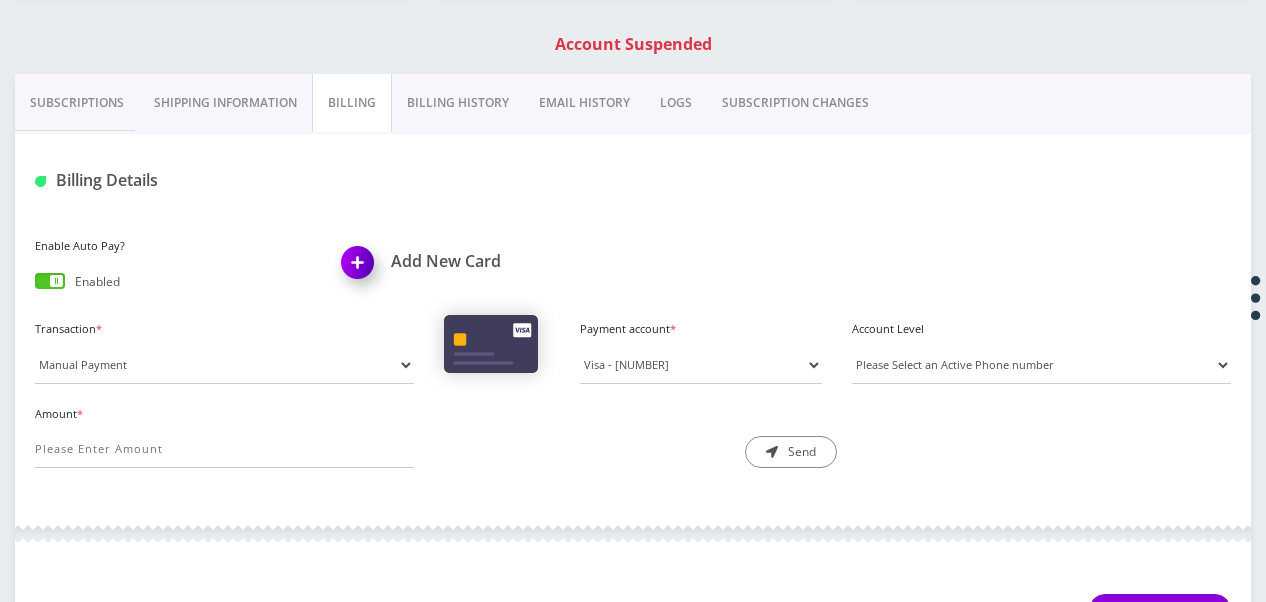 click at bounding box center (50, 281) 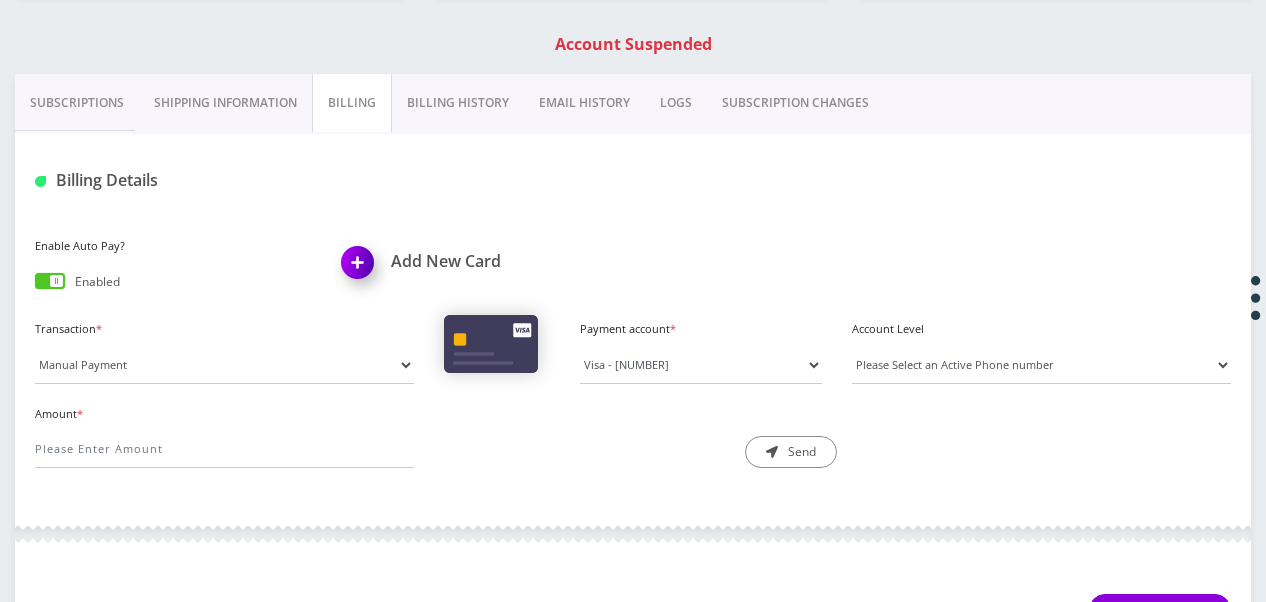 click at bounding box center (35, 285) 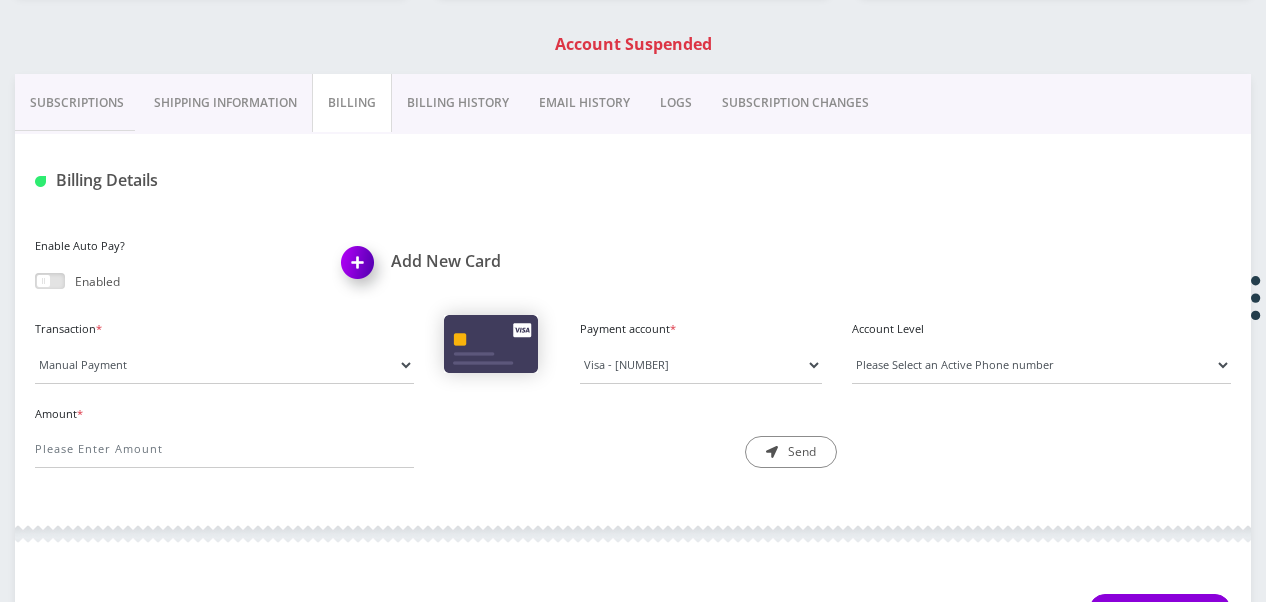 click on "Subscriptions" at bounding box center (77, 103) 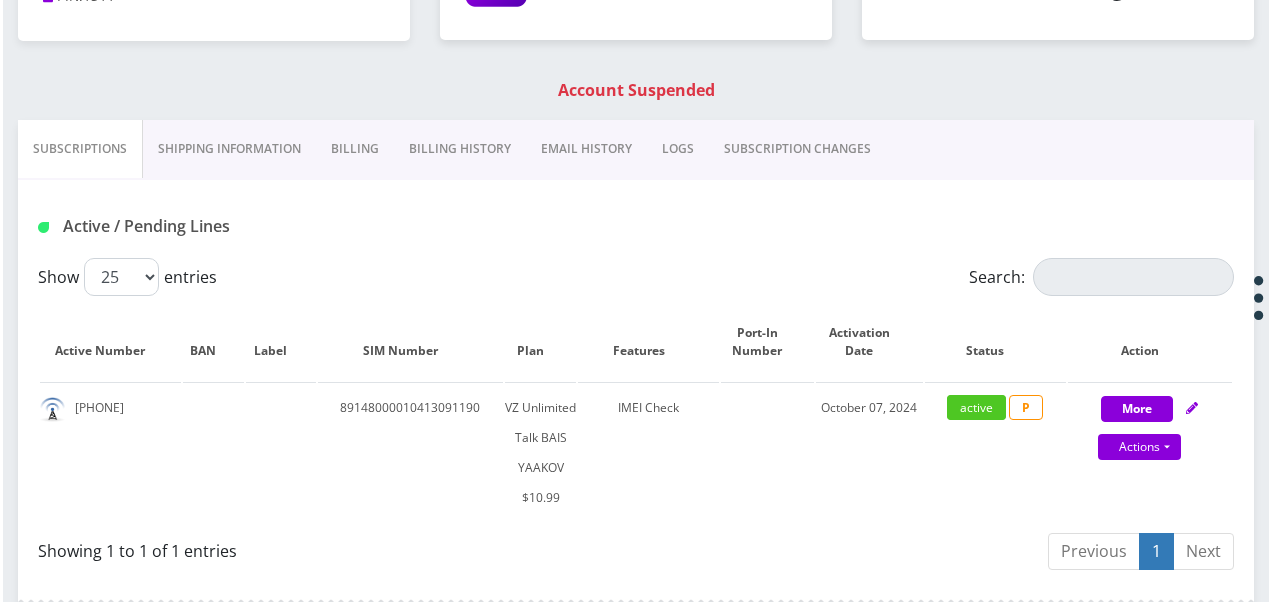 scroll, scrollTop: 494, scrollLeft: 0, axis: vertical 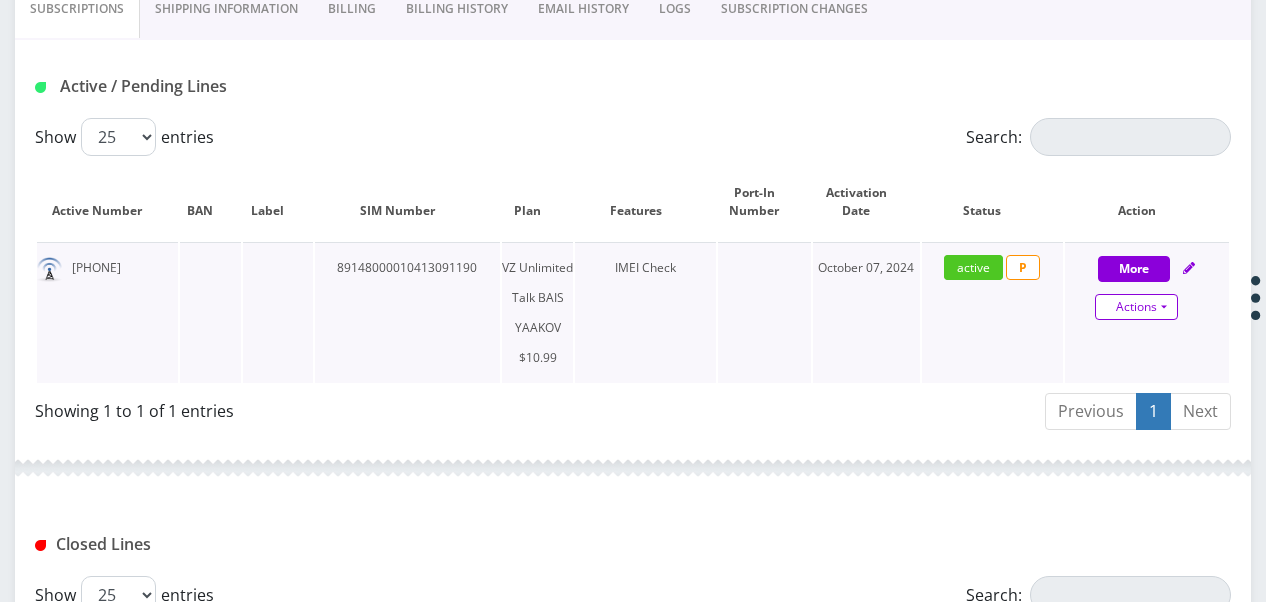 click on "Actions" at bounding box center (1136, 307) 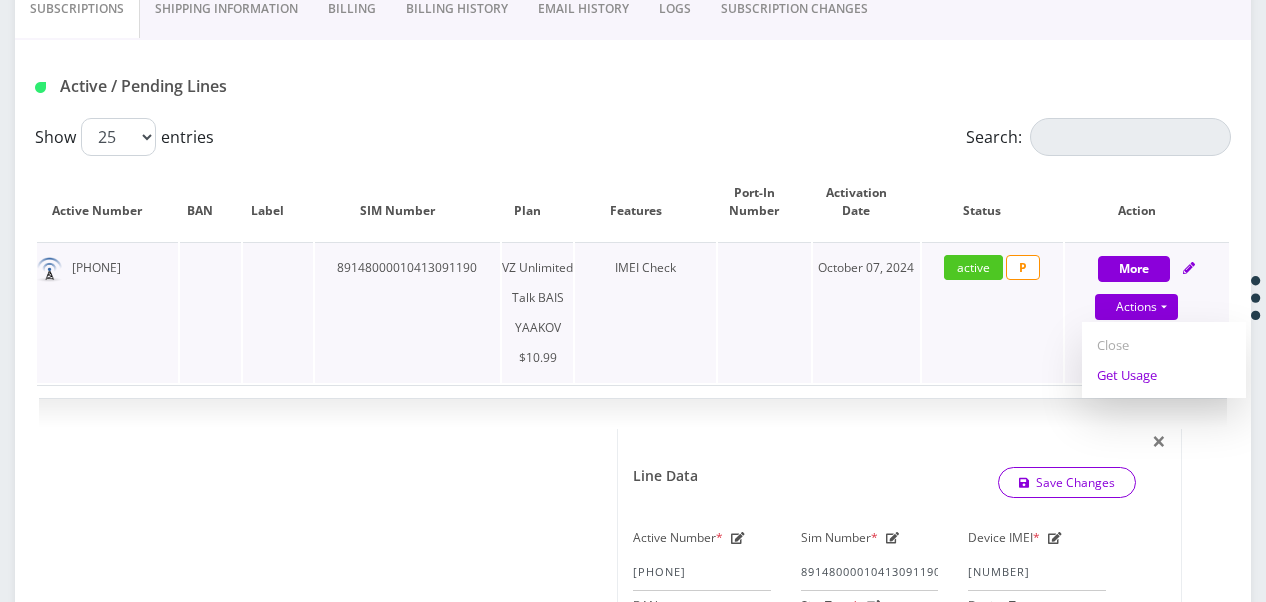 click on "Get Usage" at bounding box center [1164, 375] 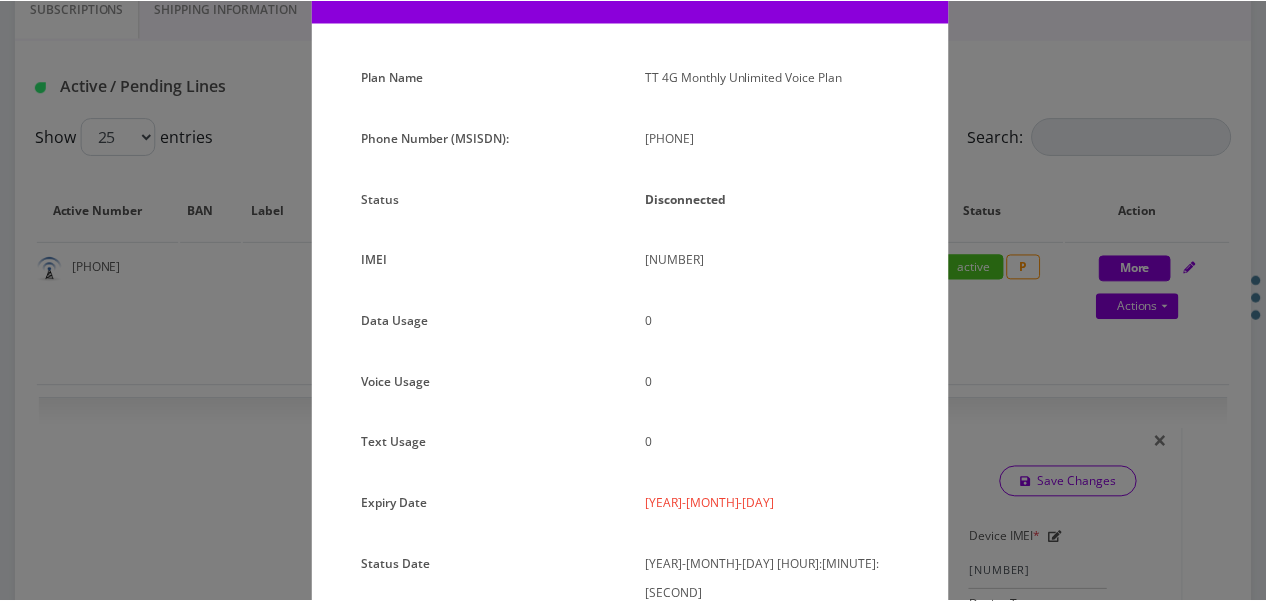 scroll, scrollTop: 192, scrollLeft: 0, axis: vertical 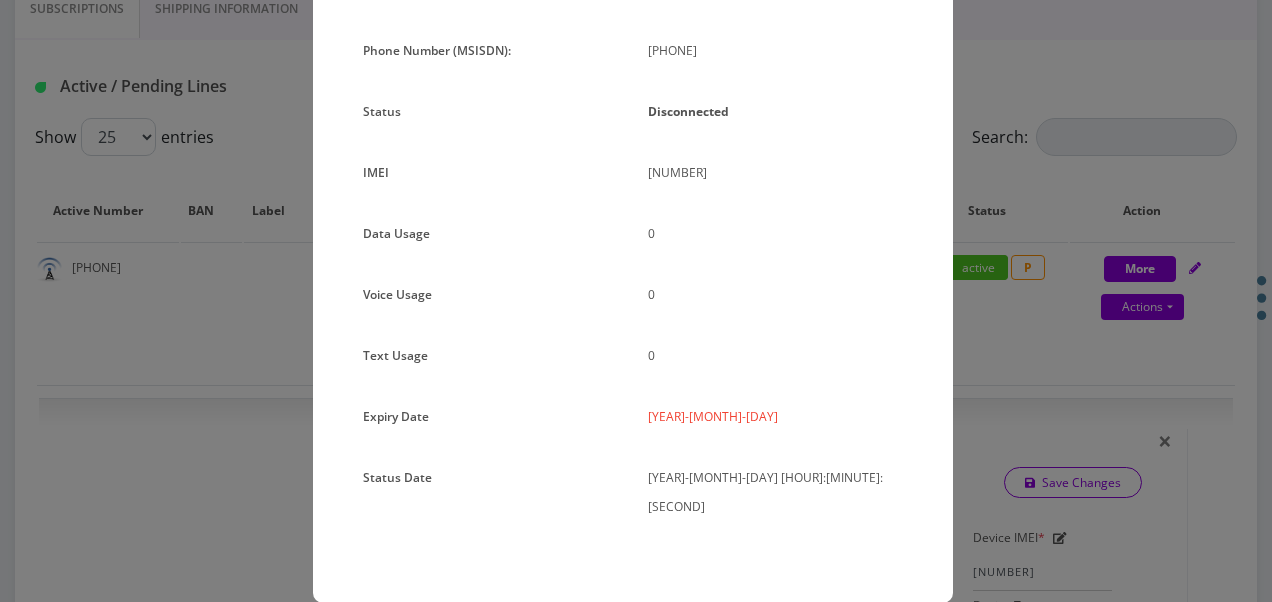 click on "[PHONE]" at bounding box center [636, 301] 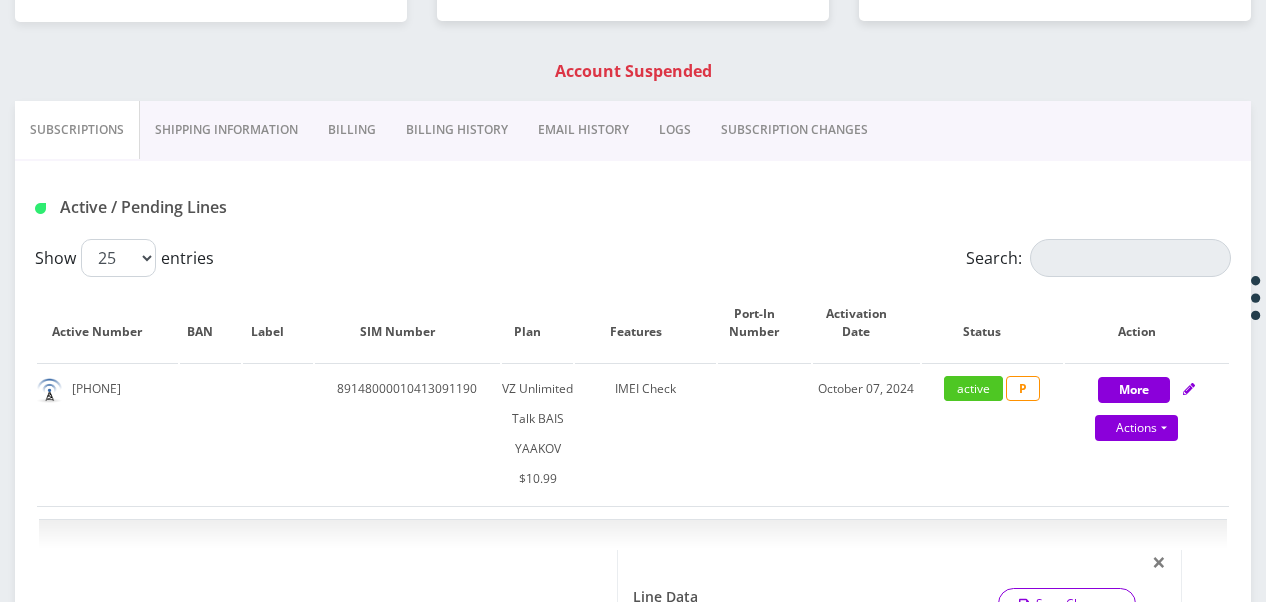 scroll, scrollTop: 194, scrollLeft: 0, axis: vertical 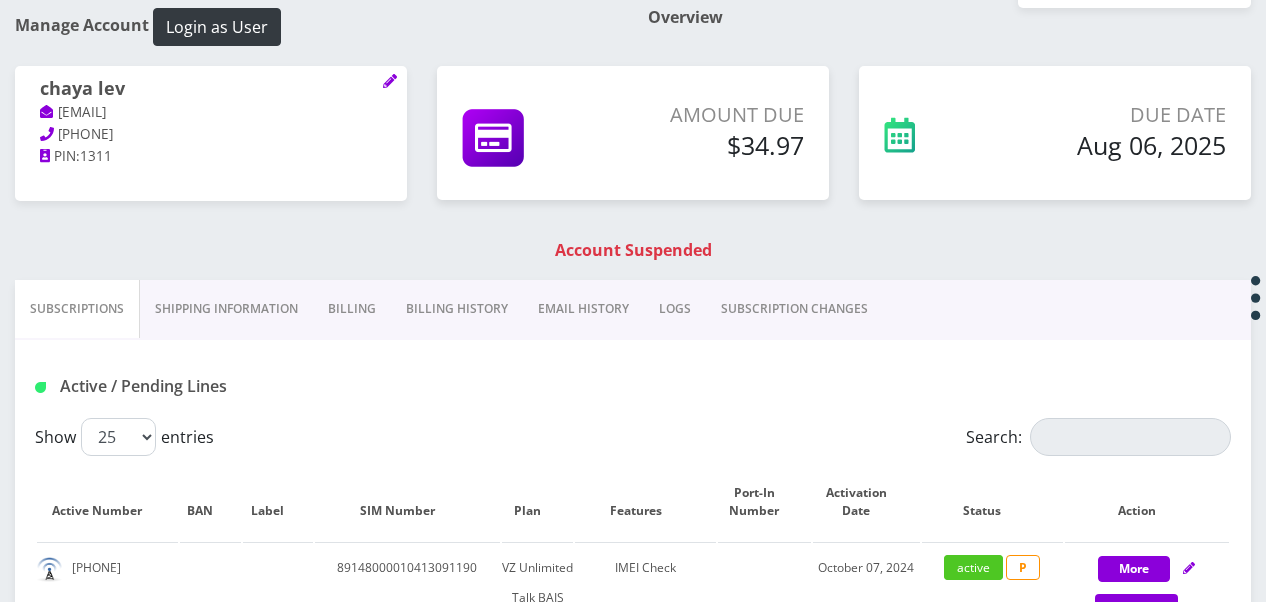 click on "Billing" at bounding box center (352, 309) 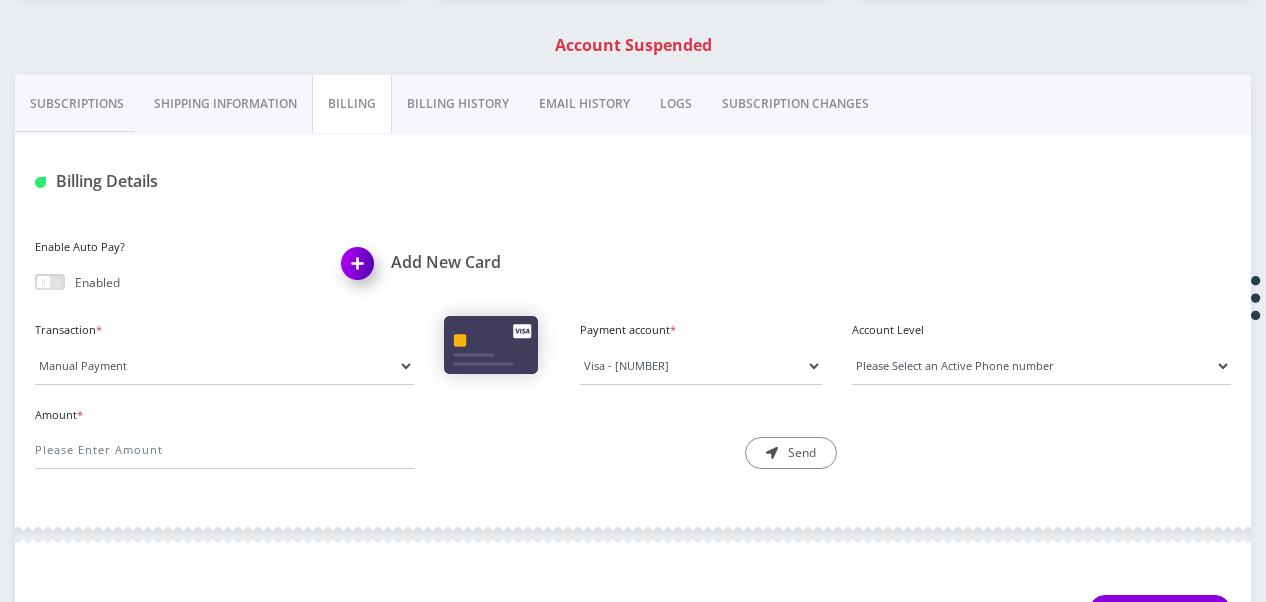 scroll, scrollTop: 394, scrollLeft: 0, axis: vertical 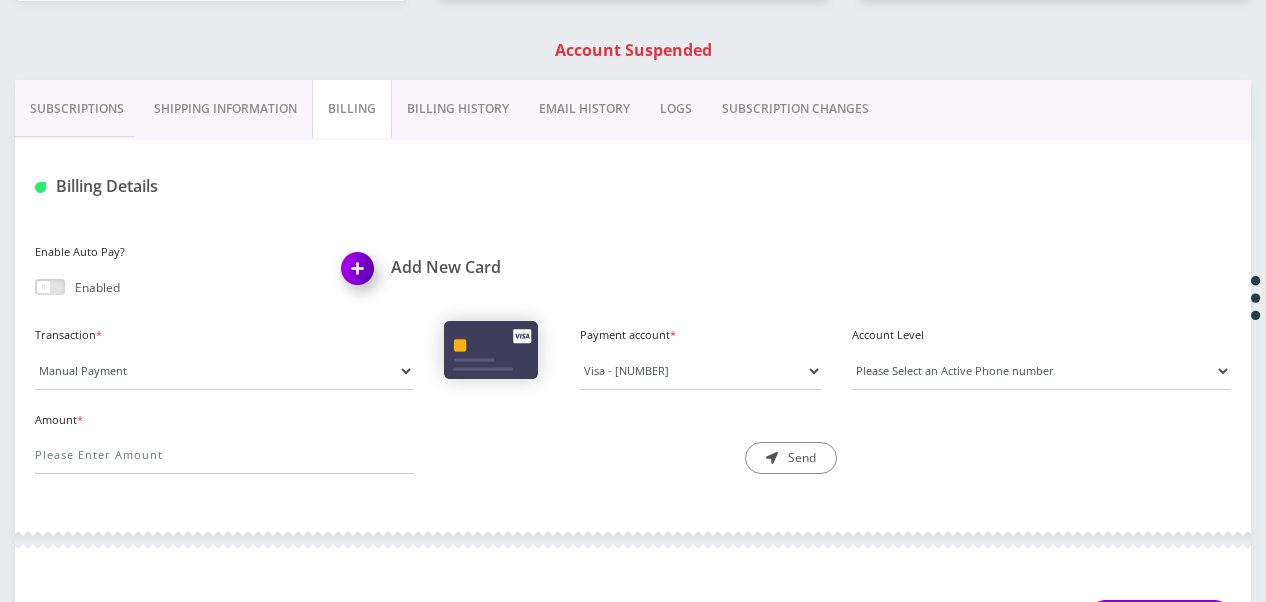 click on "Billing History" at bounding box center (458, 109) 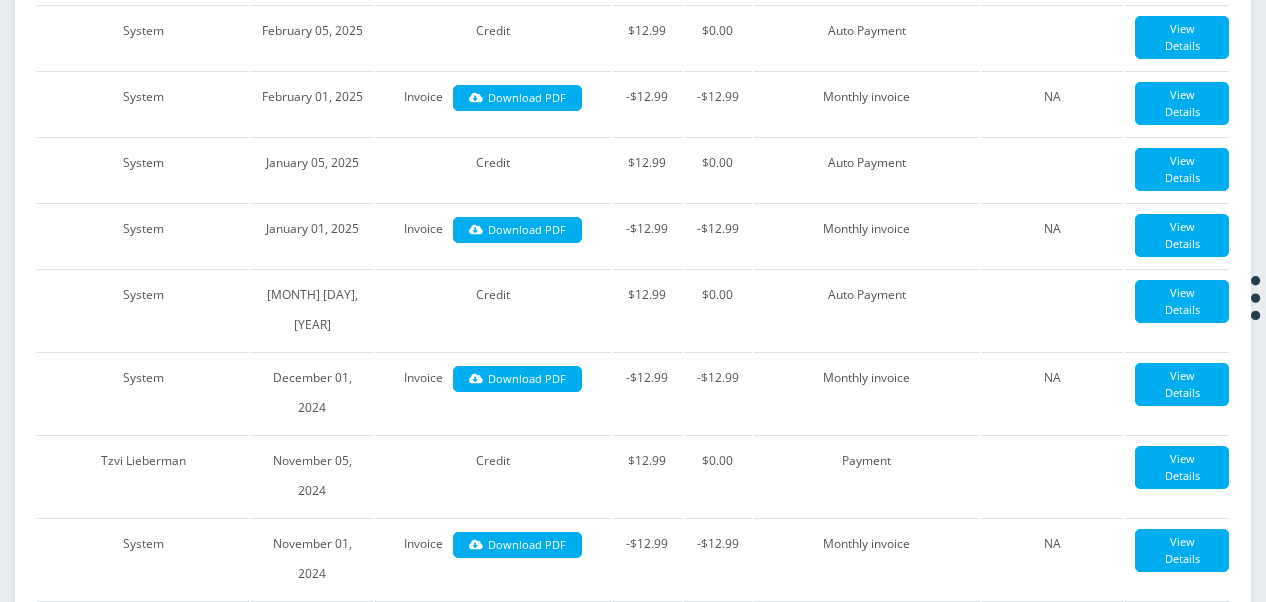 scroll, scrollTop: 994, scrollLeft: 0, axis: vertical 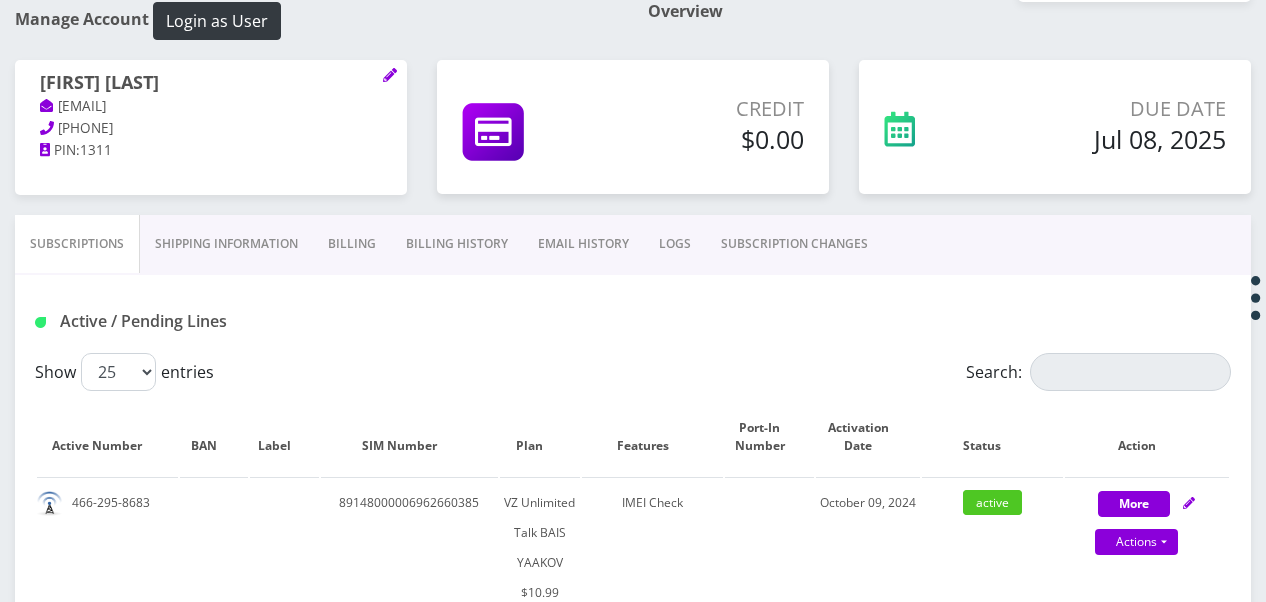 click on "Billing" at bounding box center (352, 244) 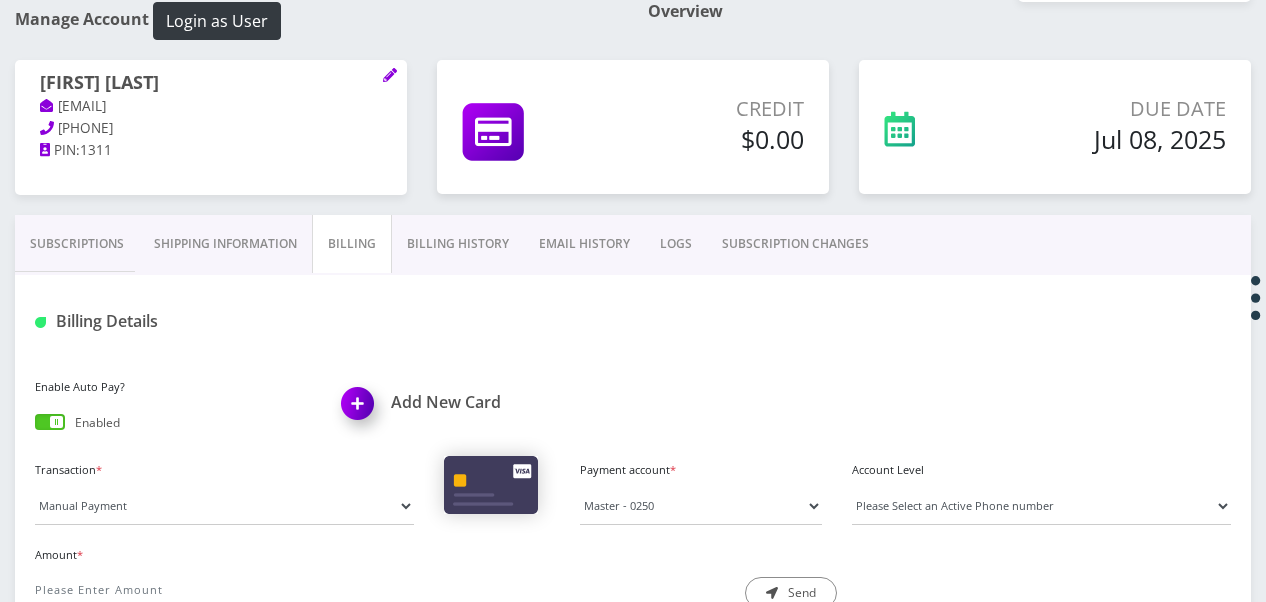 drag, startPoint x: 44, startPoint y: 410, endPoint x: 62, endPoint y: 386, distance: 30 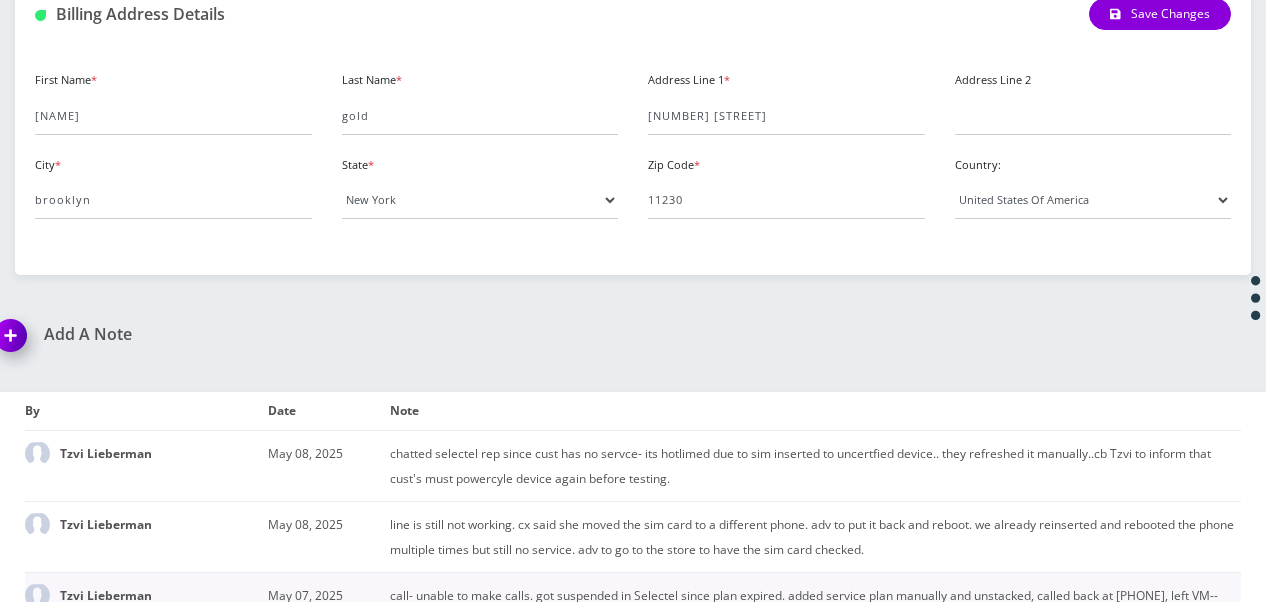 scroll, scrollTop: 437, scrollLeft: 0, axis: vertical 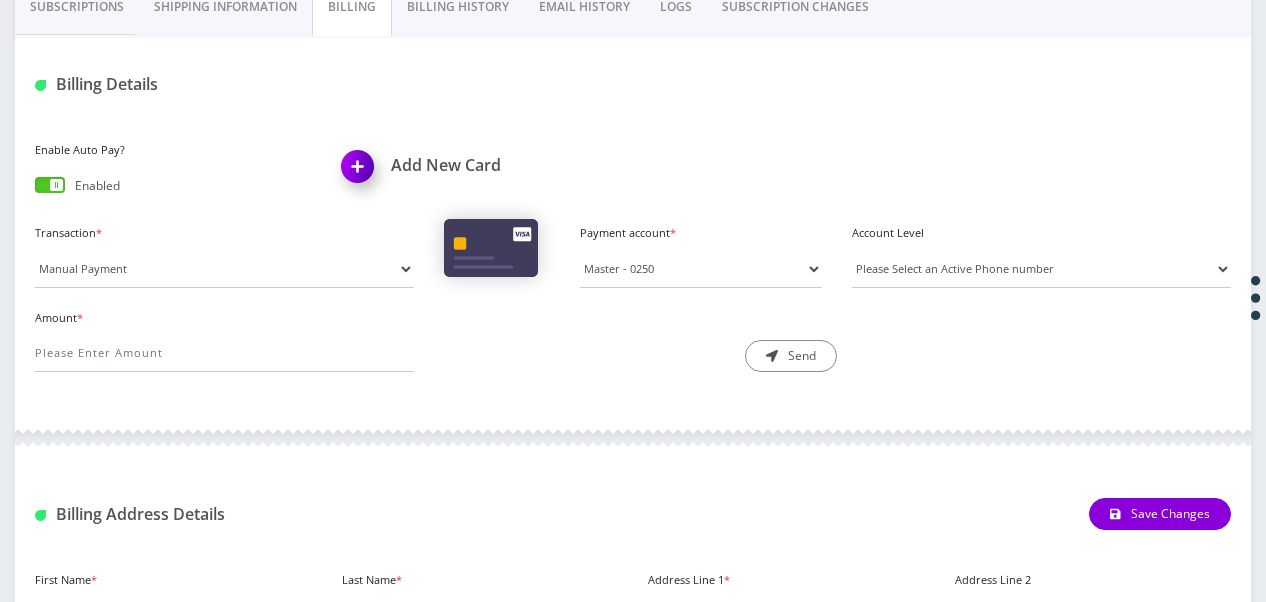 click on "Billing History" at bounding box center [458, 7] 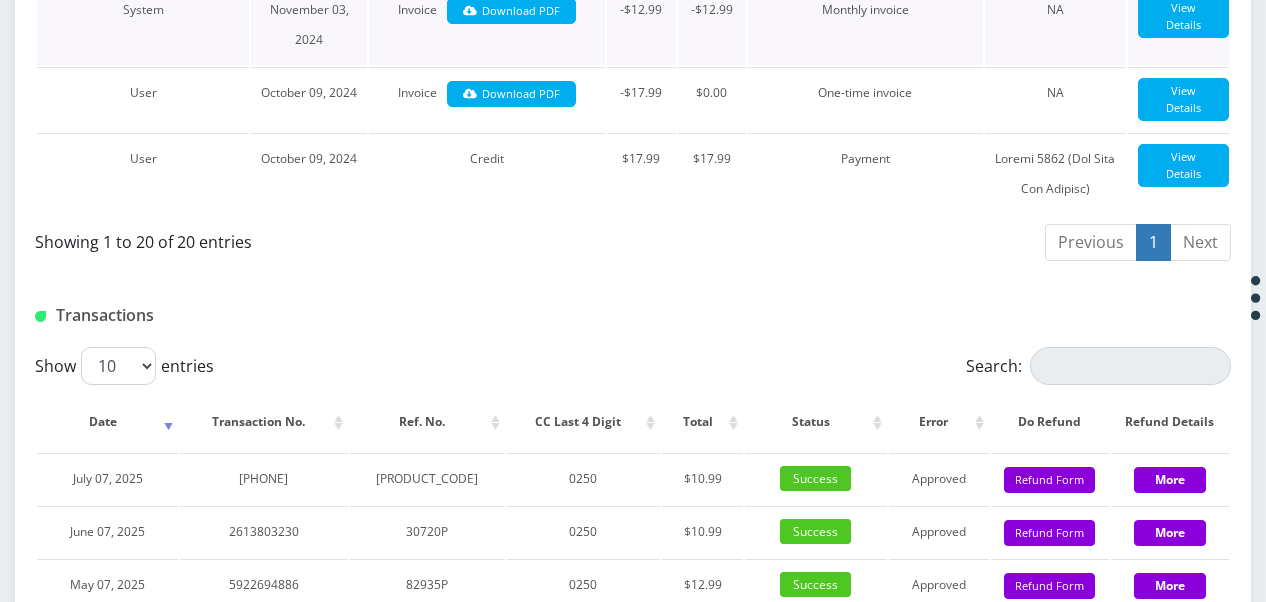 scroll, scrollTop: 1937, scrollLeft: 0, axis: vertical 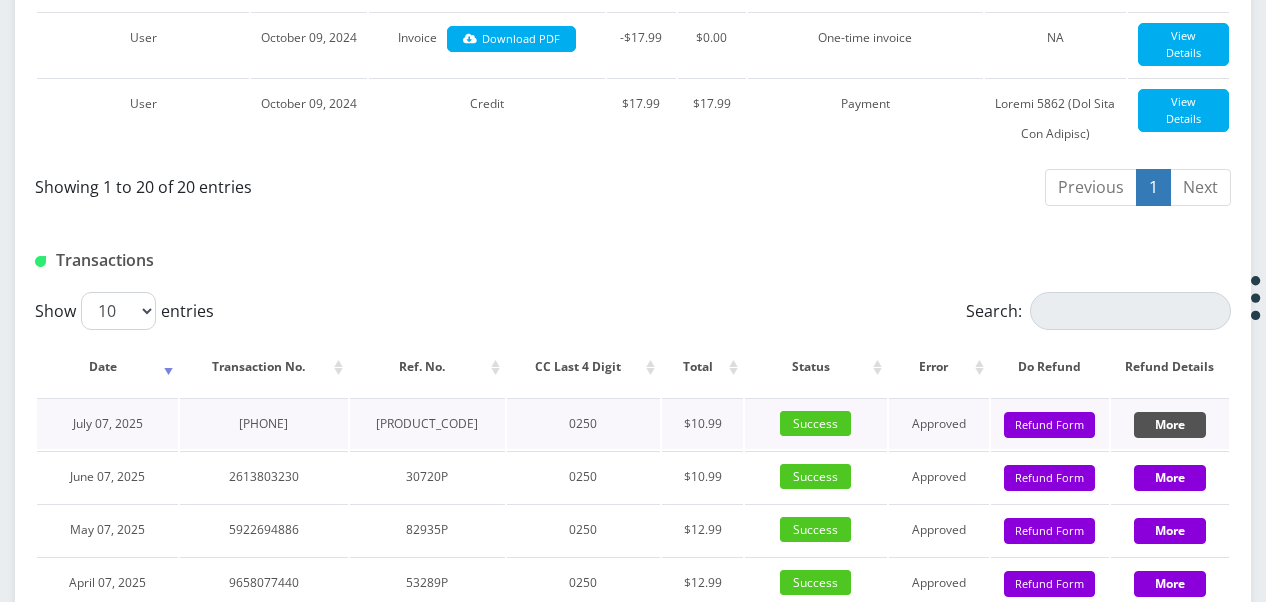 click on "More" at bounding box center (1170, 425) 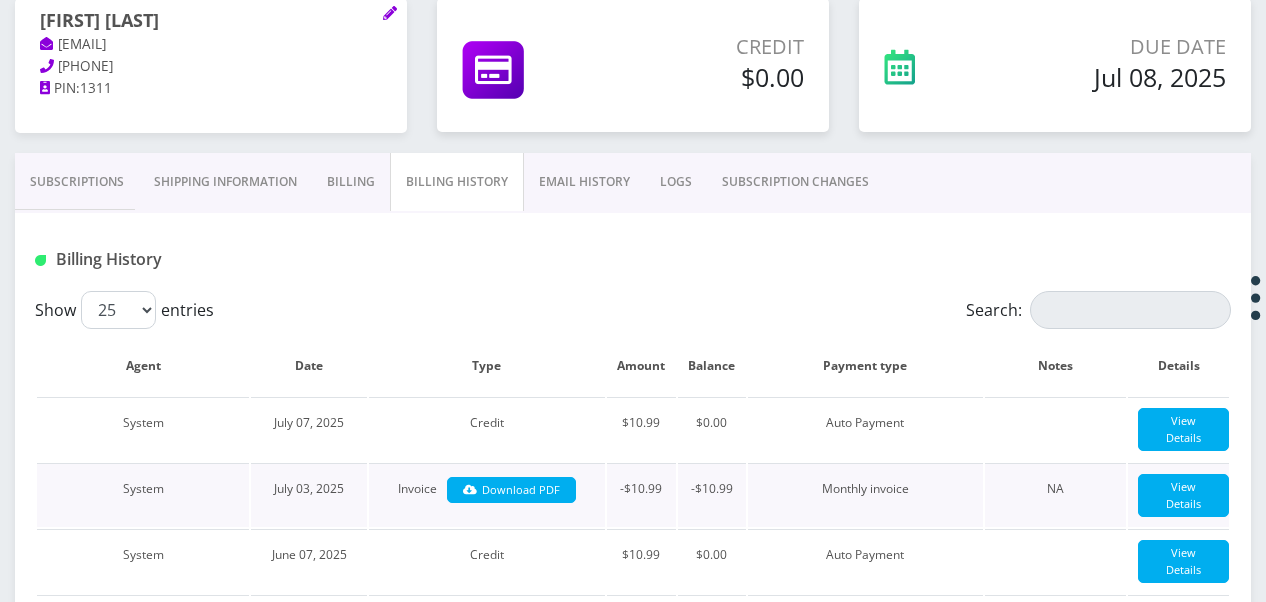 scroll, scrollTop: 37, scrollLeft: 0, axis: vertical 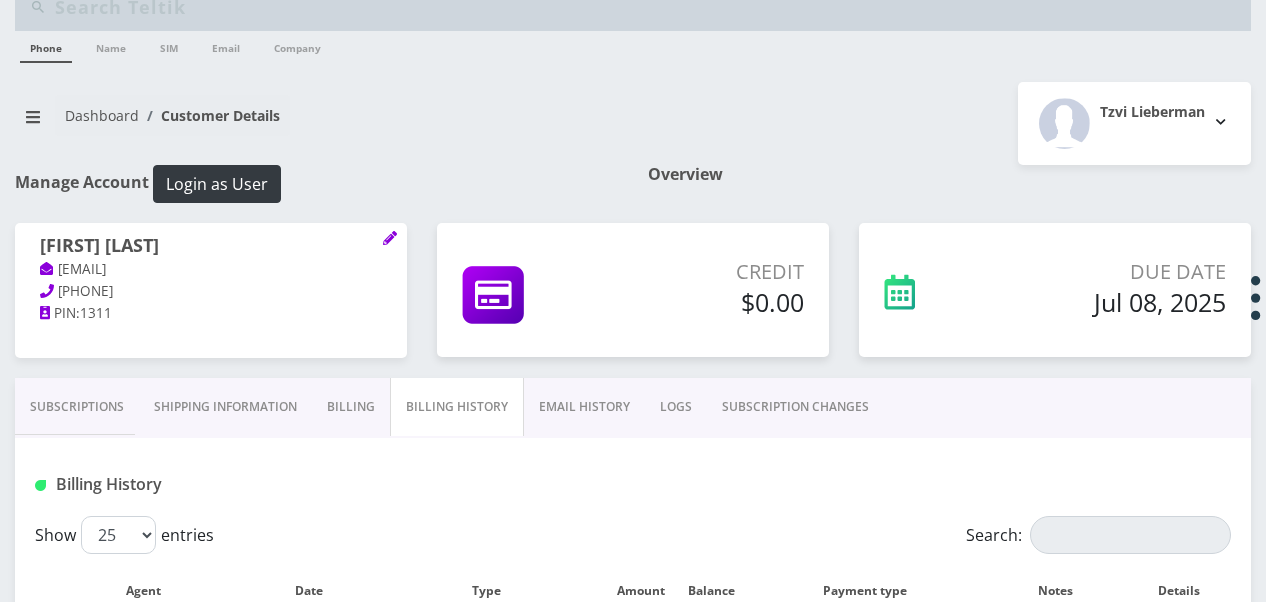 click on "Subscriptions" at bounding box center (77, 407) 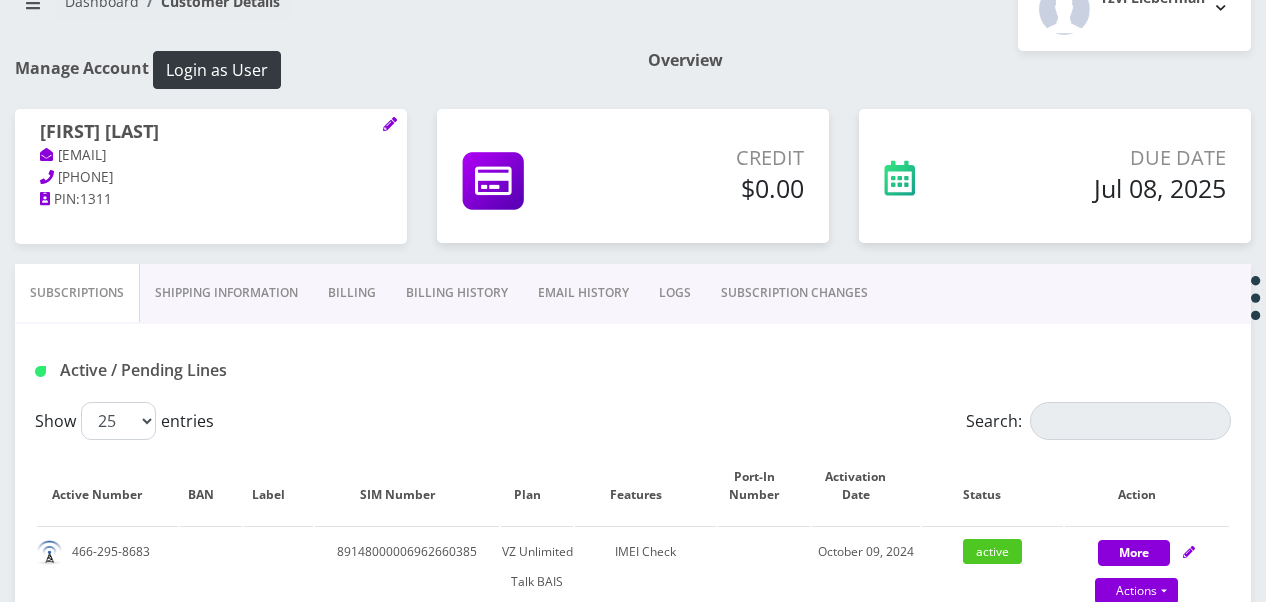 scroll, scrollTop: 337, scrollLeft: 0, axis: vertical 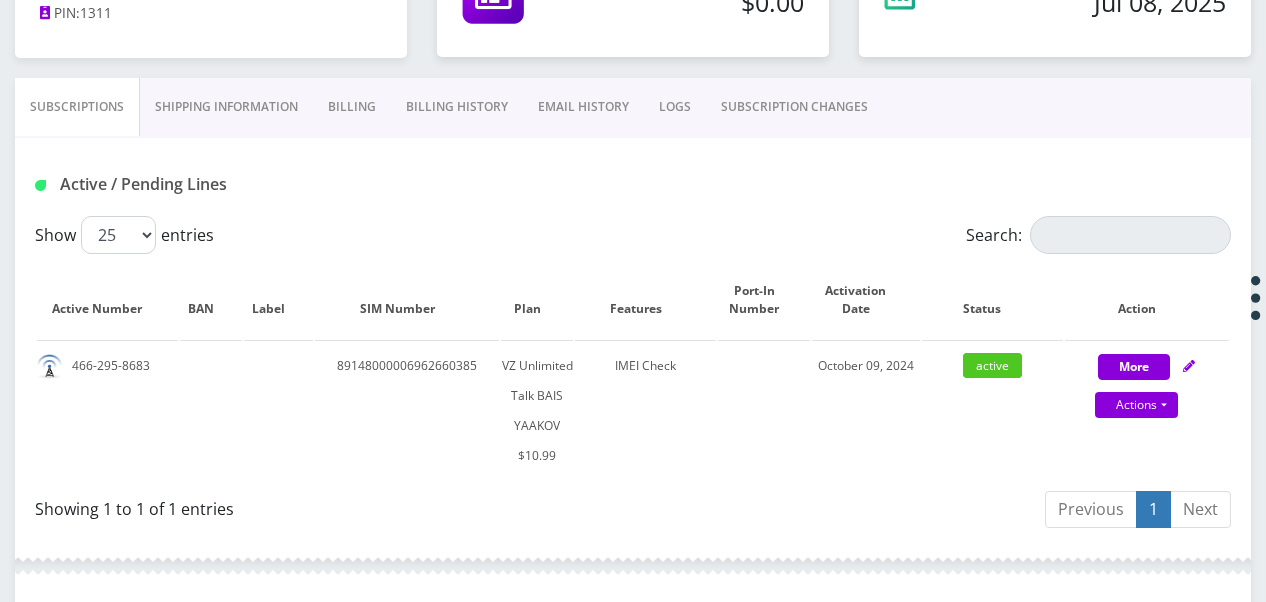 click on "Billing" at bounding box center [352, 107] 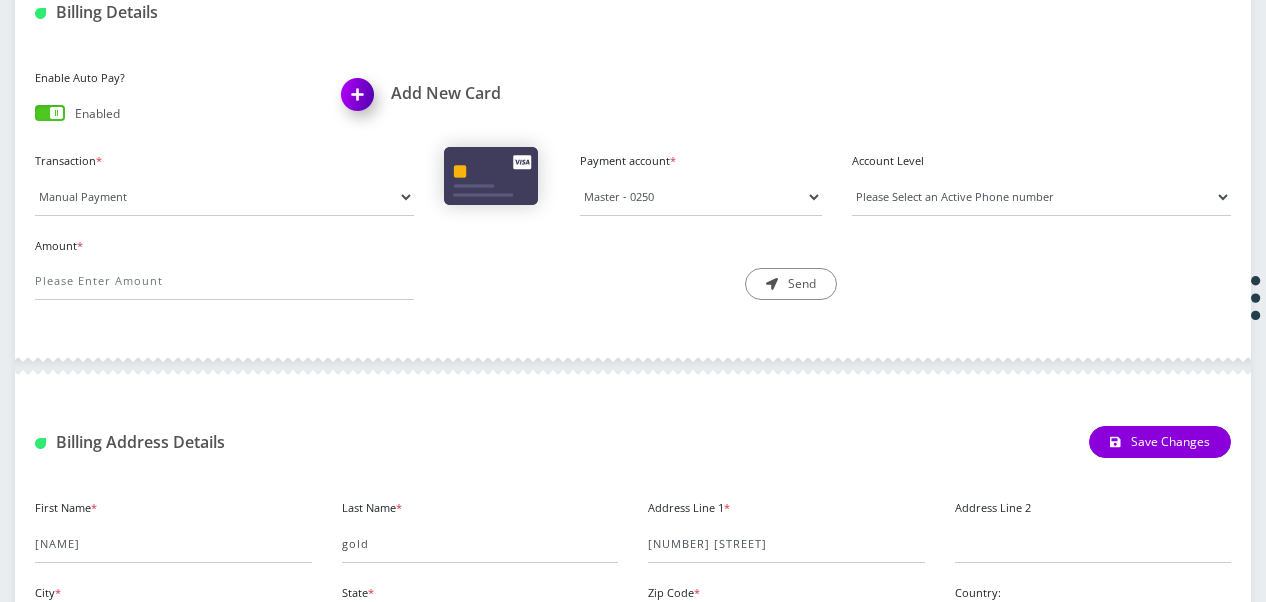 scroll, scrollTop: 437, scrollLeft: 0, axis: vertical 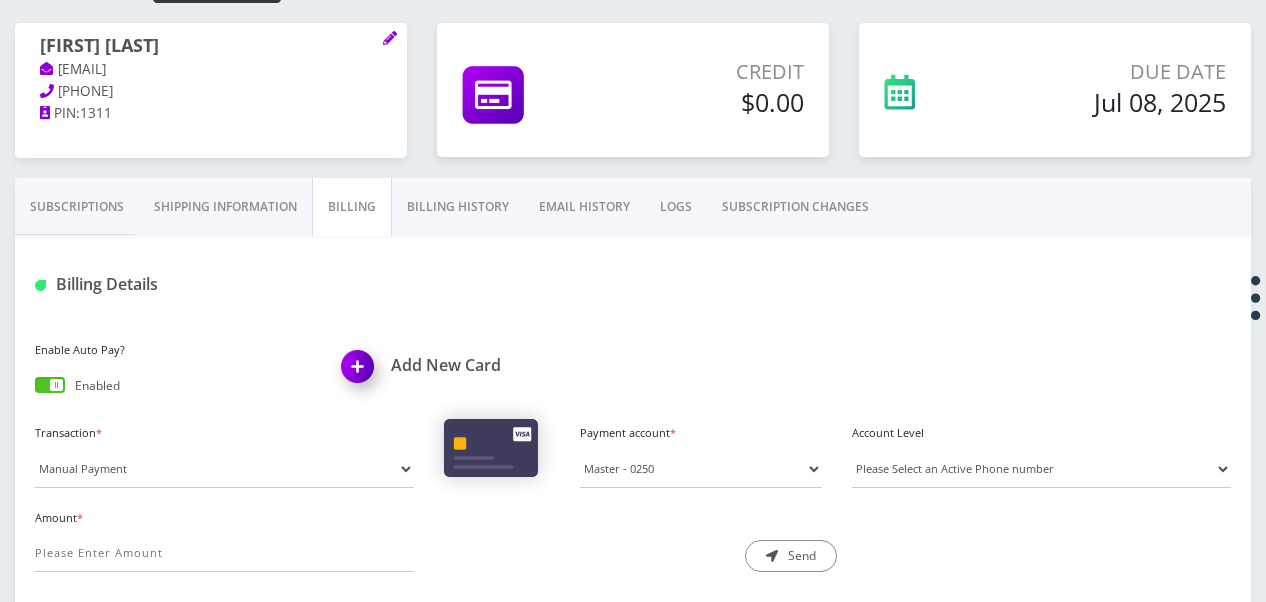 click at bounding box center (50, 385) 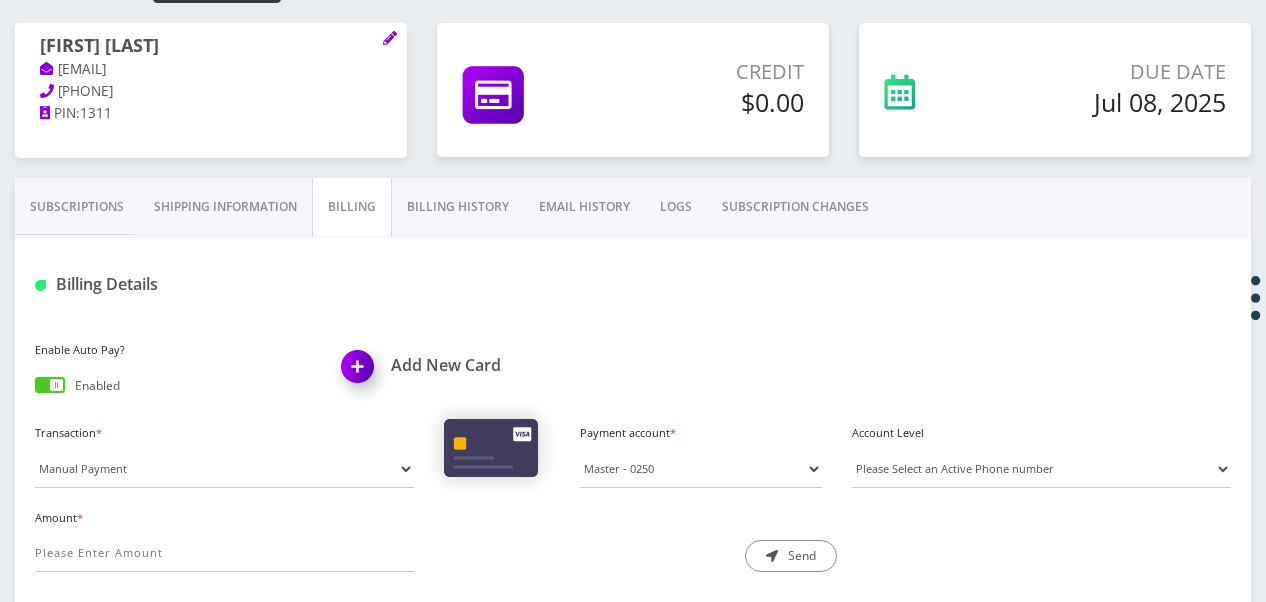 click at bounding box center (35, 389) 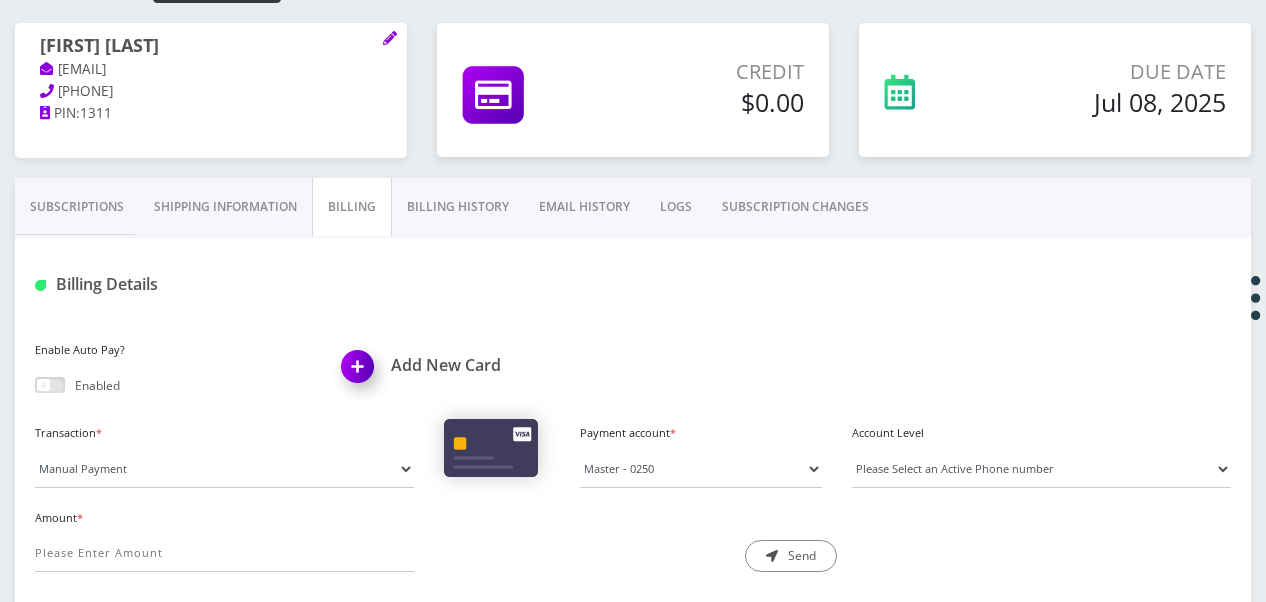 click on "Subscriptions" at bounding box center [77, 207] 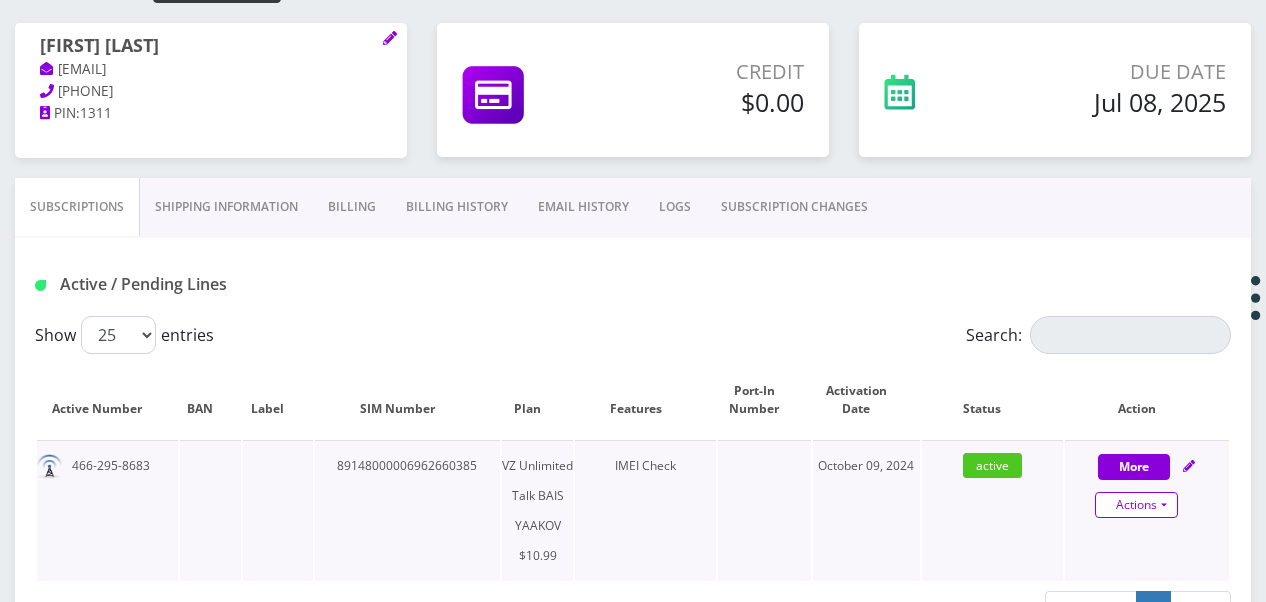 click on "Actions" at bounding box center [1136, 505] 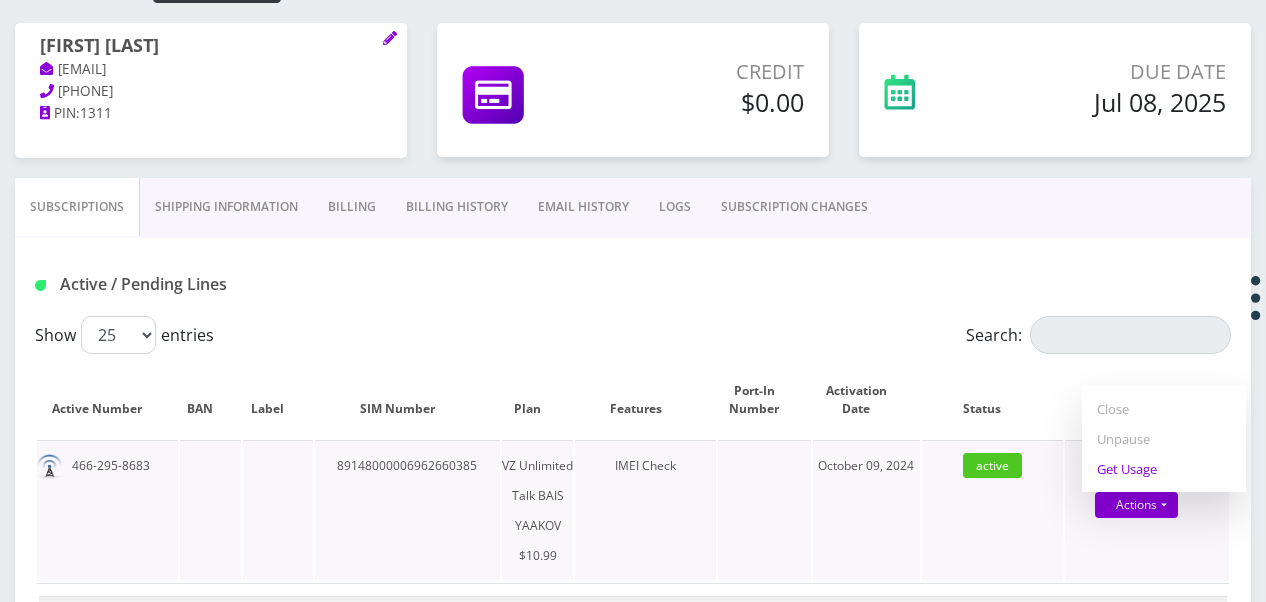 click on "Get Usage" at bounding box center [1164, 469] 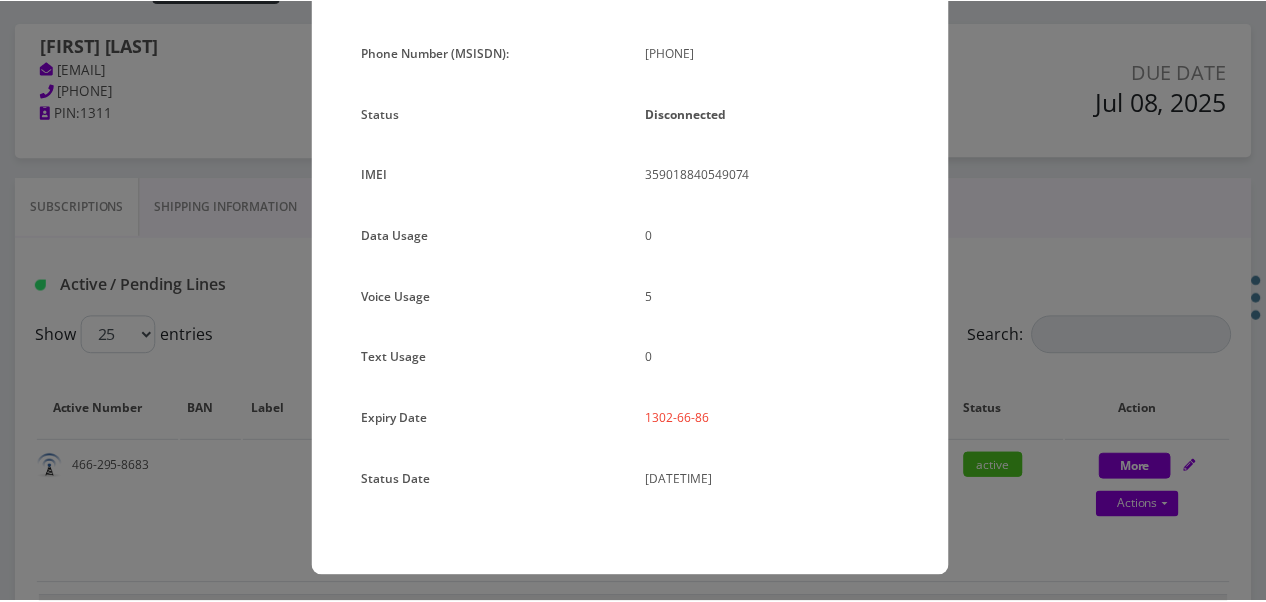scroll, scrollTop: 192, scrollLeft: 0, axis: vertical 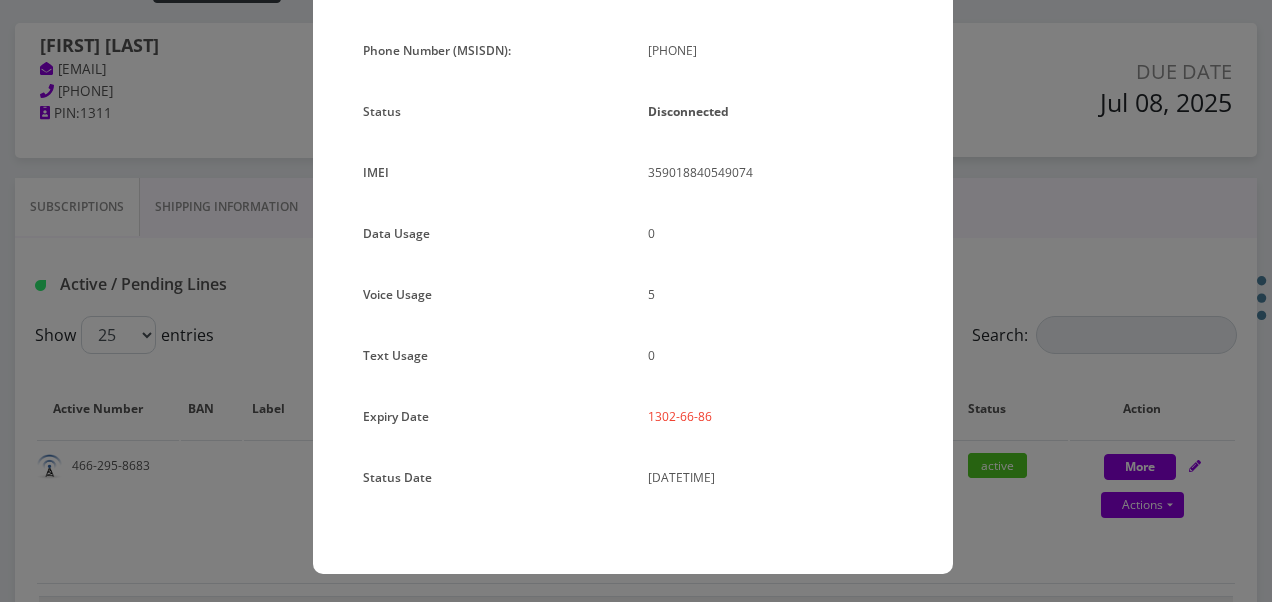 click on "×   \n             \n                 \n                     \n                         Subscription Info \n                     \n                 \n             \n             \n                 \n                     \n                         \n                             Plan Name \n                         \n                         \n                             TT 4G Monthly Unlimited Voice Plan \n                         \n                         \n                             Phone Number (MSISDN): \n                         \n                         \n                             [PHONE] \n                         \n                         \n                             Status \n                         \n                         \n                             Disconnected \n                         \n                         \n                             IMEI \n                         \n                         \n                             359018840549074 \n                         0 5 0" at bounding box center [636, 301] 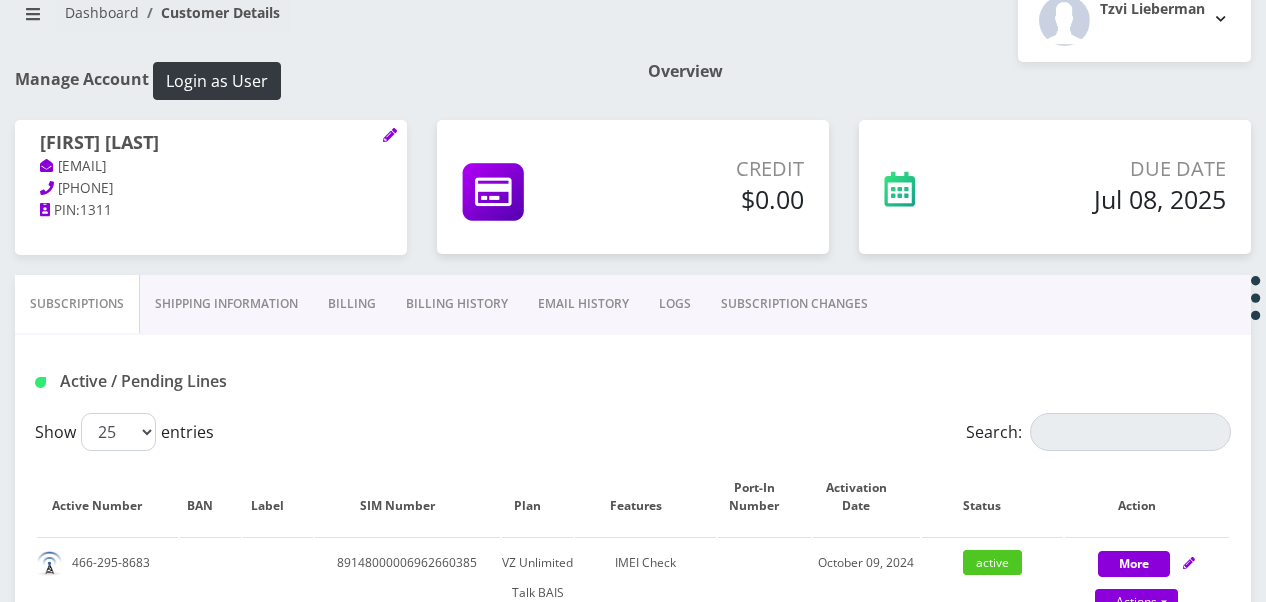 scroll, scrollTop: 337, scrollLeft: 0, axis: vertical 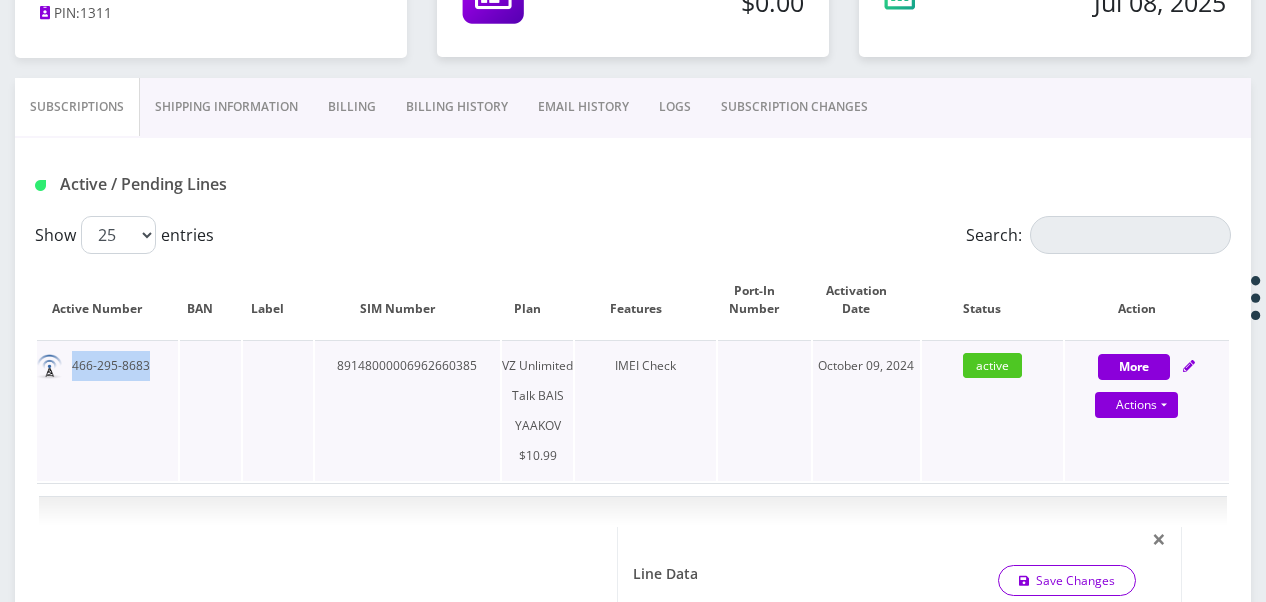 drag, startPoint x: 64, startPoint y: 365, endPoint x: 174, endPoint y: 374, distance: 110.36757 